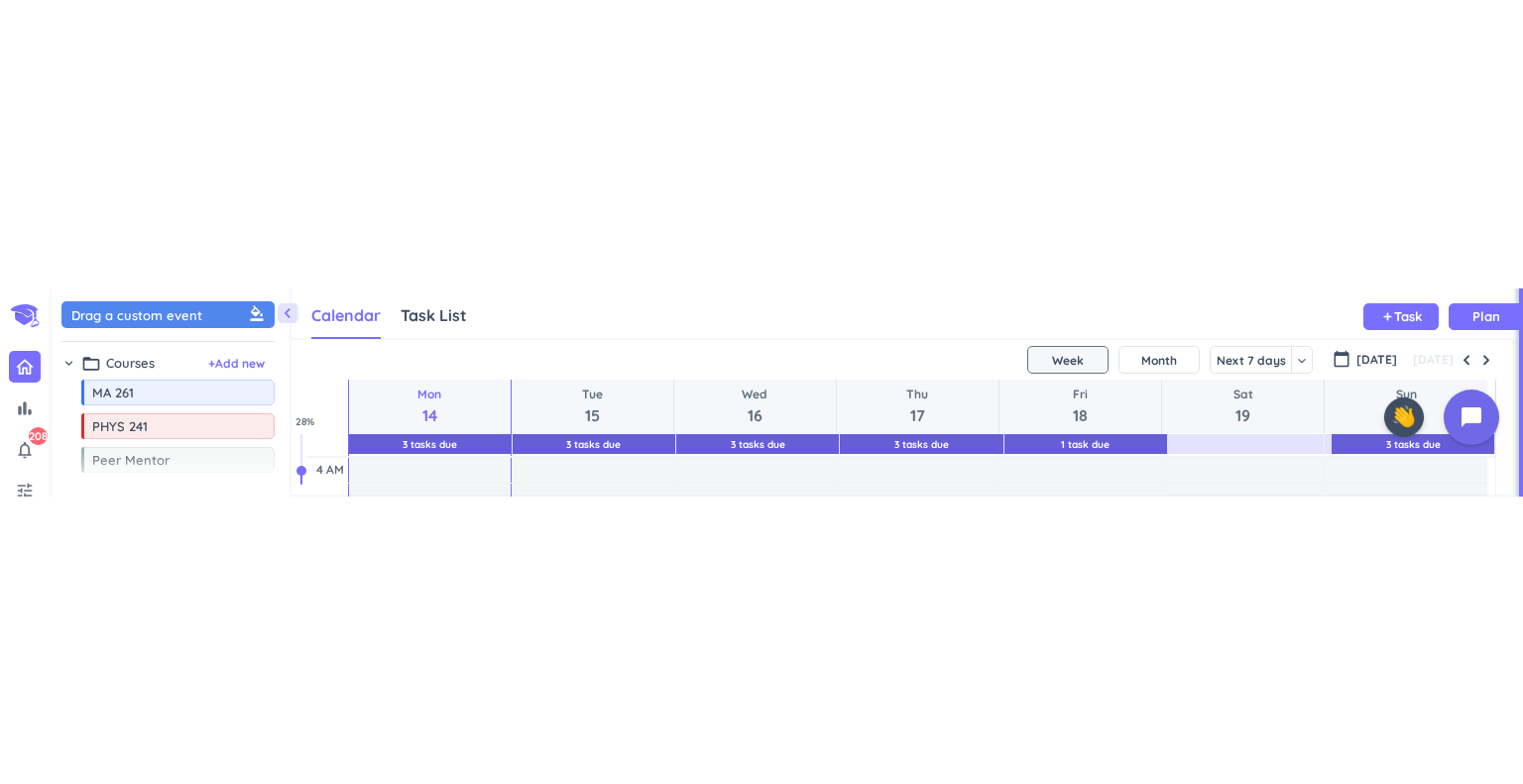 scroll, scrollTop: 0, scrollLeft: 0, axis: both 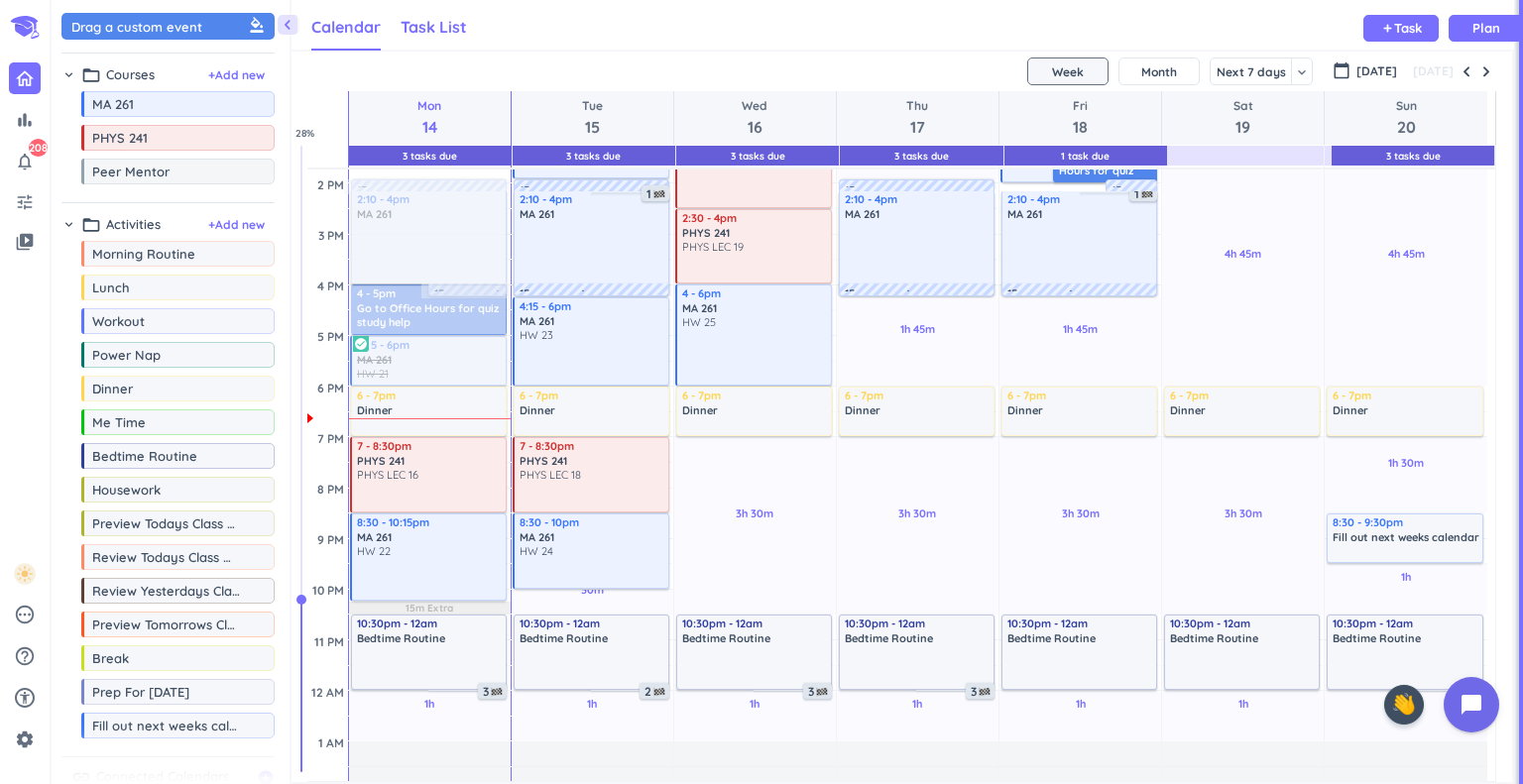 click on "Task List" at bounding box center [433, 28] 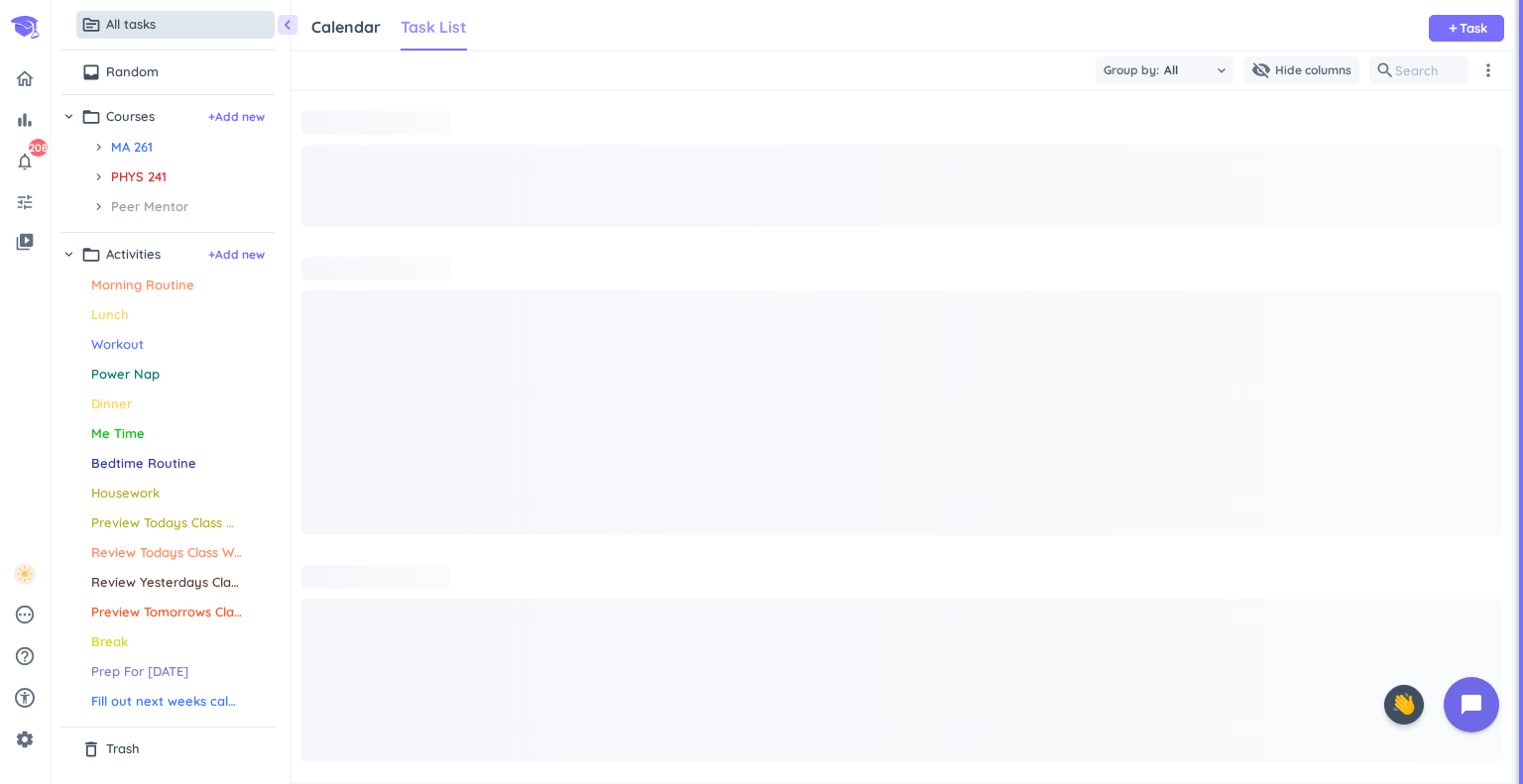 scroll, scrollTop: 9, scrollLeft: 8, axis: both 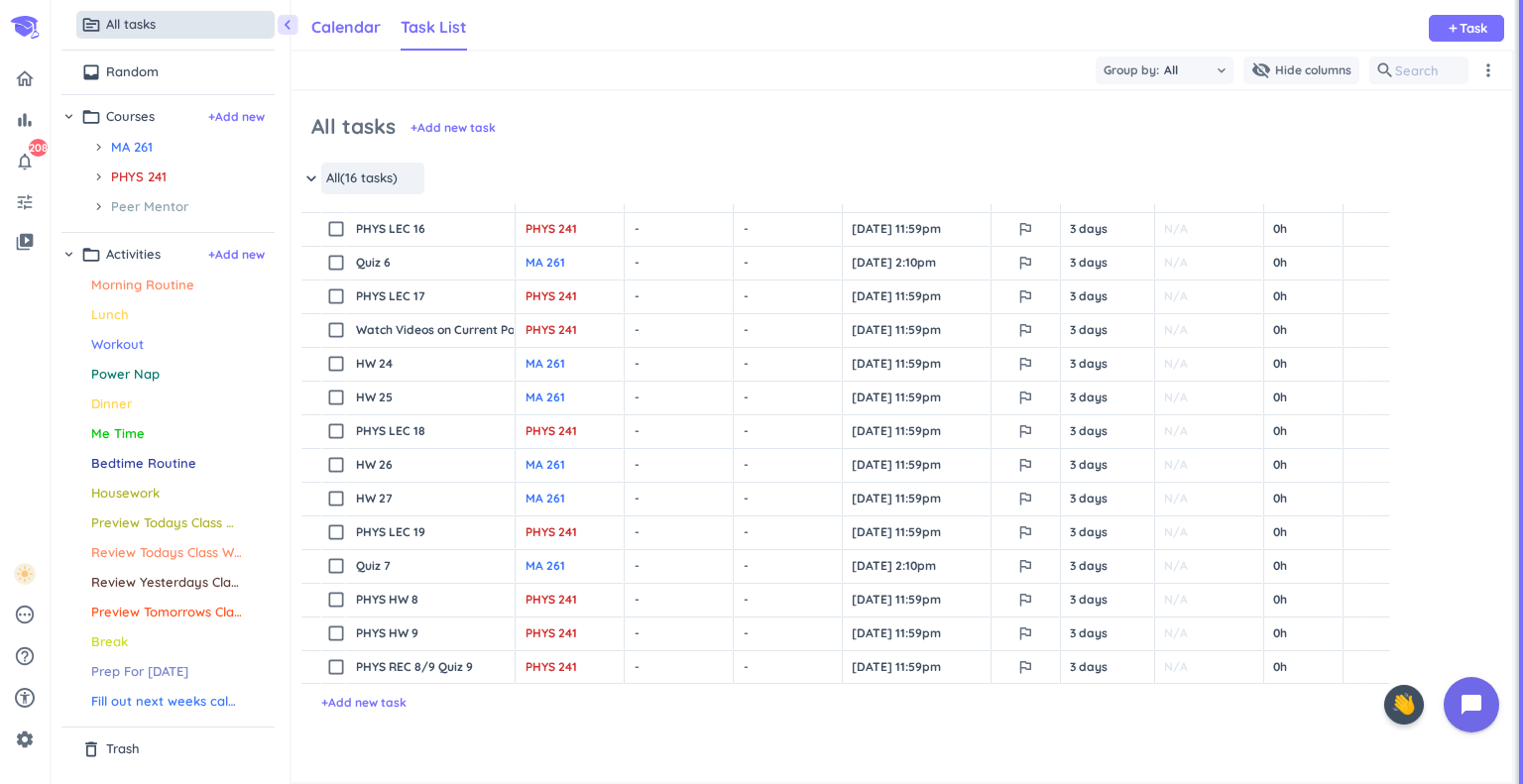 click on "Calendar" at bounding box center (346, 27) 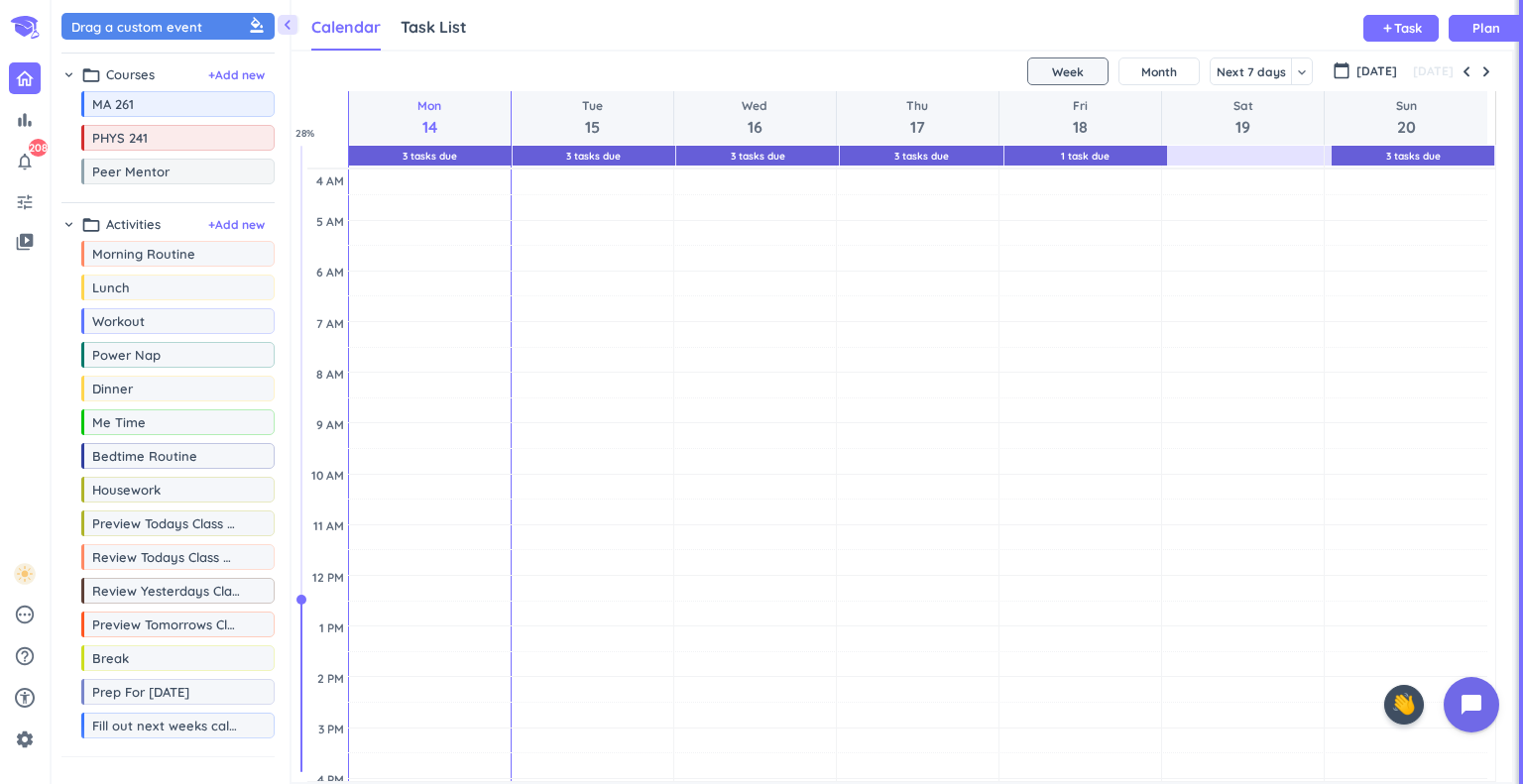 scroll, scrollTop: 9, scrollLeft: 8, axis: both 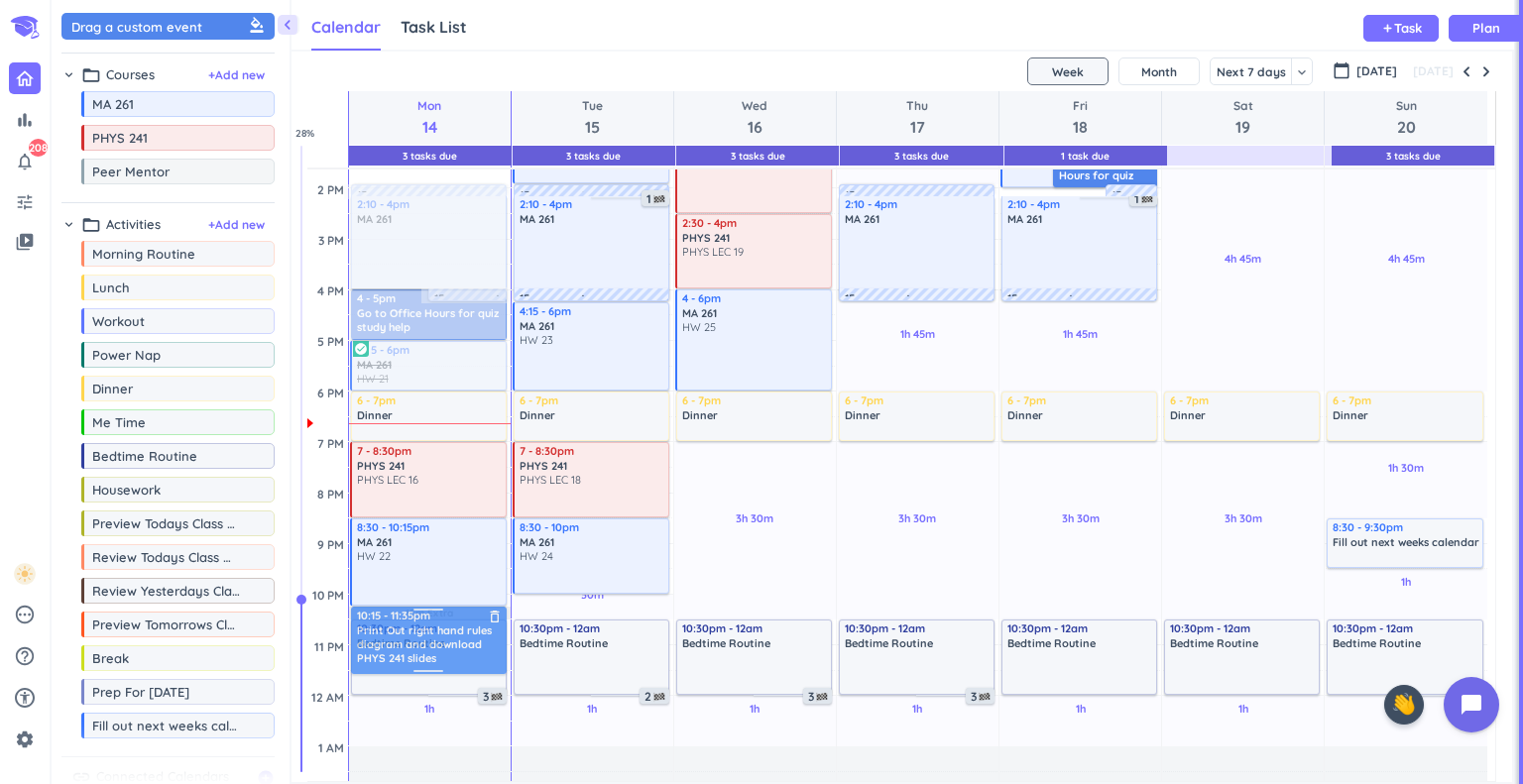 drag, startPoint x: 410, startPoint y: 340, endPoint x: 409, endPoint y: 642, distance: 302.00166 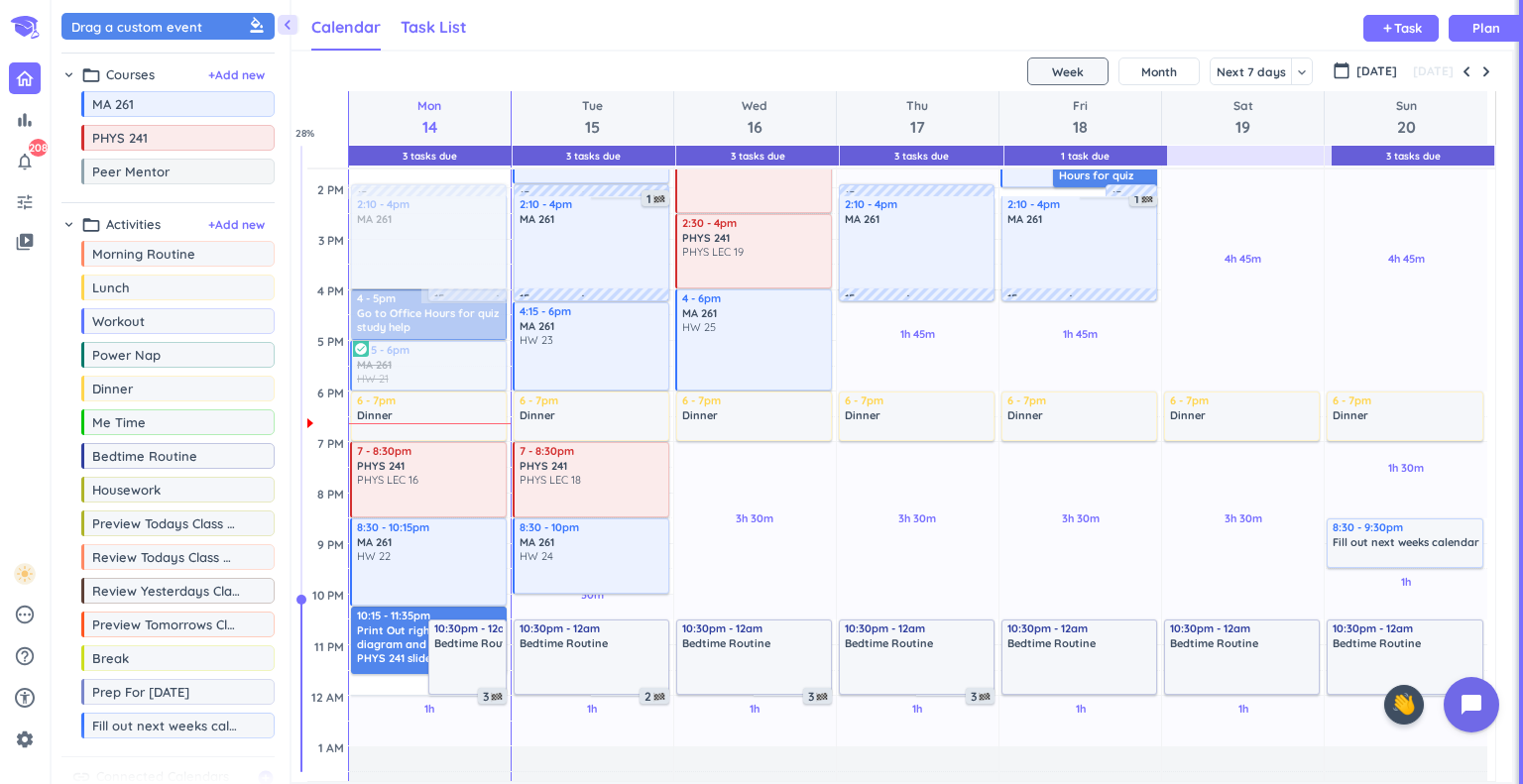 click on "Task List" at bounding box center [433, 27] 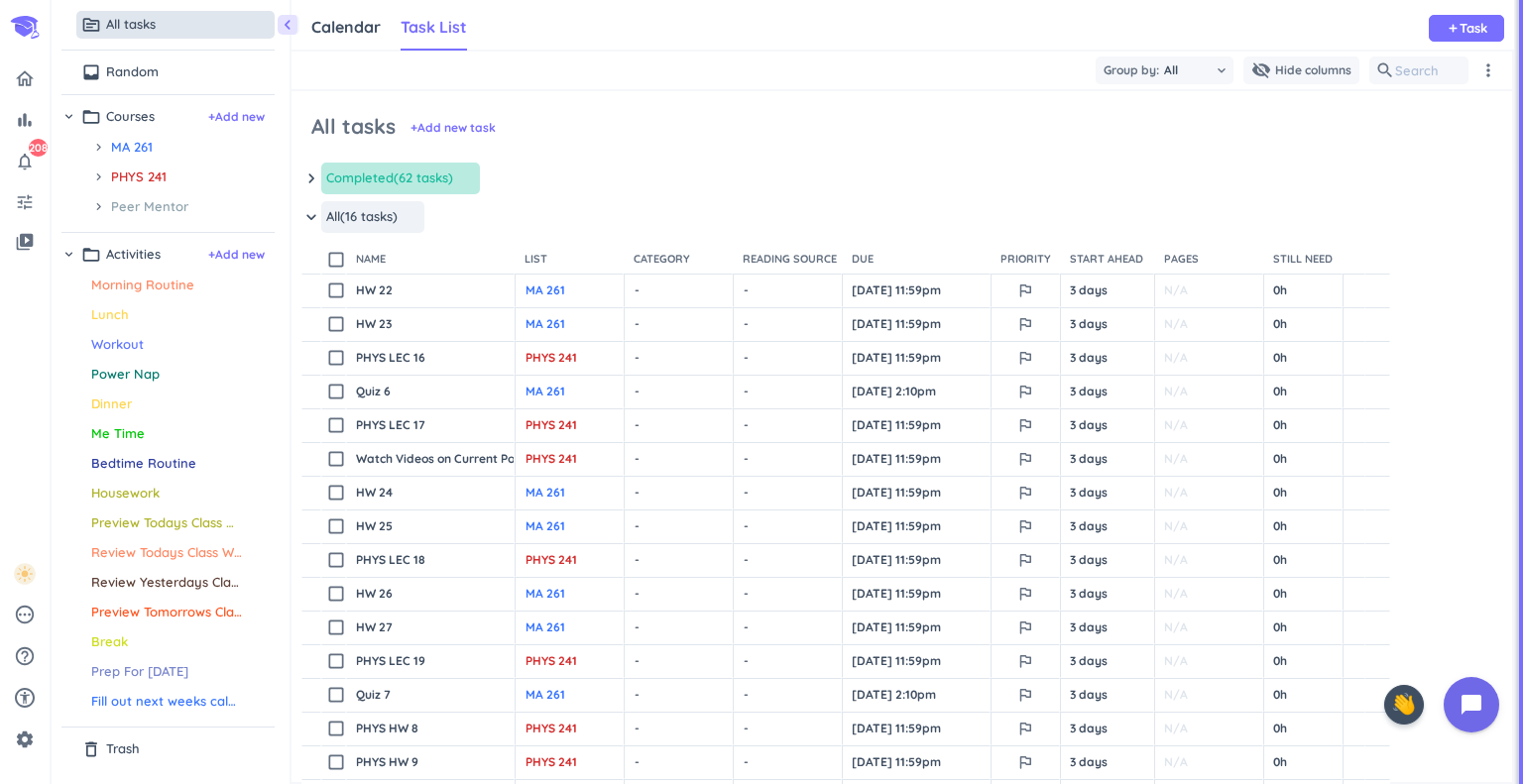 scroll, scrollTop: 9, scrollLeft: 8, axis: both 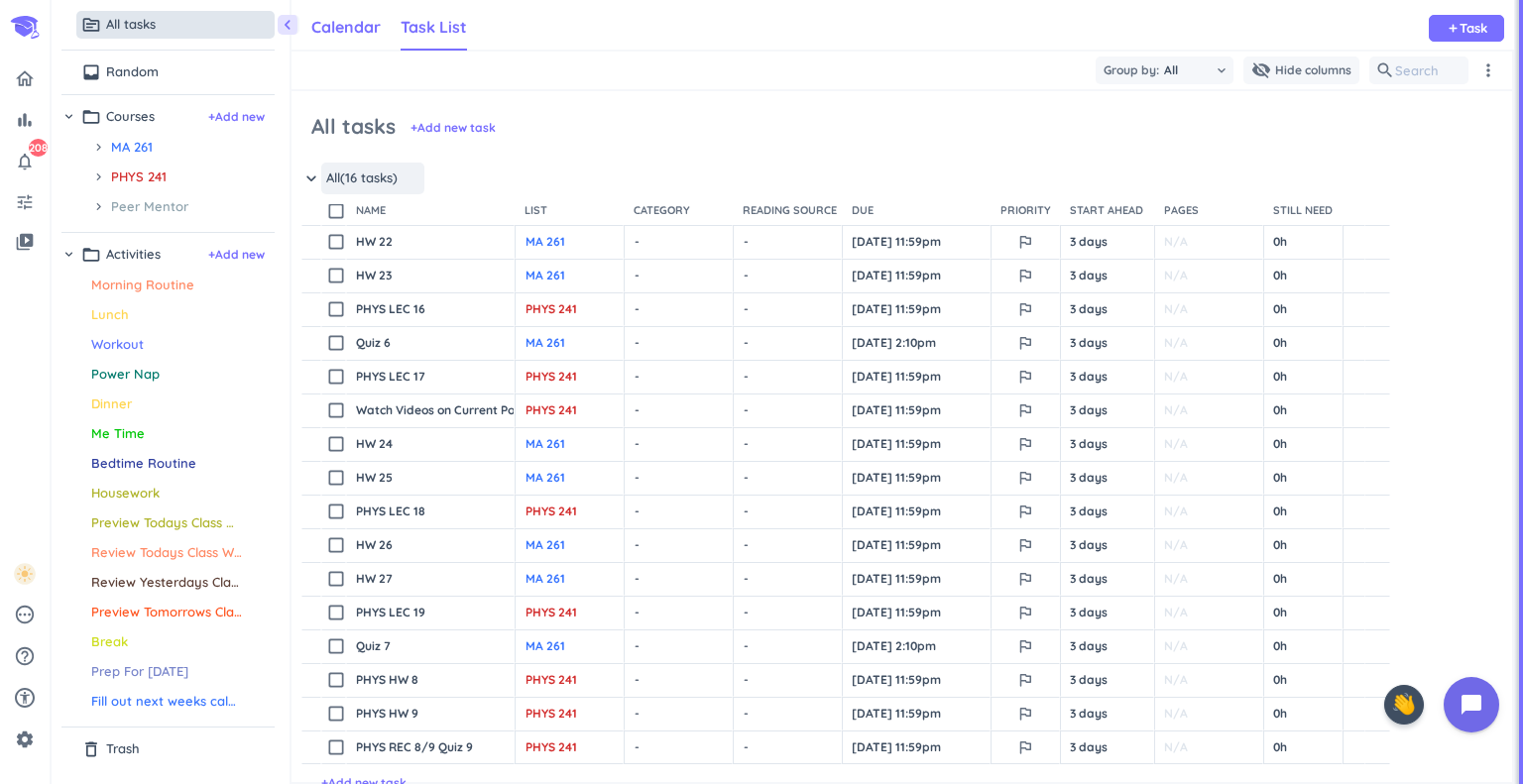 click on "Calendar" at bounding box center (346, 27) 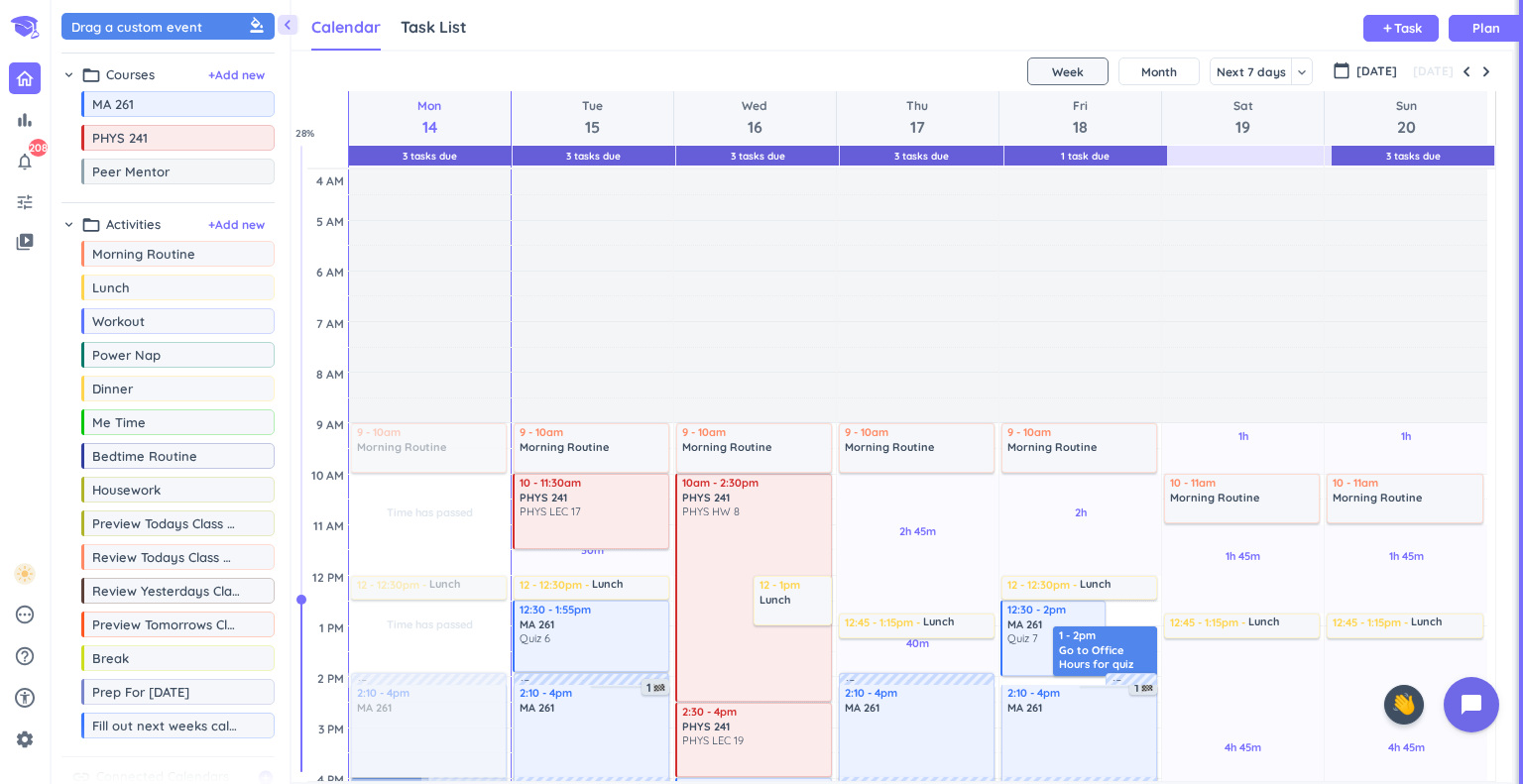scroll, scrollTop: 9, scrollLeft: 8, axis: both 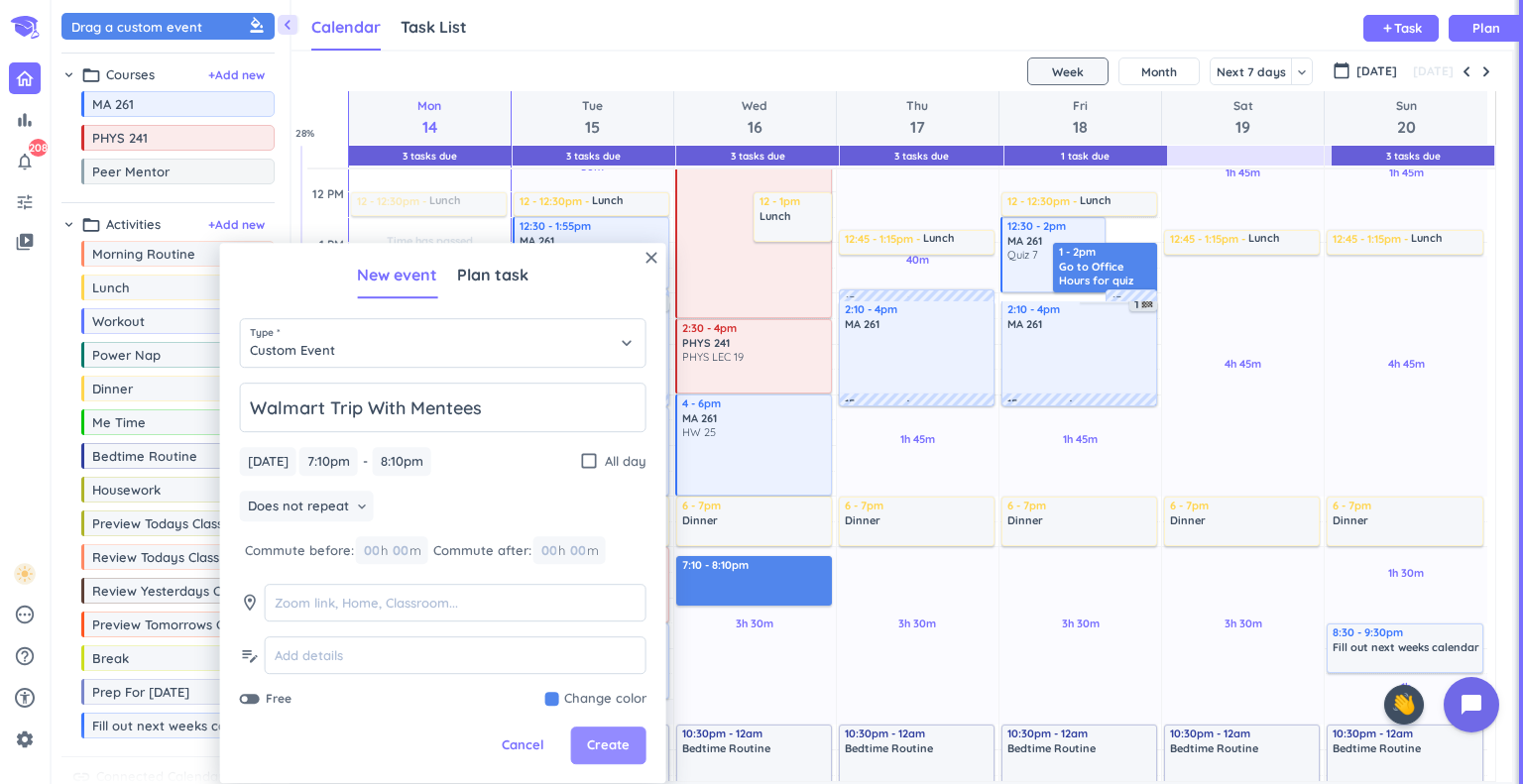type on "Walmart Trip With Mentees" 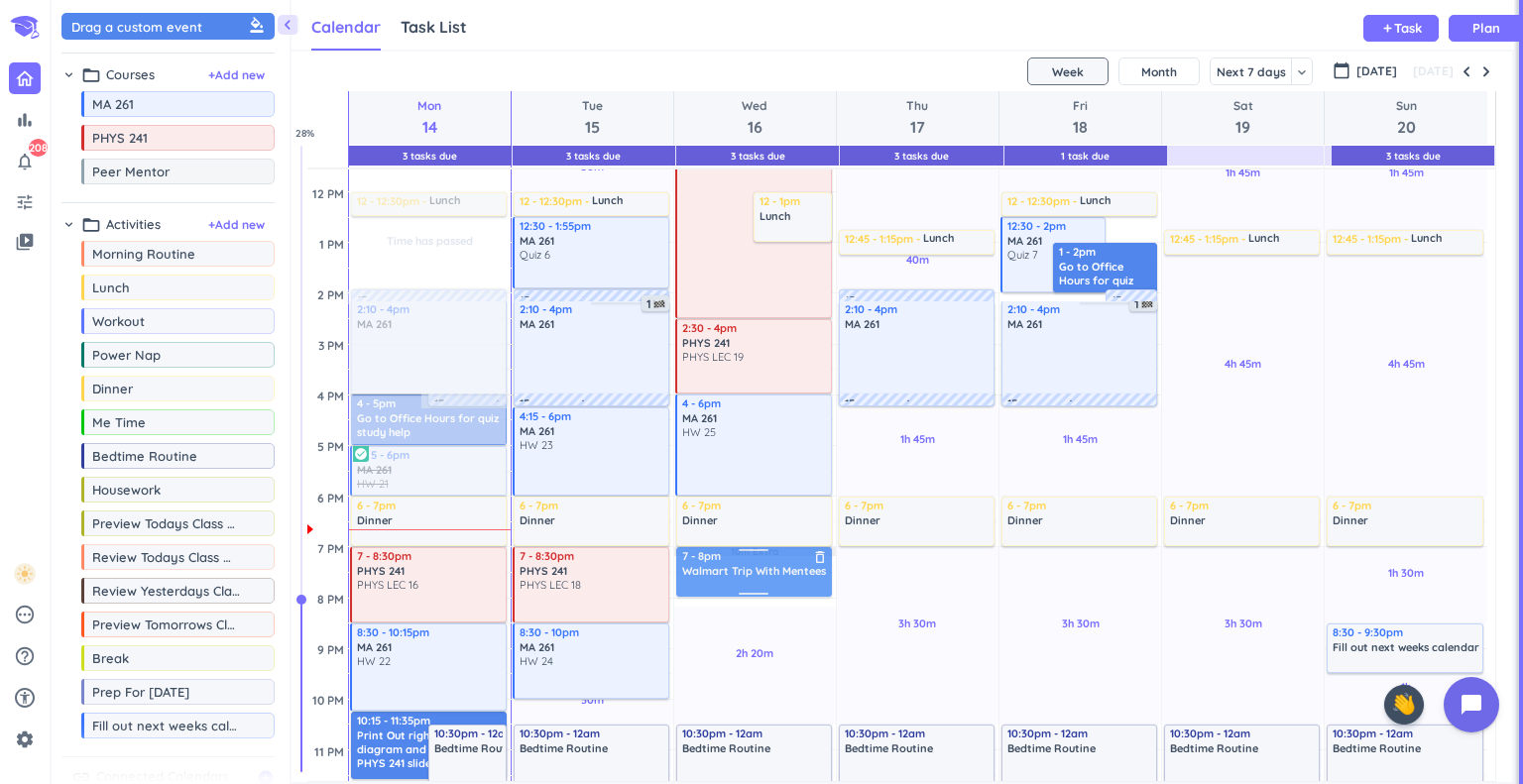 drag, startPoint x: 767, startPoint y: 560, endPoint x: 739, endPoint y: 570, distance: 29.732137 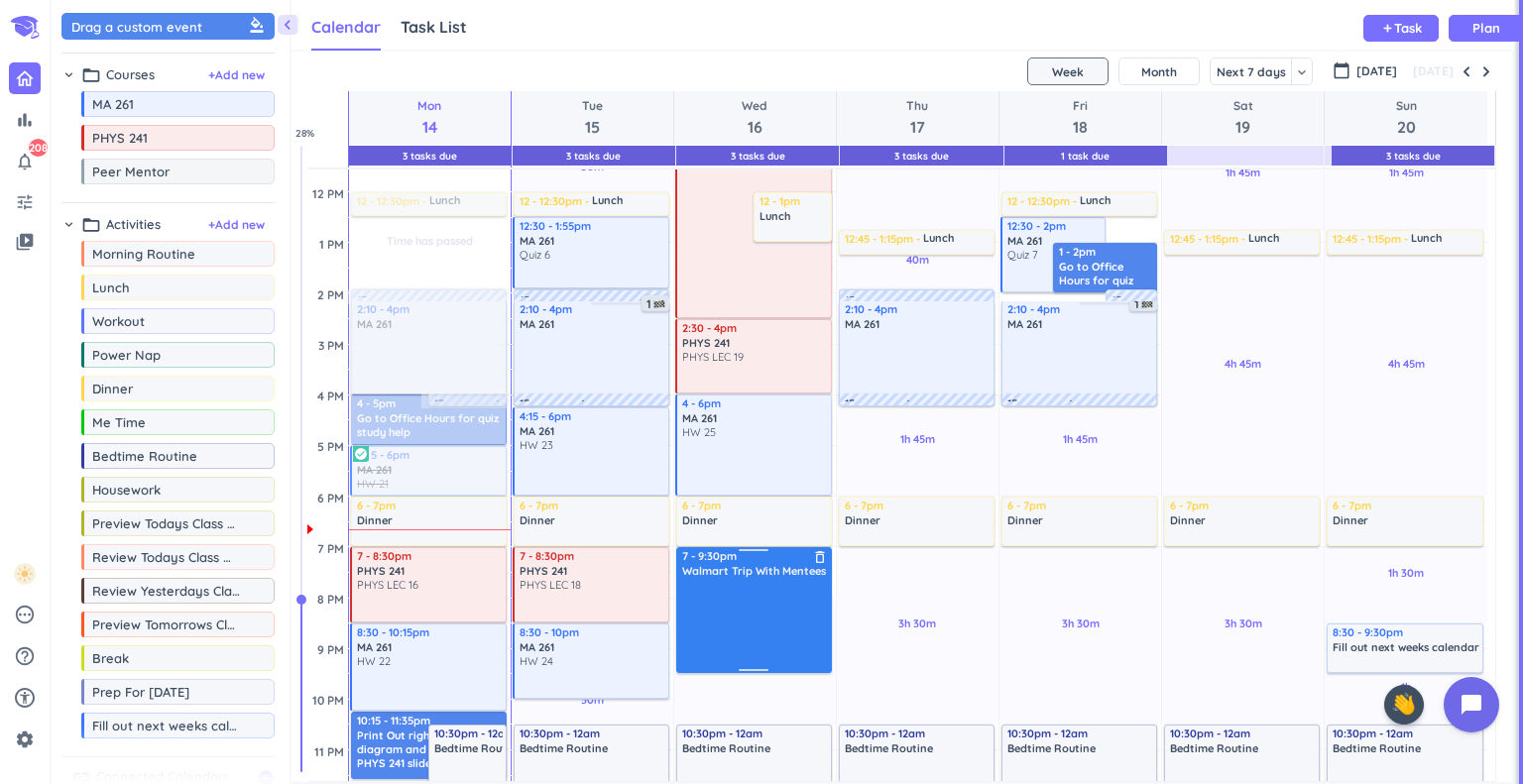 drag, startPoint x: 764, startPoint y: 596, endPoint x: 720, endPoint y: 673, distance: 88.68484 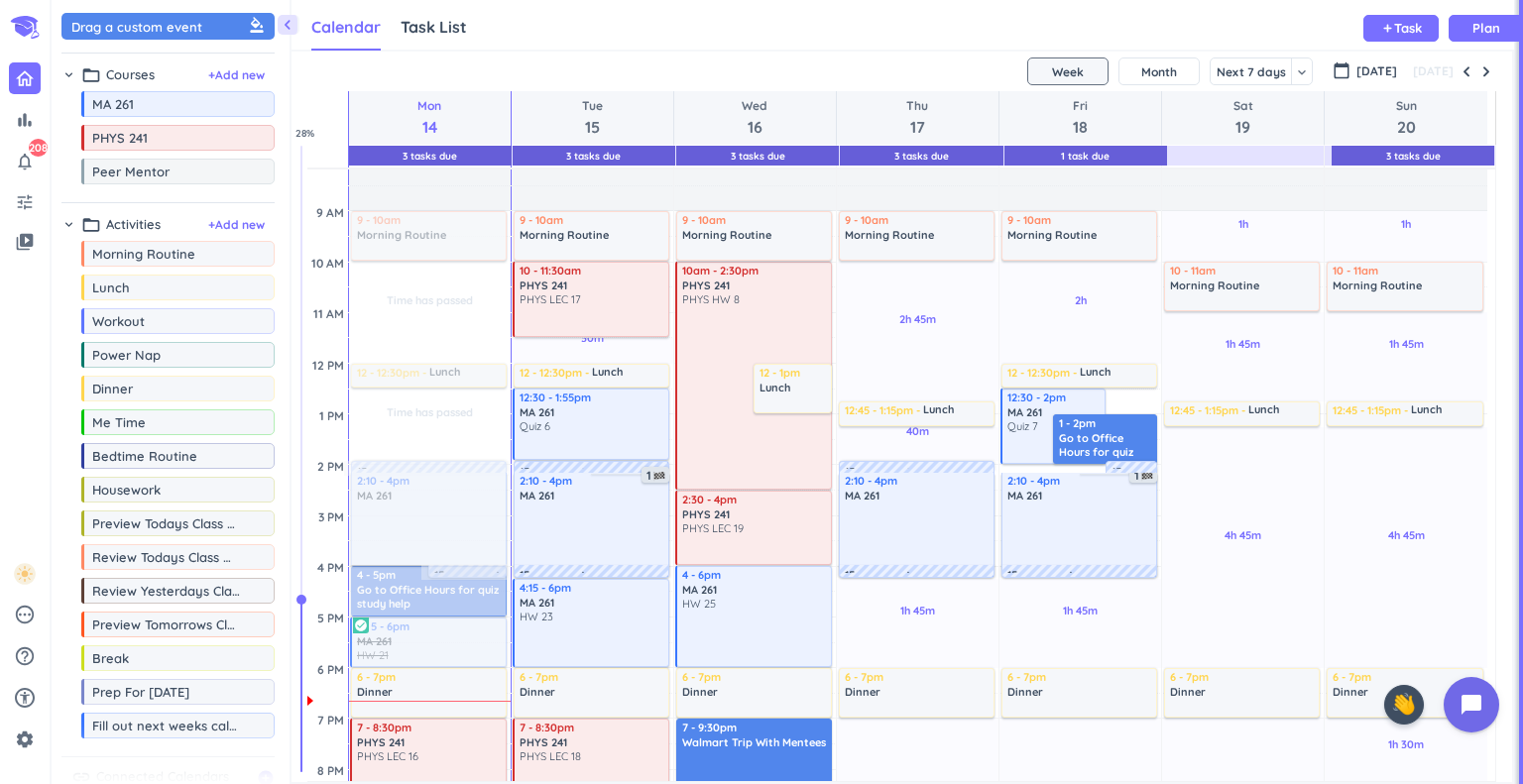 scroll, scrollTop: 213, scrollLeft: 0, axis: vertical 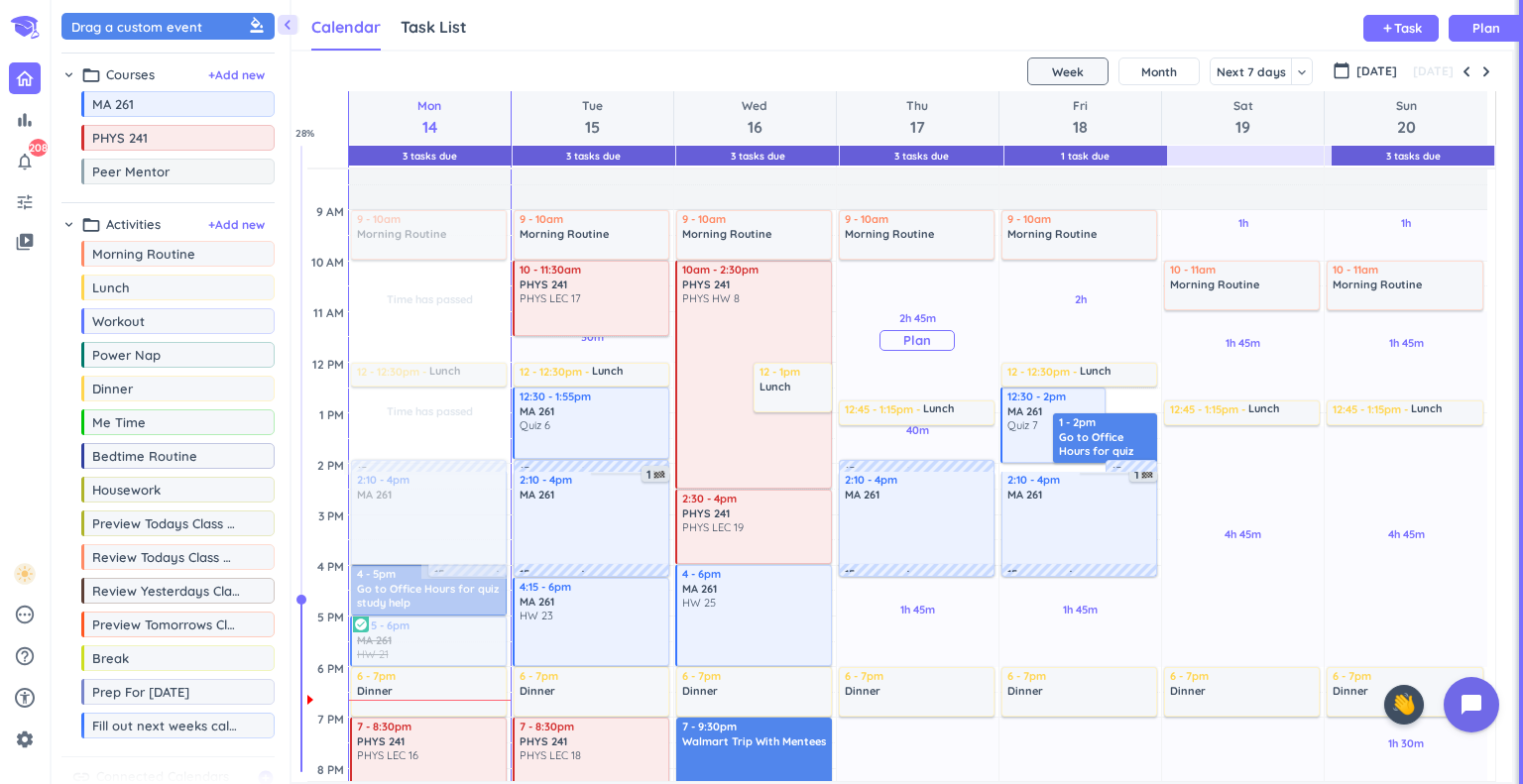 click on "Plan" at bounding box center [917, 340] 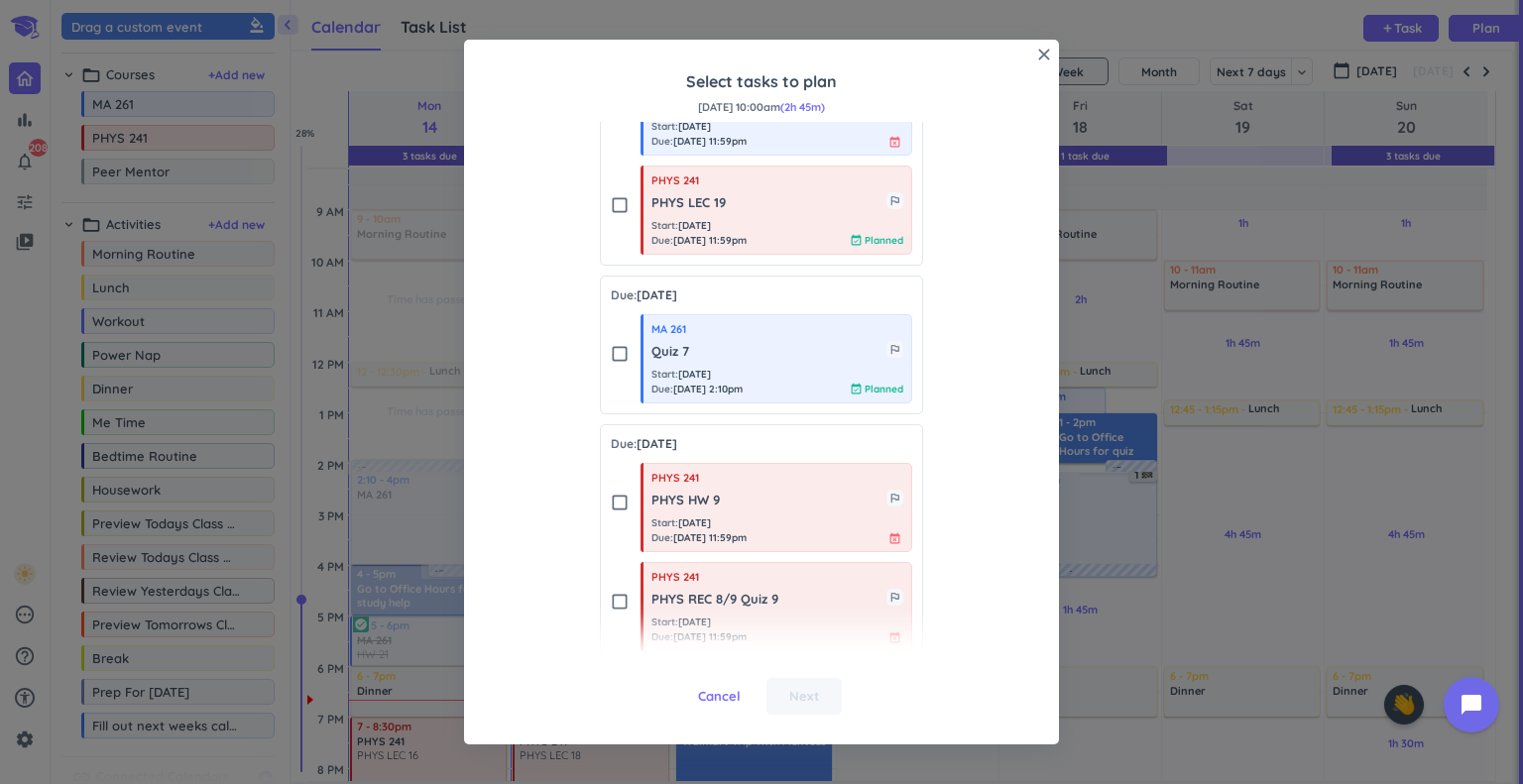 scroll, scrollTop: 1439, scrollLeft: 0, axis: vertical 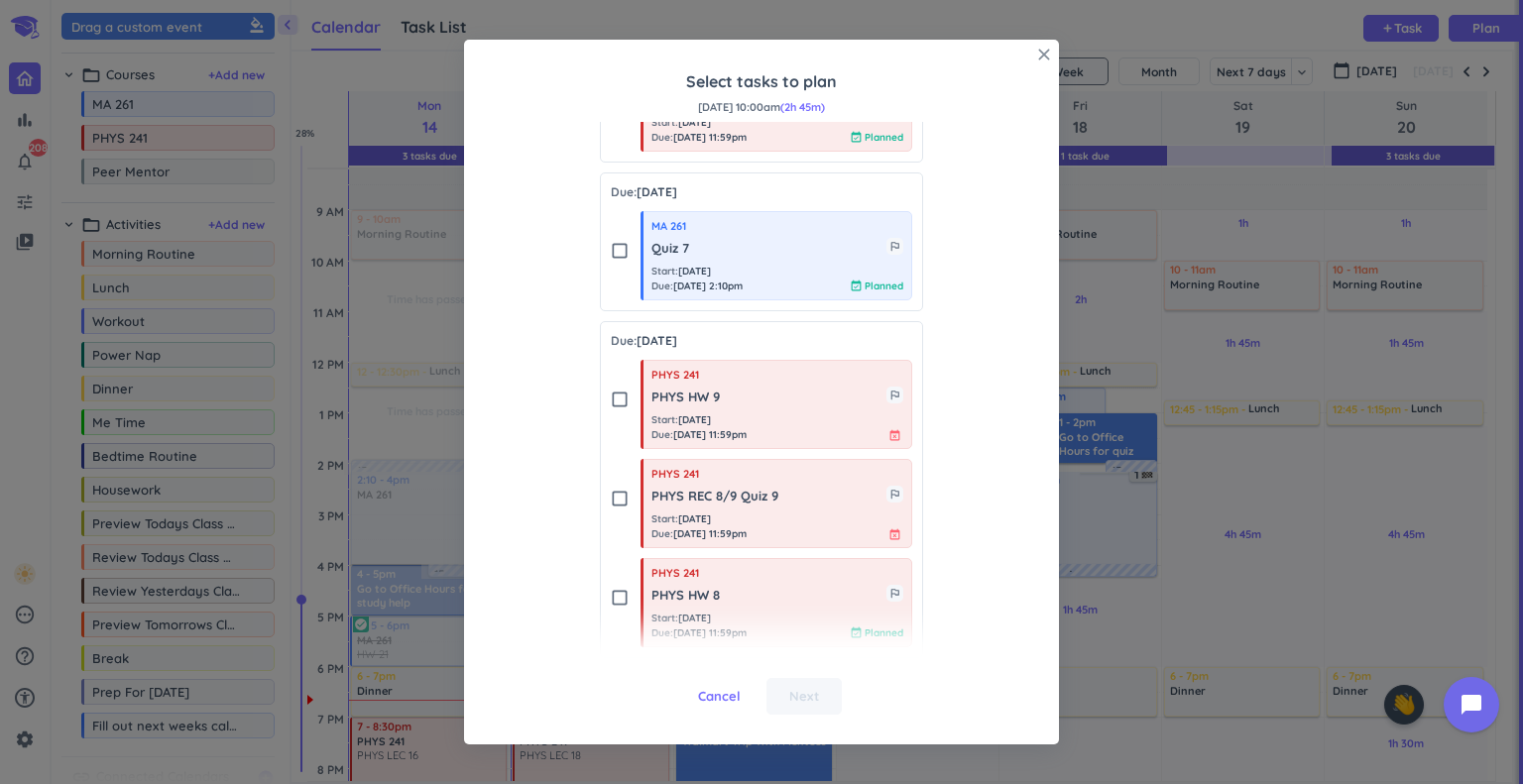 click on "close" at bounding box center [1044, 55] 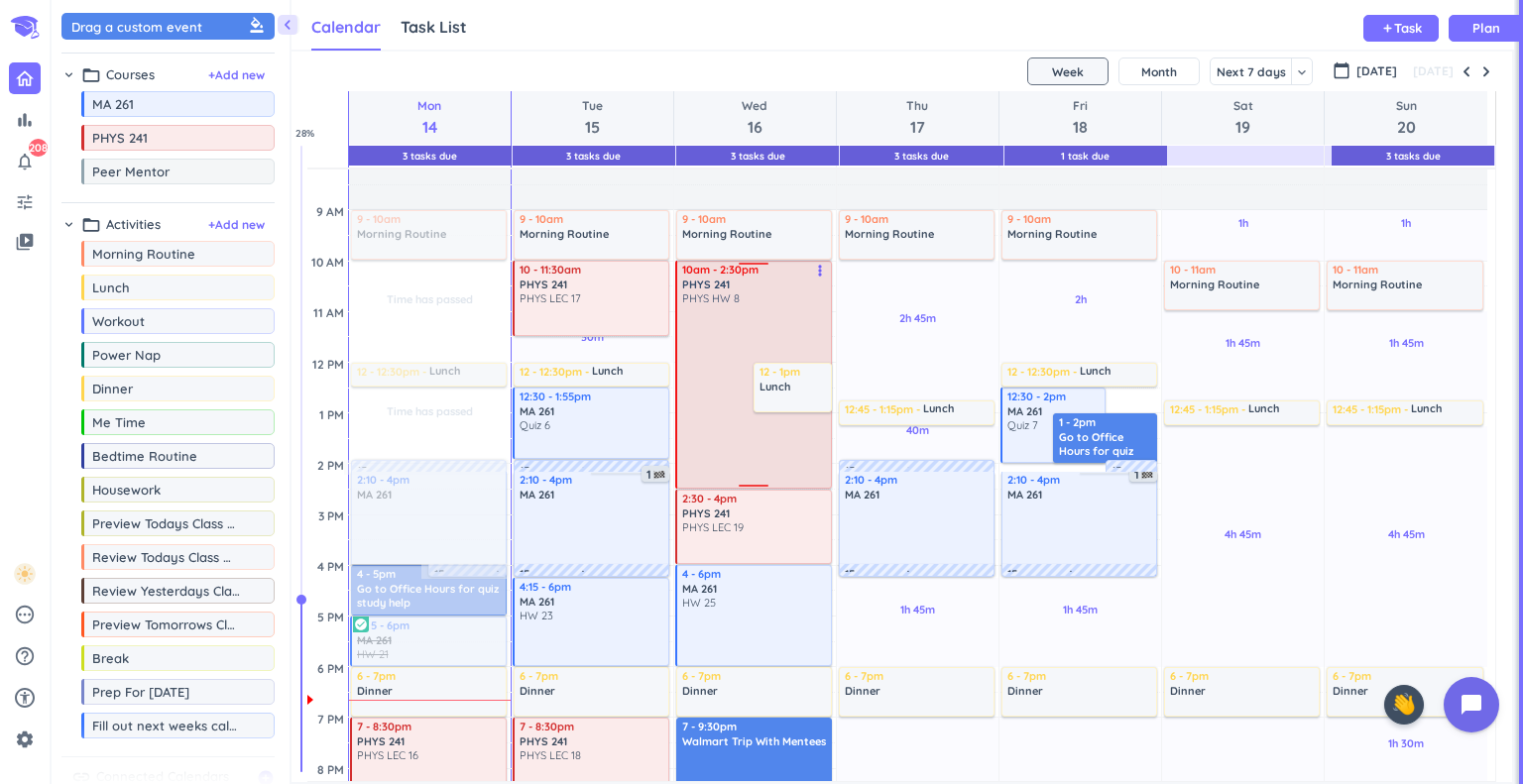 scroll, scrollTop: 606, scrollLeft: 0, axis: vertical 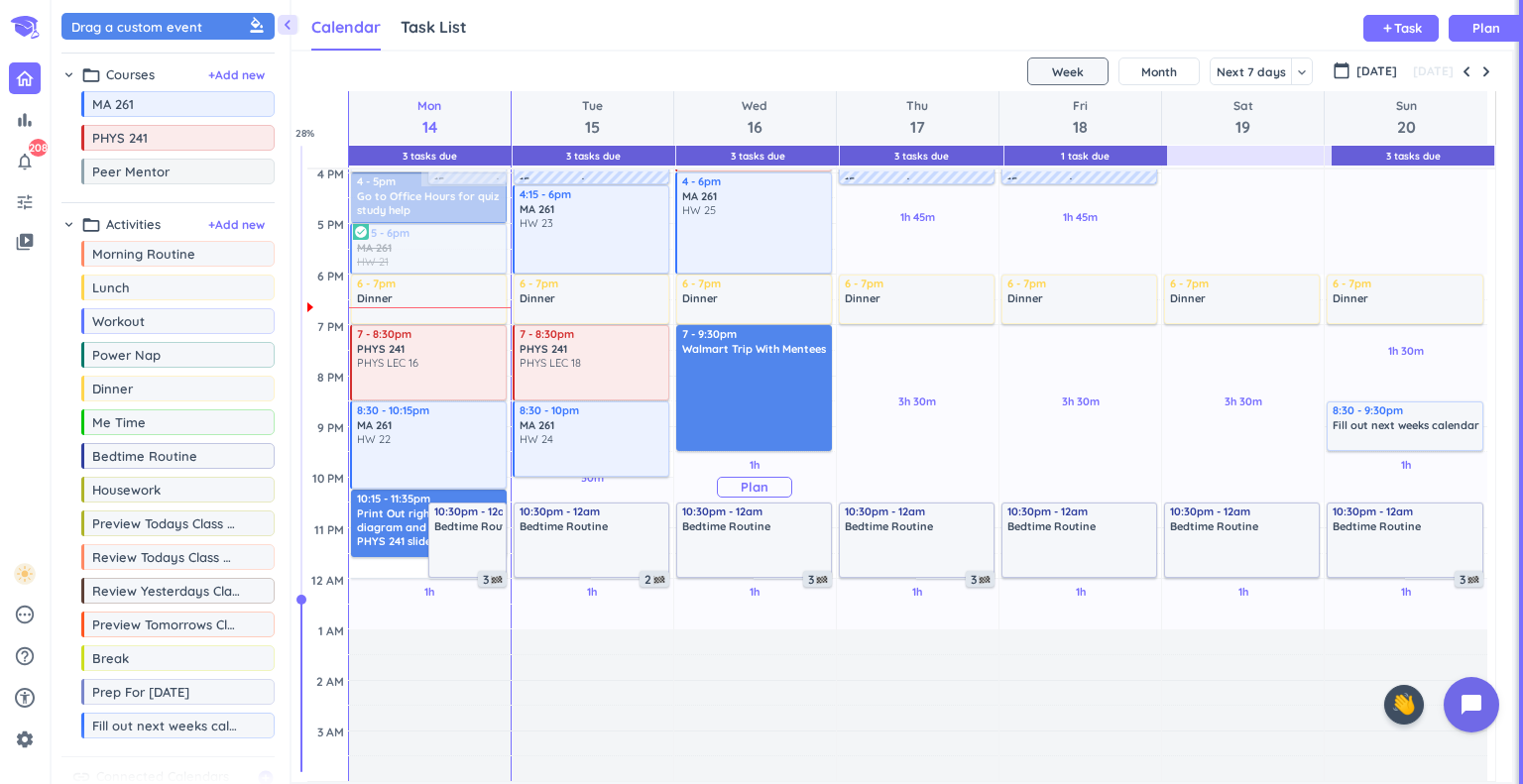 click on "Plan" at bounding box center (755, 487) 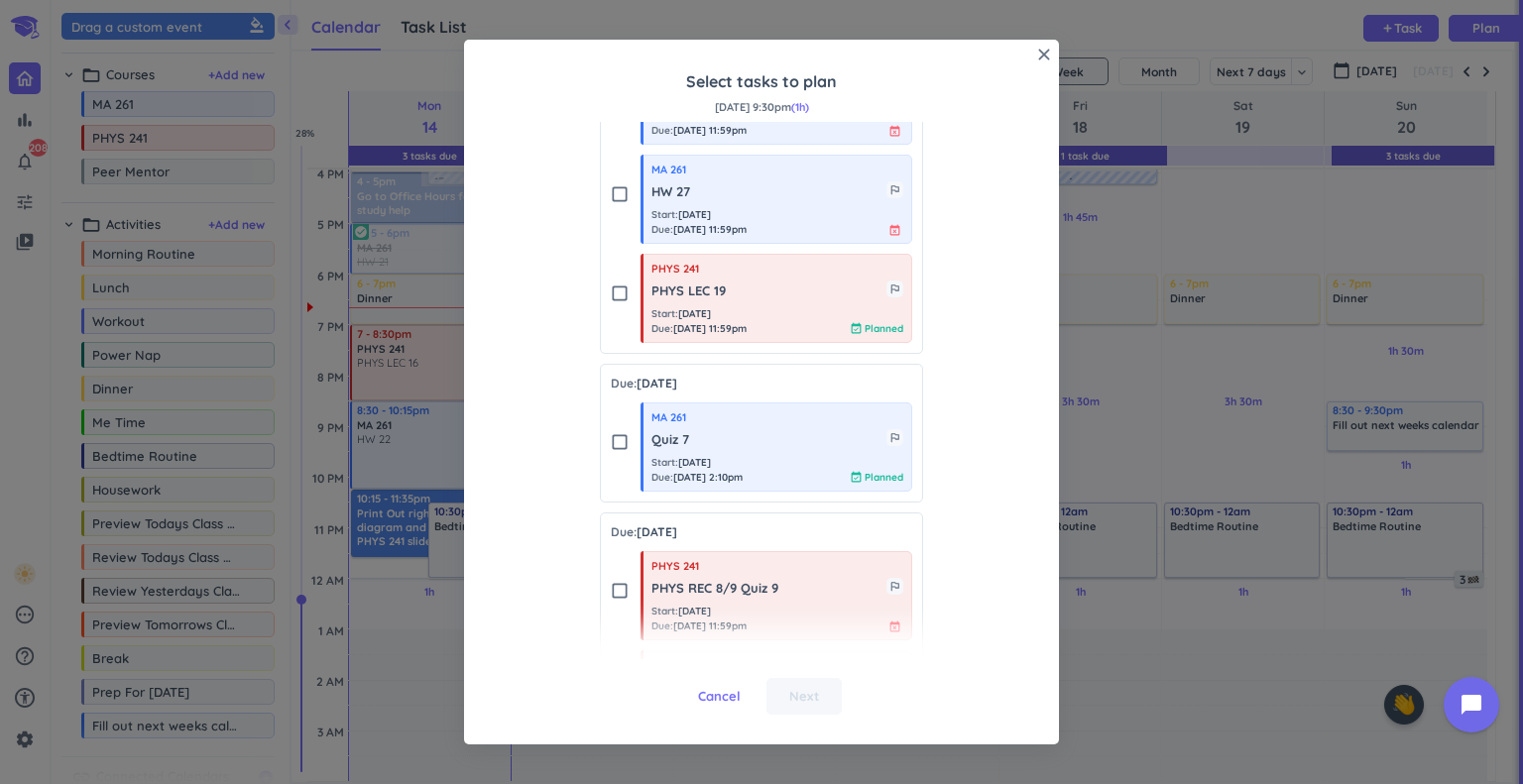 scroll, scrollTop: 1445, scrollLeft: 0, axis: vertical 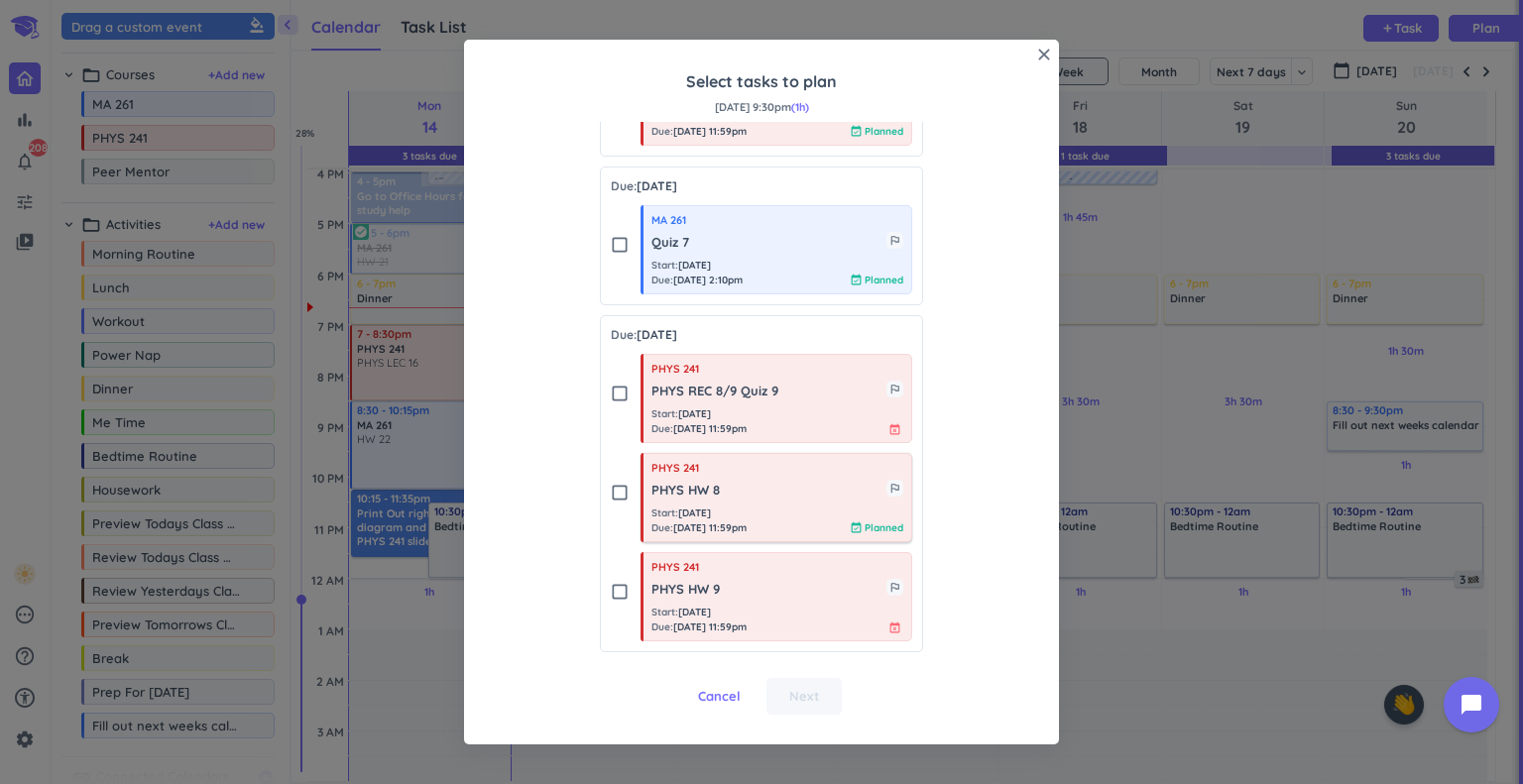 click on "PHYS HW 8" at bounding box center [768, 491] 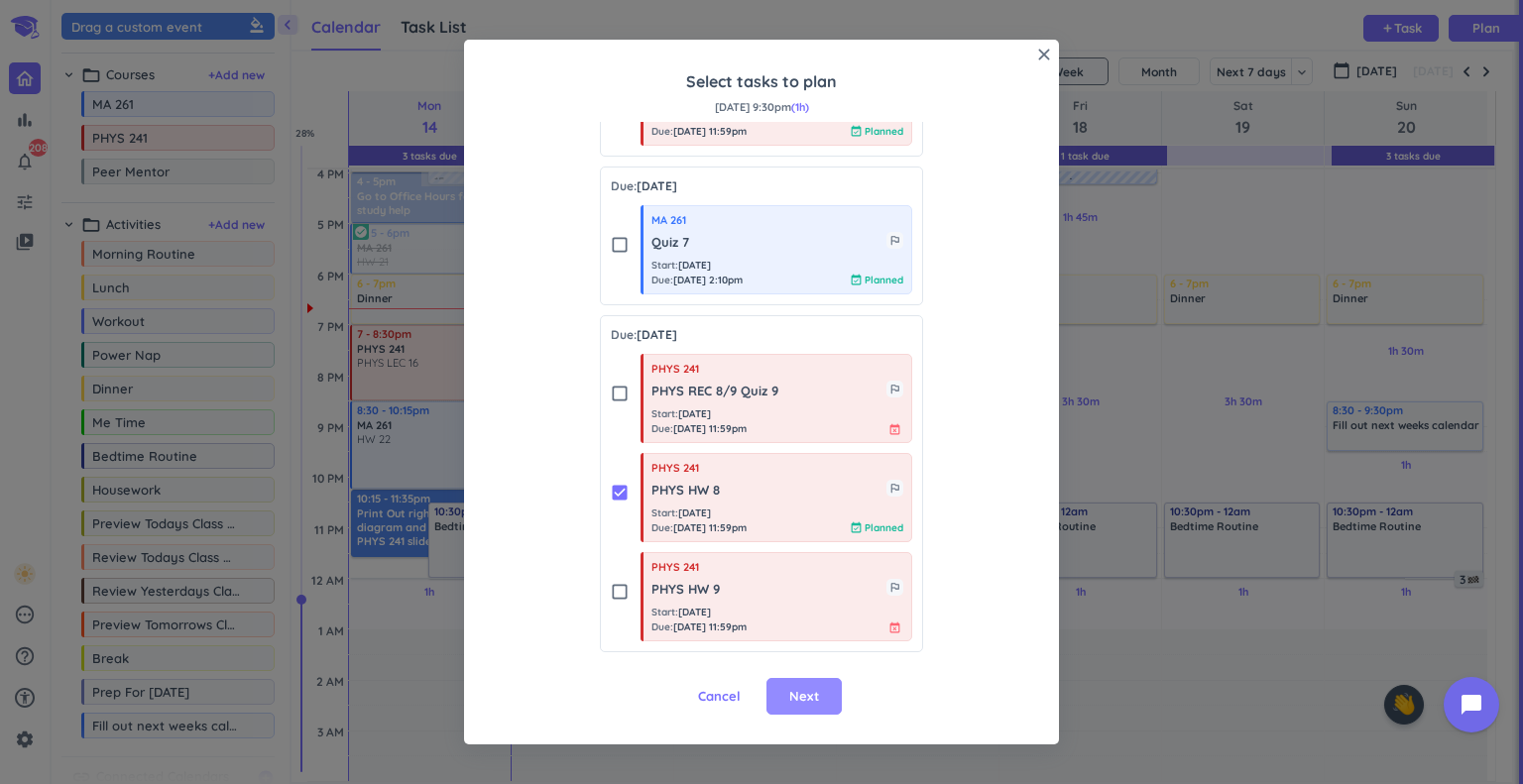 click on "Next" at bounding box center [804, 697] 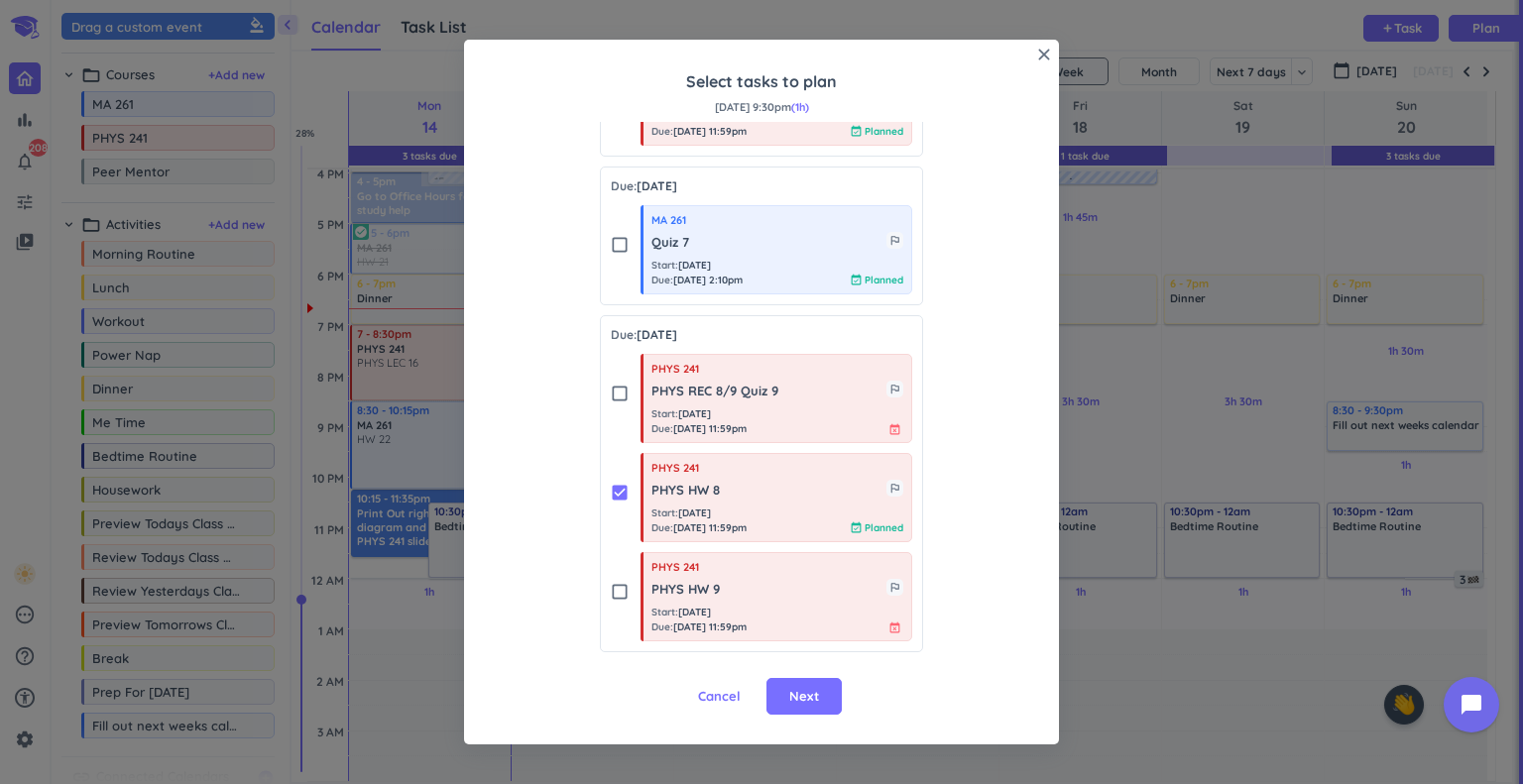 scroll, scrollTop: 0, scrollLeft: 0, axis: both 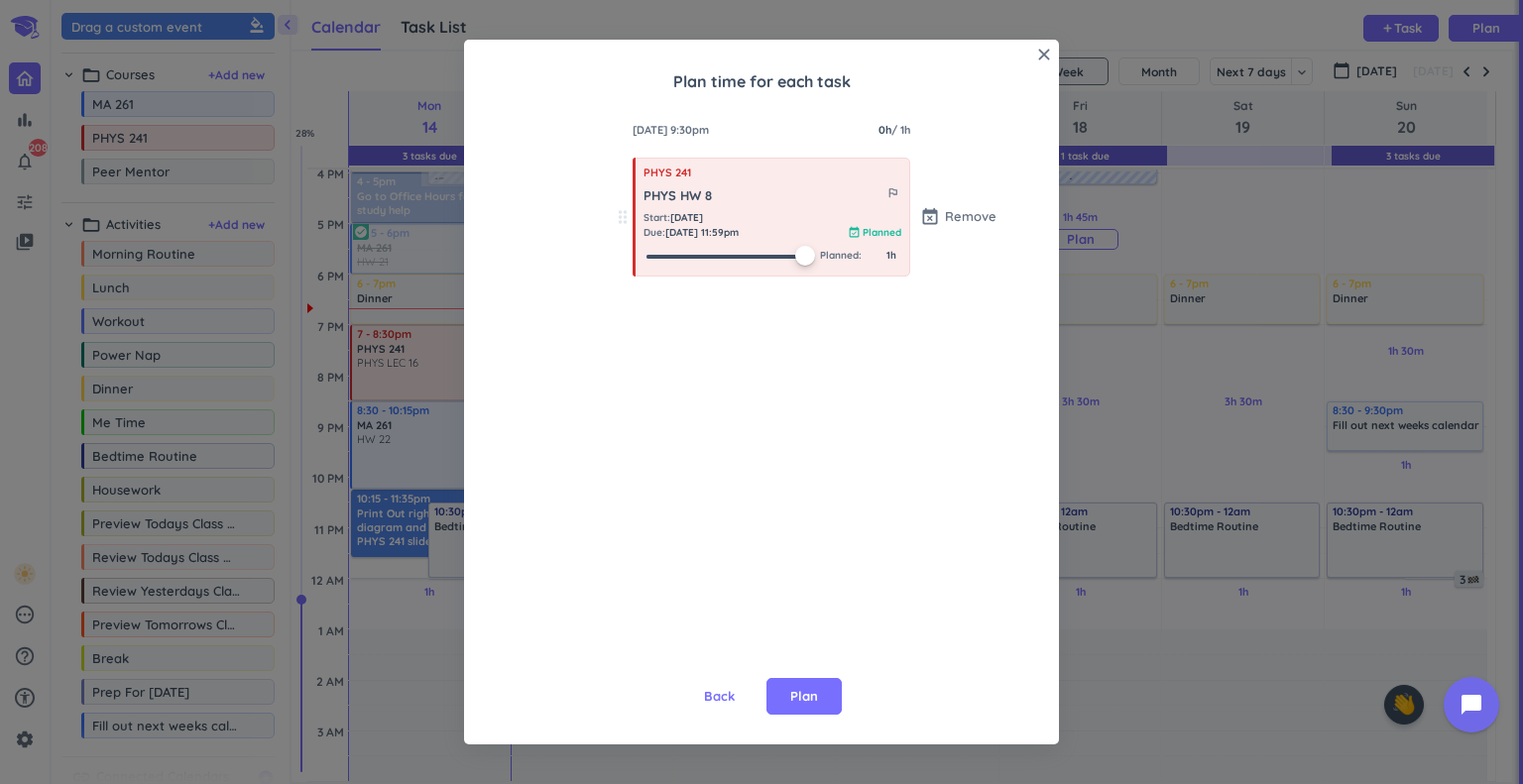 drag, startPoint x: 644, startPoint y: 256, endPoint x: 1108, endPoint y: 242, distance: 464.2112 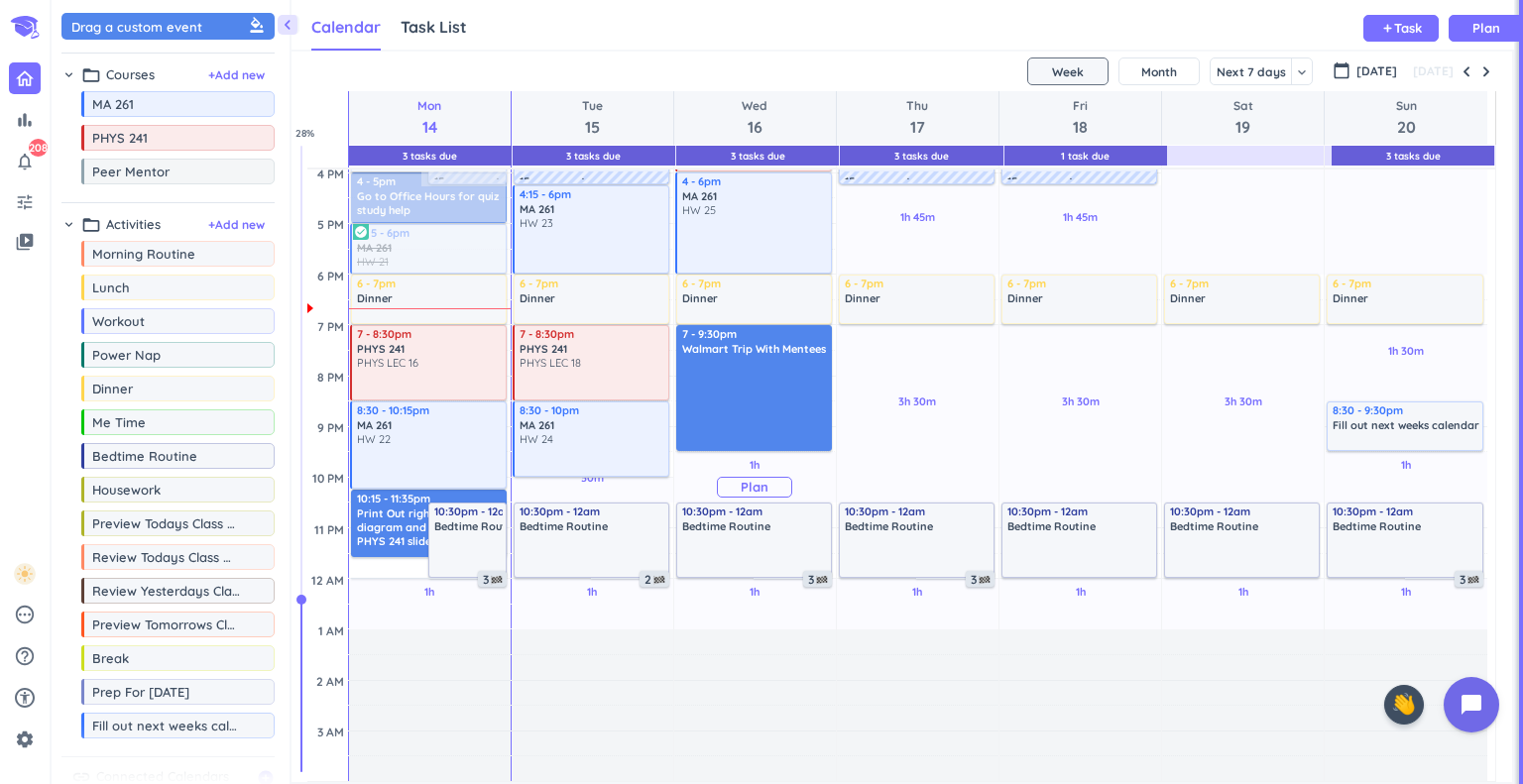 click on "Plan" at bounding box center (755, 487) 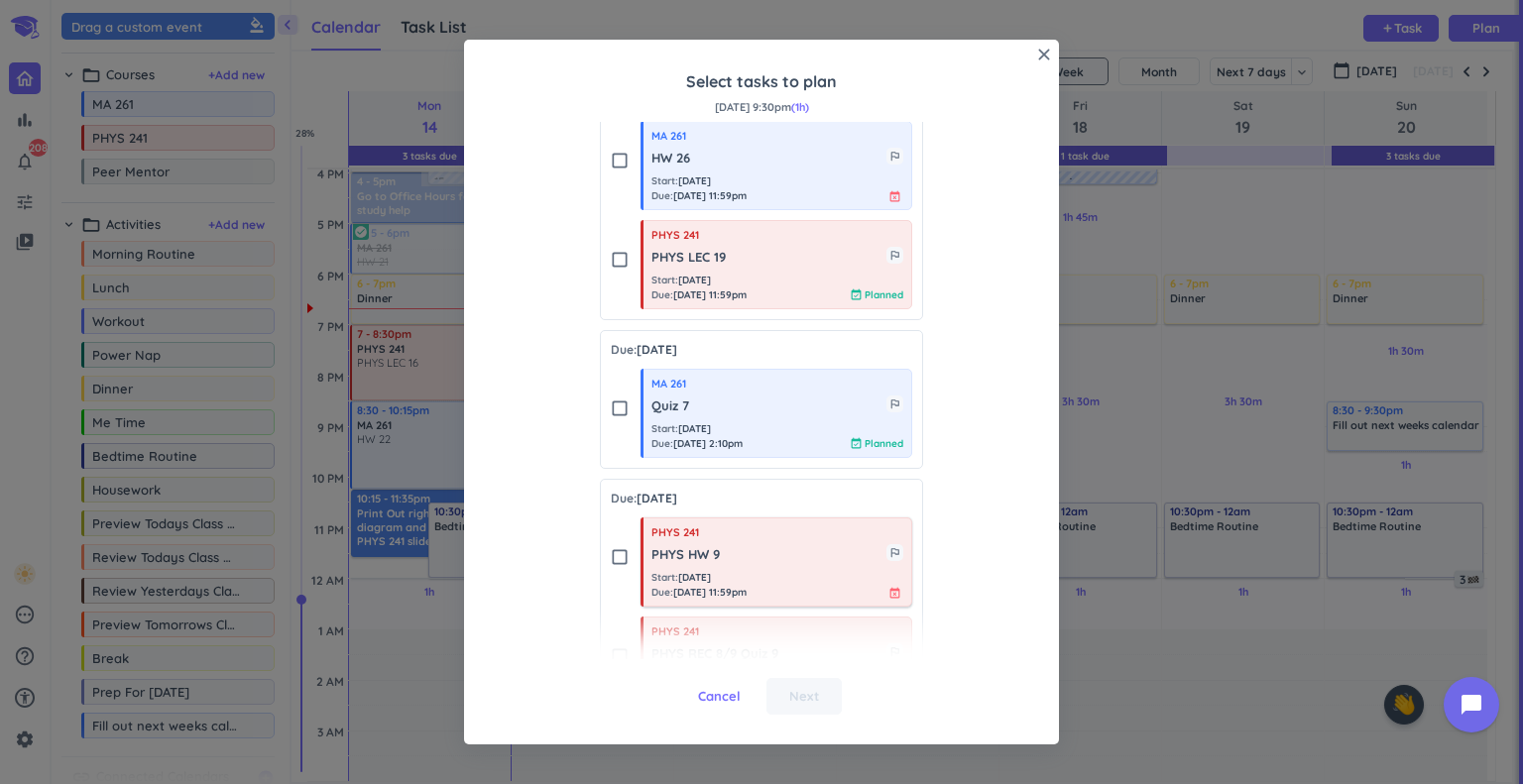 scroll, scrollTop: 1445, scrollLeft: 0, axis: vertical 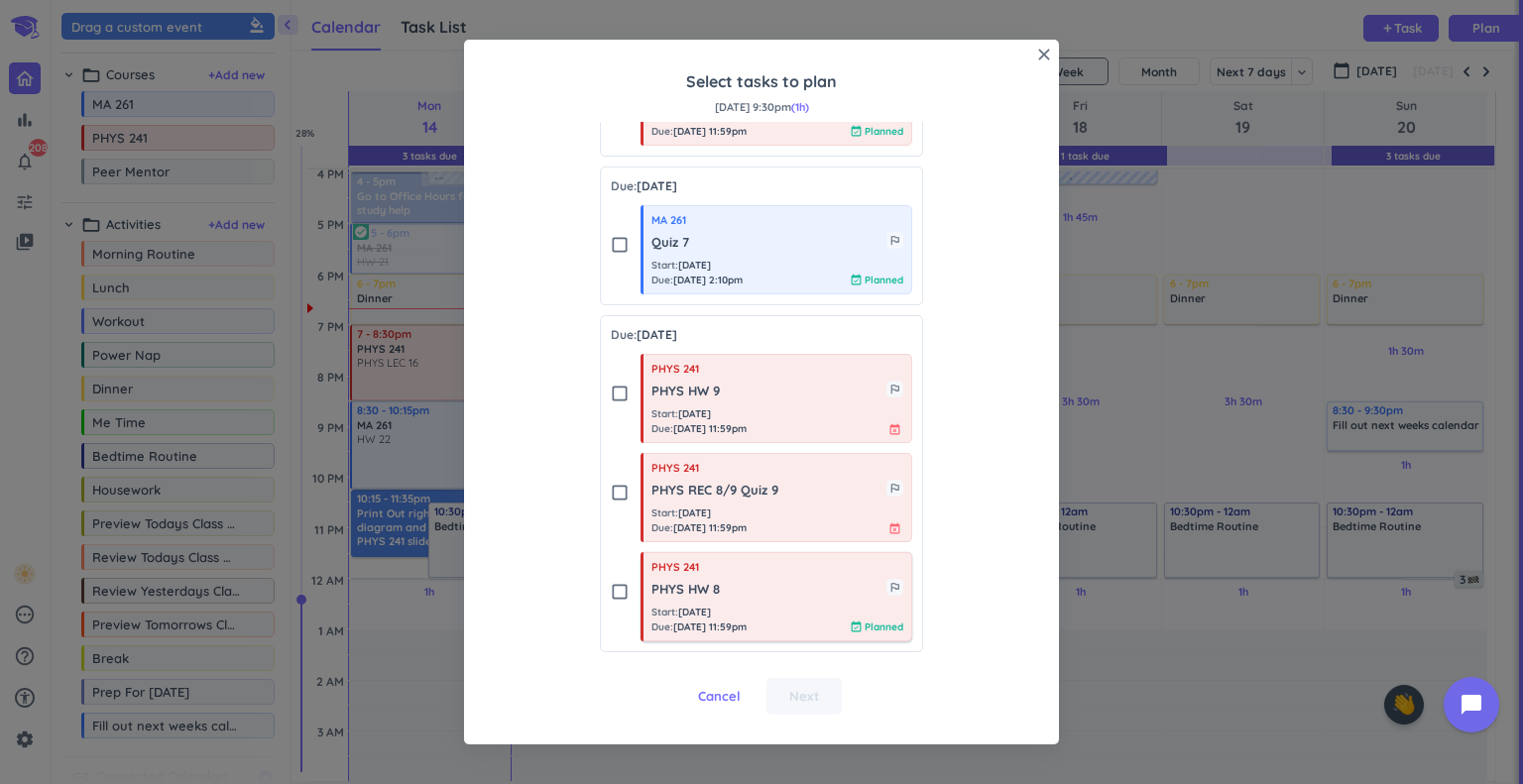 click on "PHYS 241" at bounding box center [777, 567] 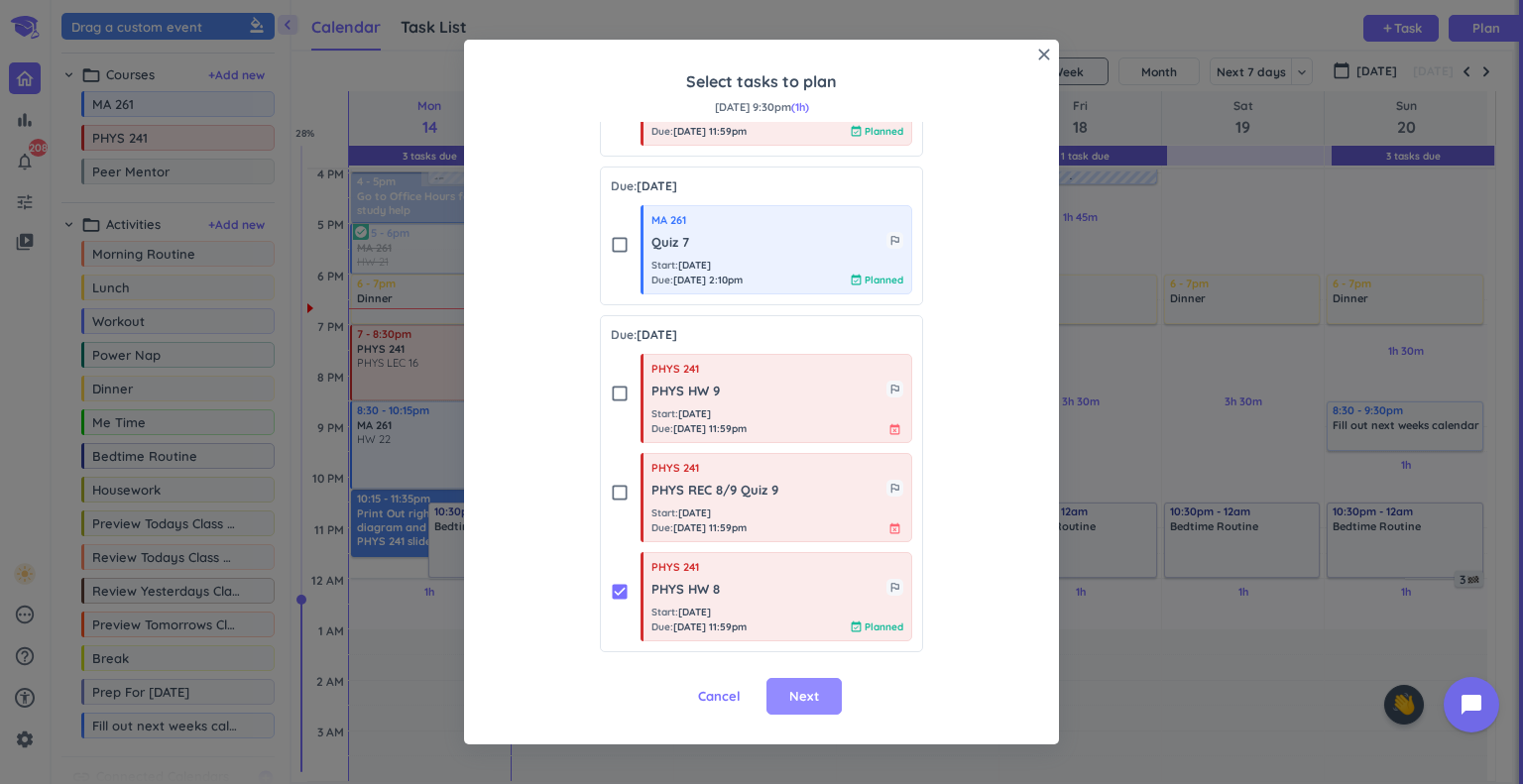 click on "Next" at bounding box center [804, 697] 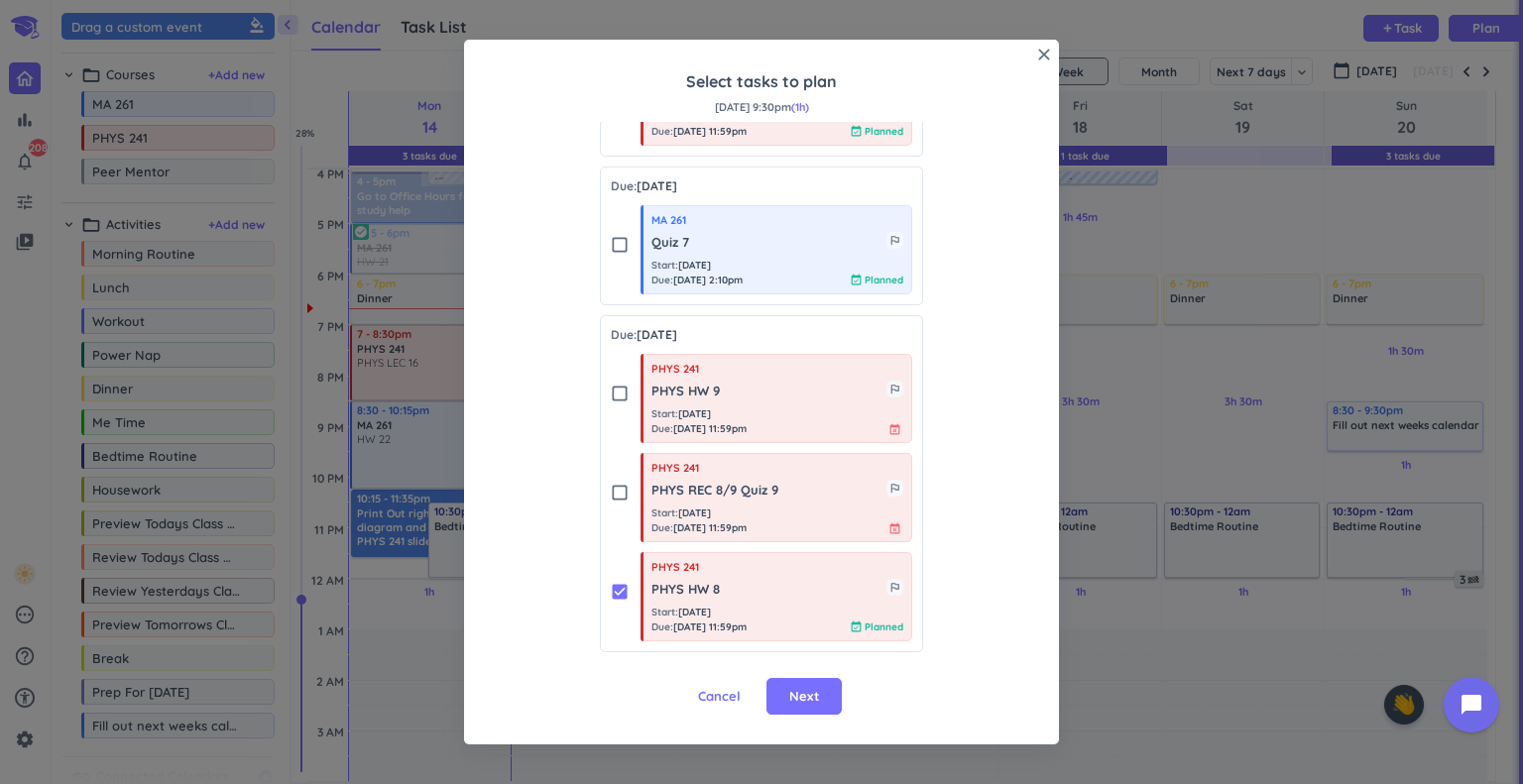 scroll, scrollTop: 0, scrollLeft: 0, axis: both 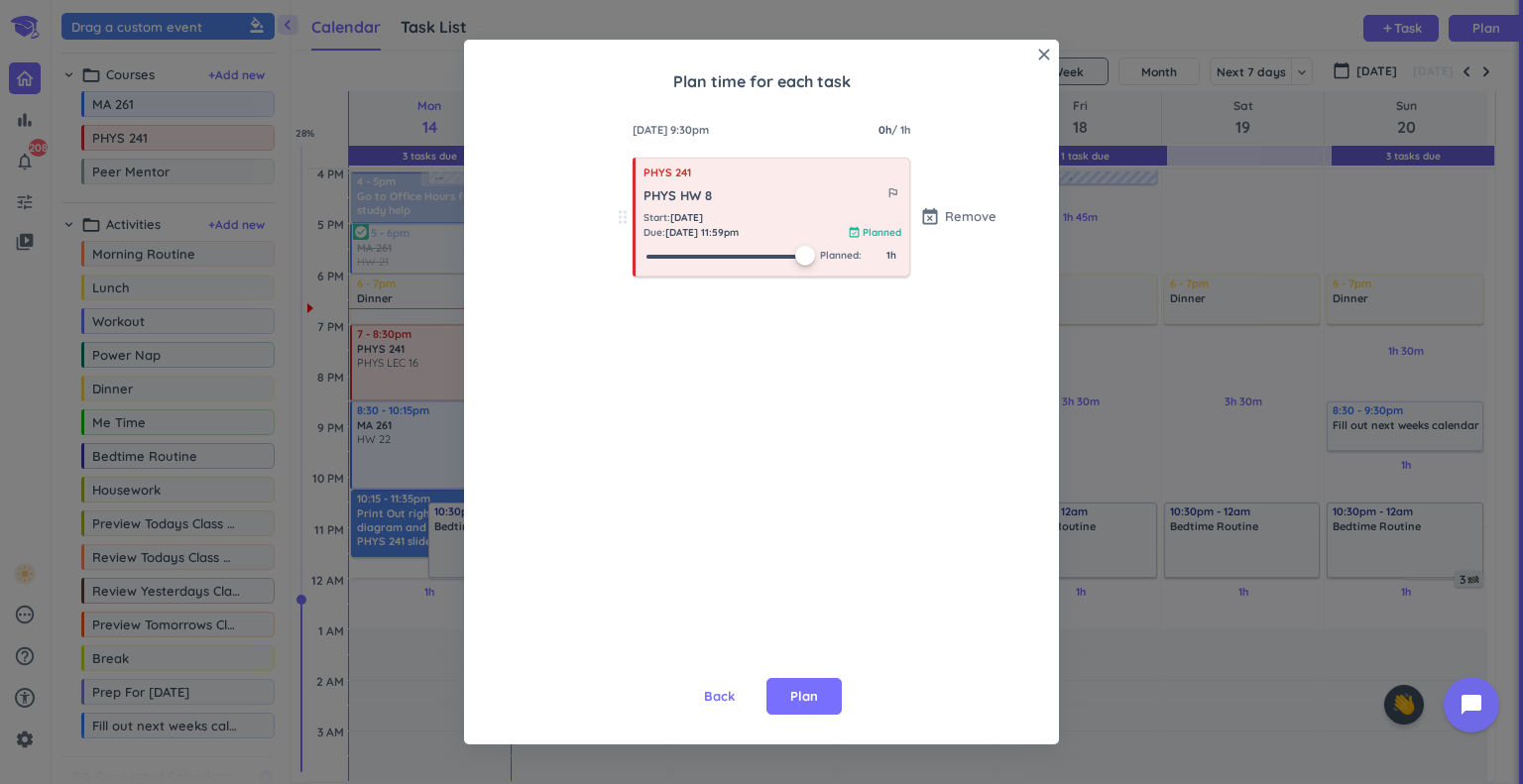 drag, startPoint x: 643, startPoint y: 259, endPoint x: 809, endPoint y: 253, distance: 166.1084 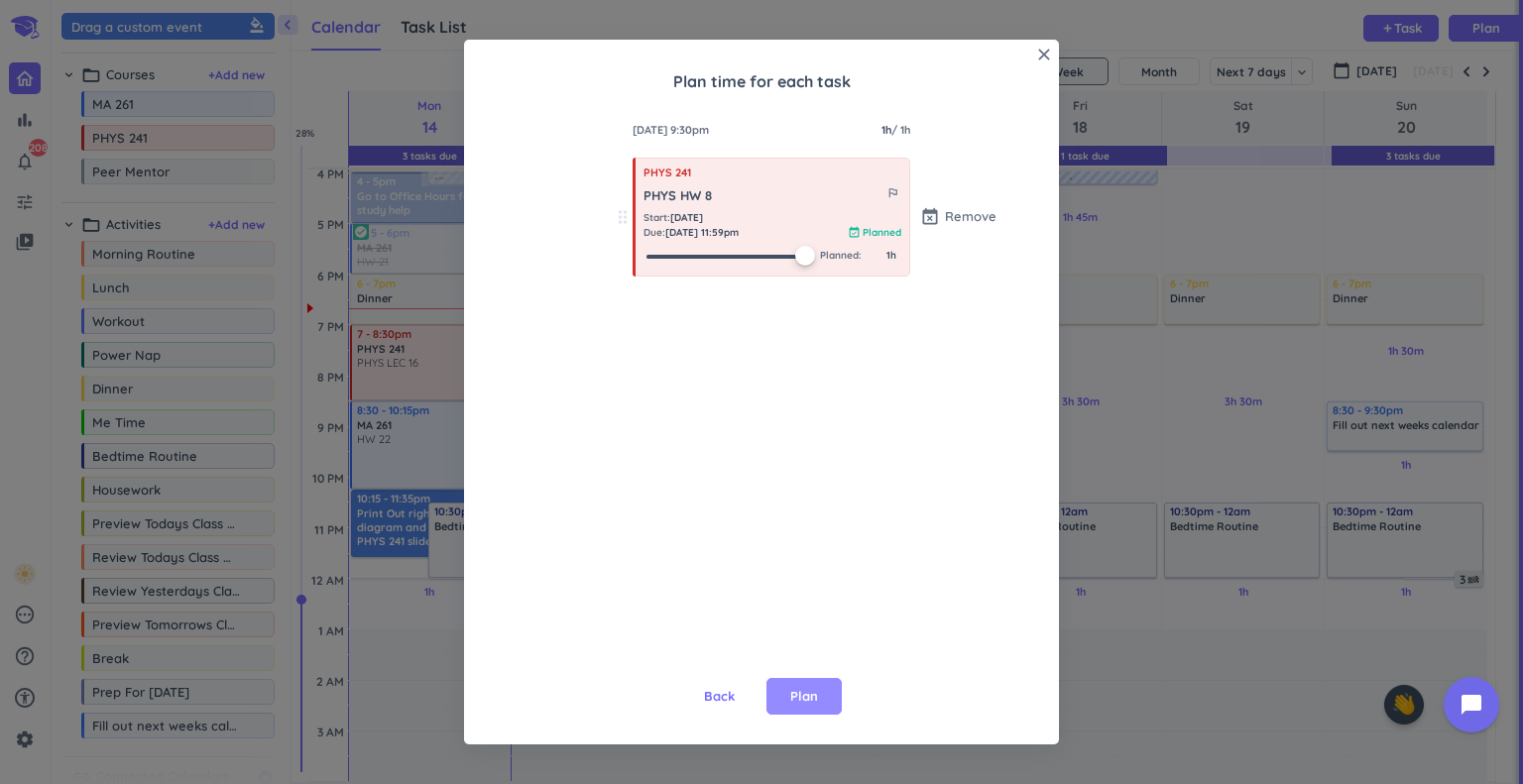 click on "Plan" at bounding box center (804, 697) 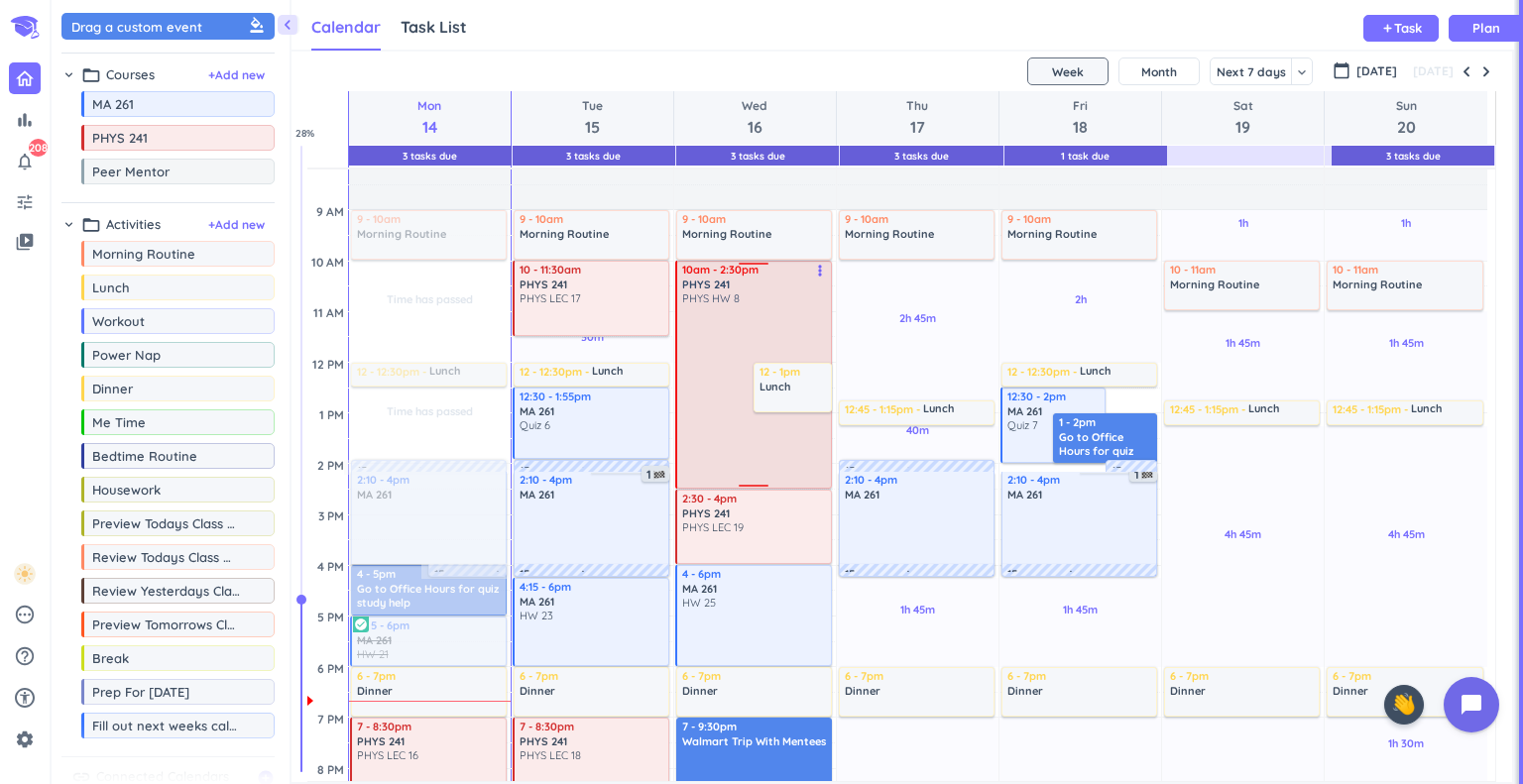 scroll, scrollTop: 214, scrollLeft: 0, axis: vertical 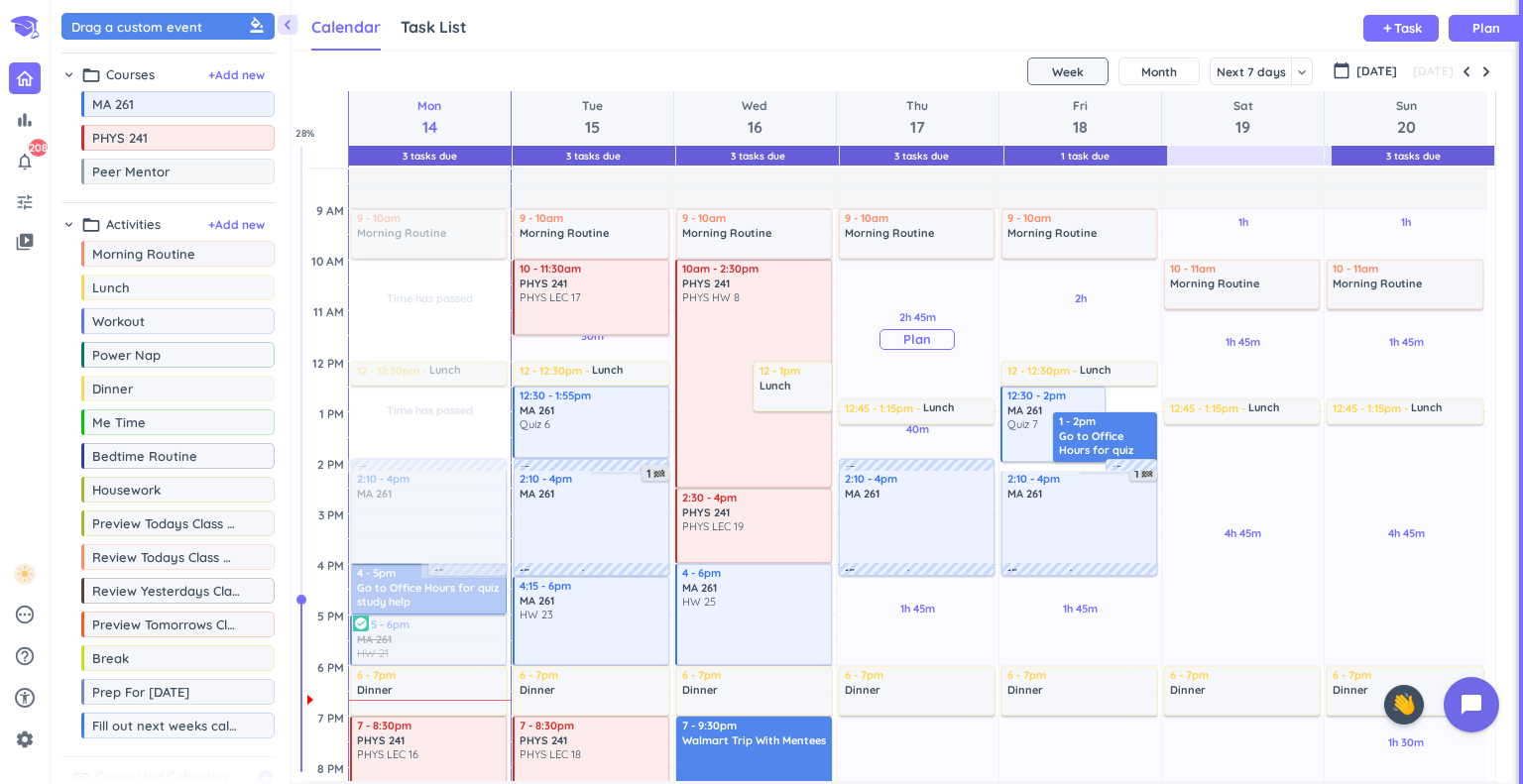 click on "Plan" at bounding box center (917, 339) 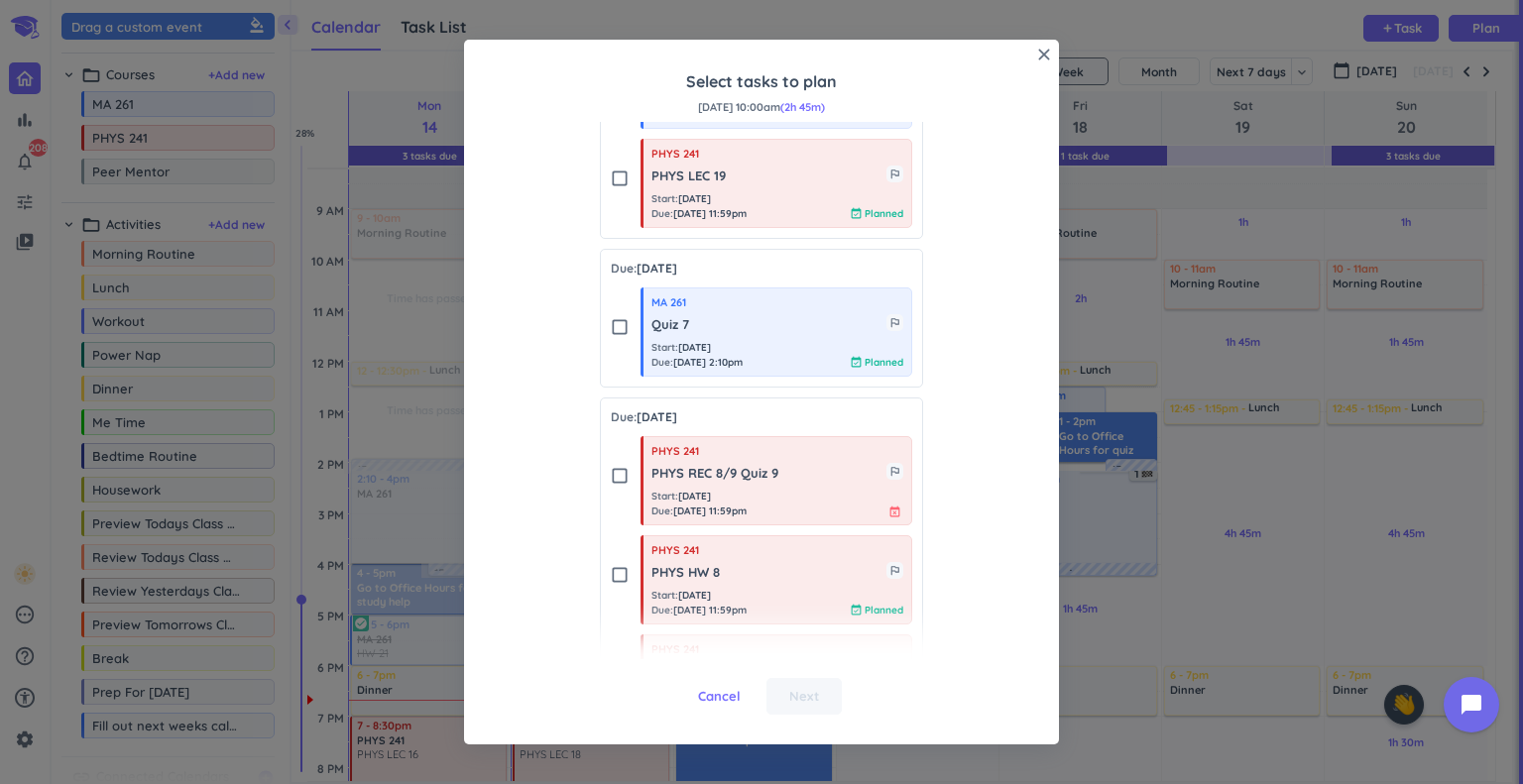 scroll, scrollTop: 1369, scrollLeft: 0, axis: vertical 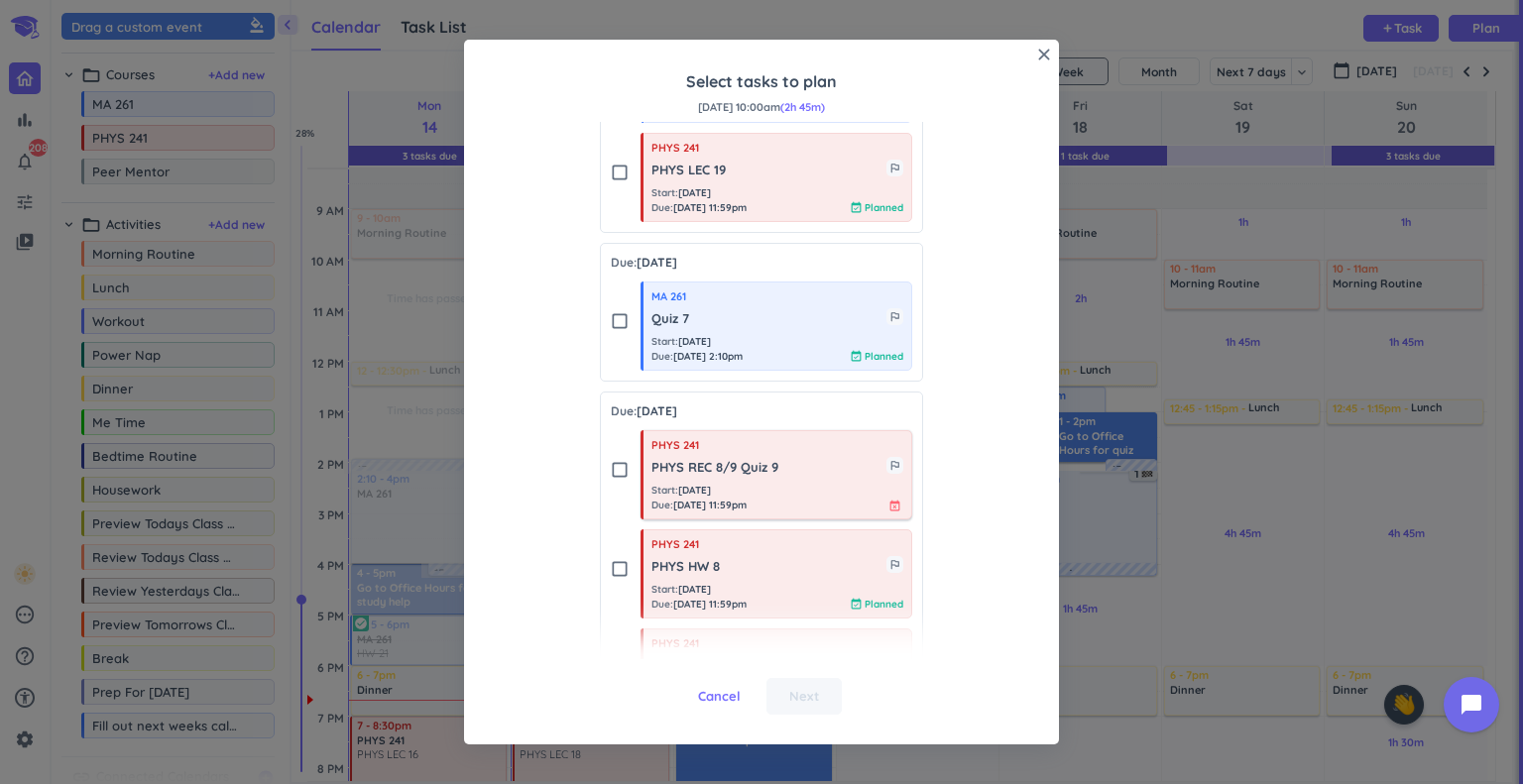 click on "PHYS 241 PHYS REC 8/9 Quiz 9 outlined_flag Start :  [DATE] Due :  [DATE] 11:59pm event_busy" at bounding box center [776, 475] 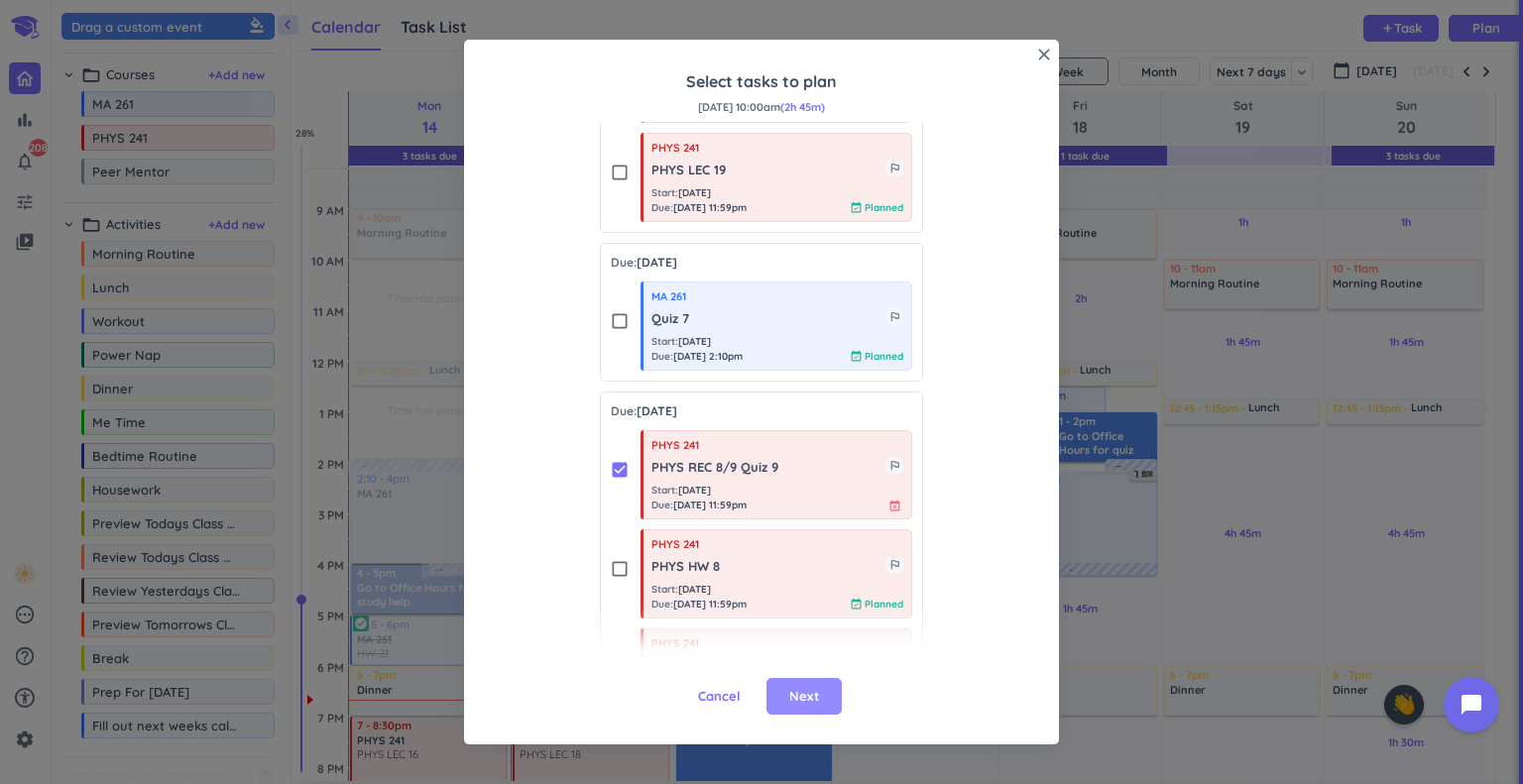 click on "Next" at bounding box center (804, 697) 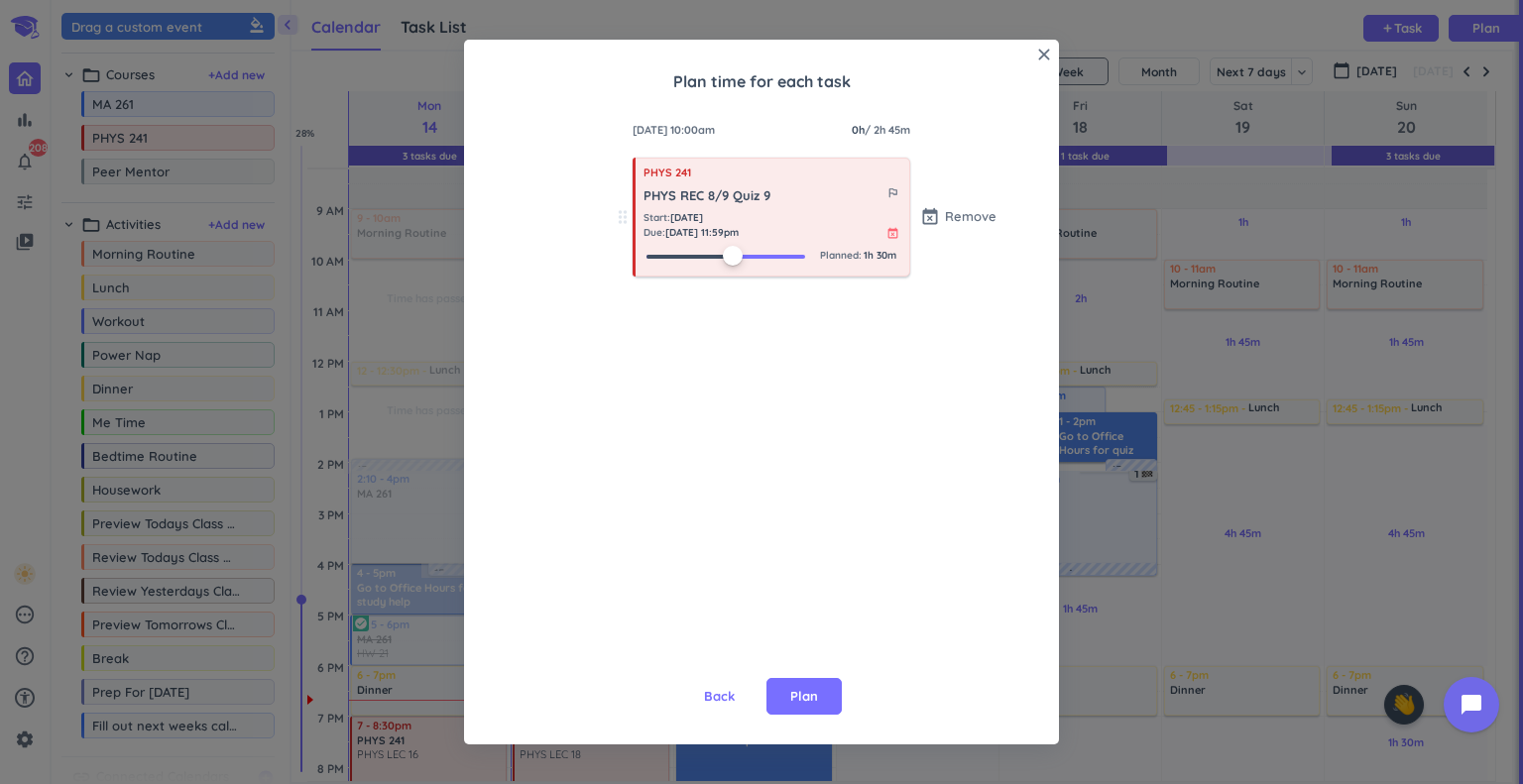drag, startPoint x: 643, startPoint y: 252, endPoint x: 729, endPoint y: 265, distance: 86.977008 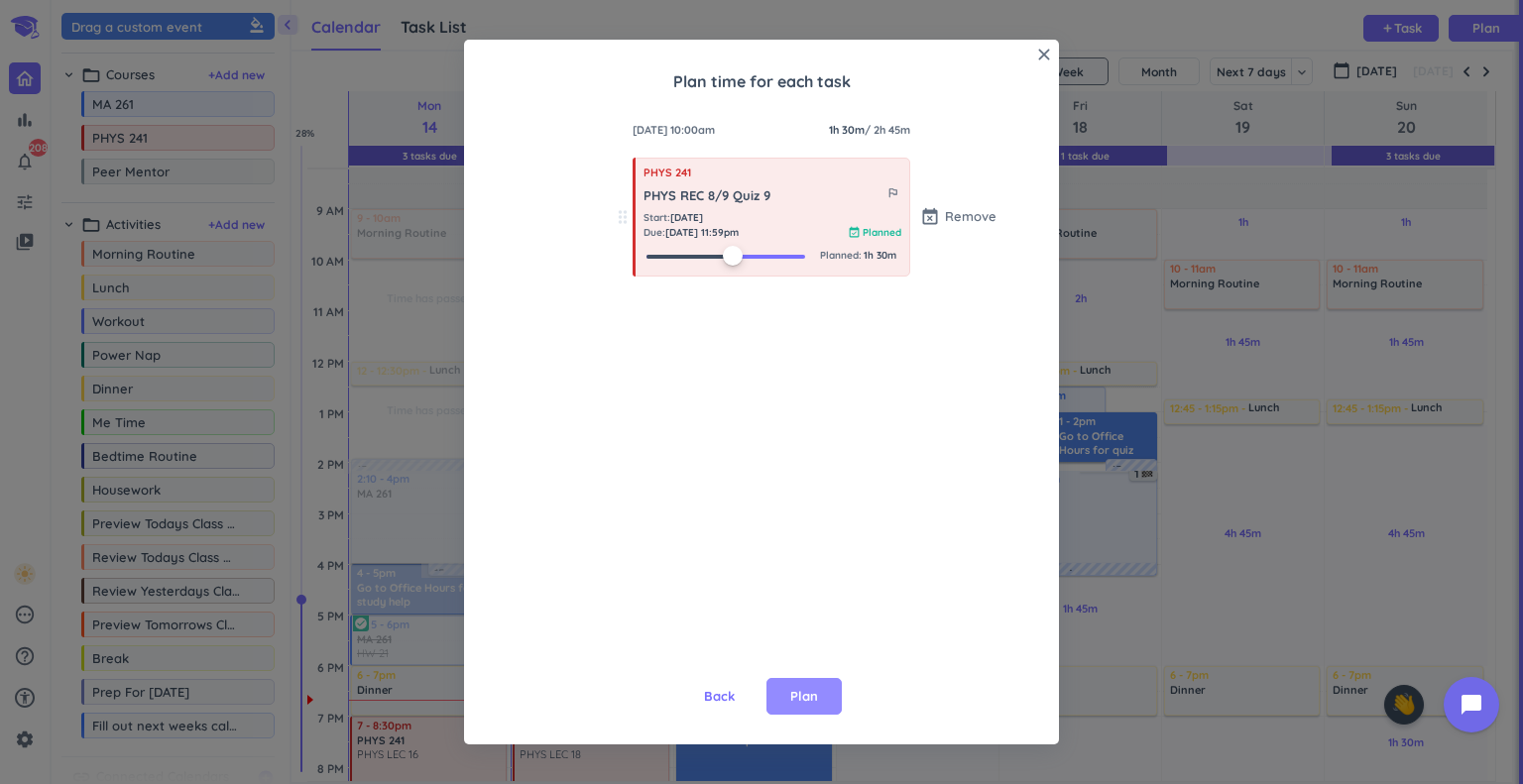 click on "Plan" at bounding box center (804, 697) 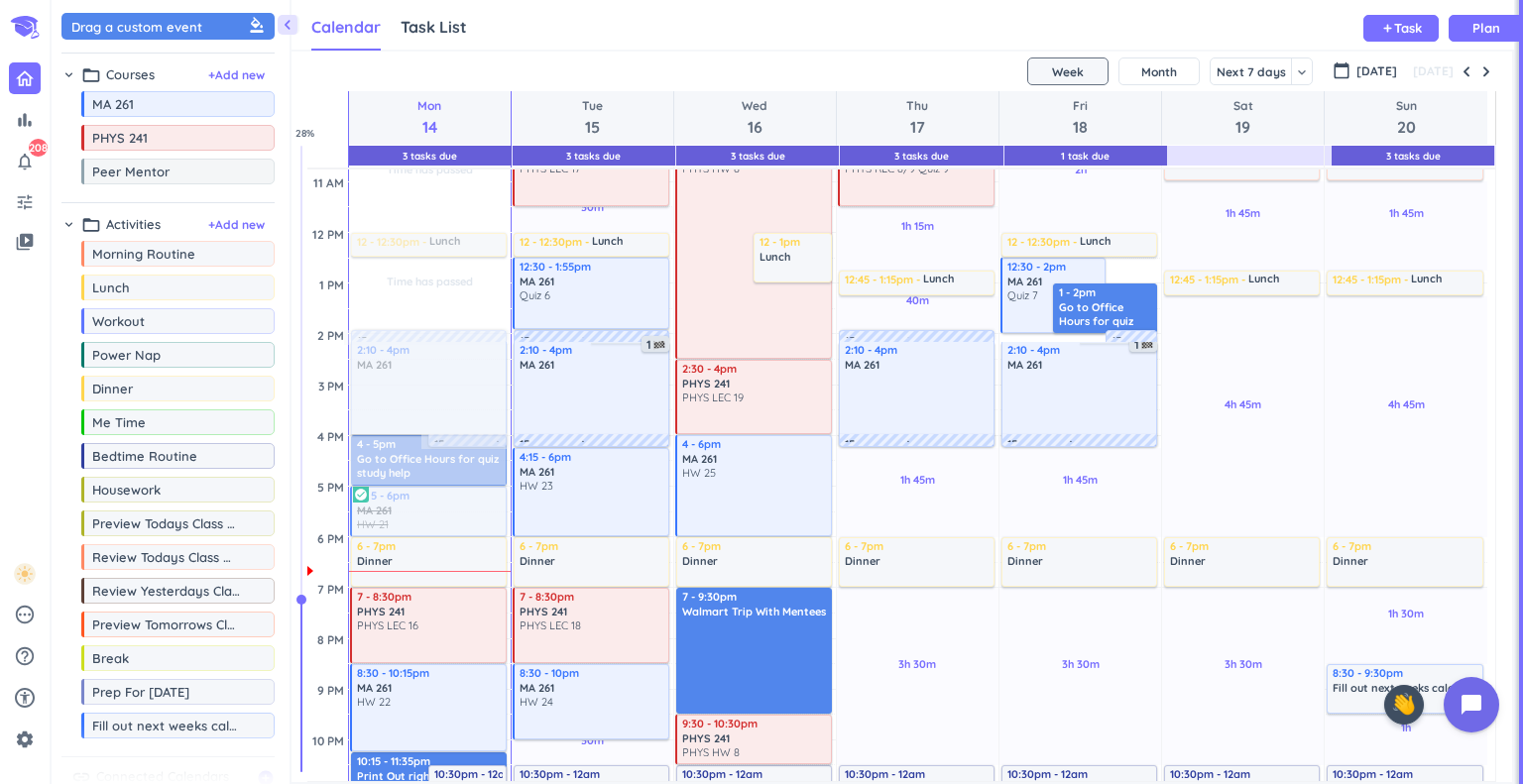 scroll, scrollTop: 343, scrollLeft: 0, axis: vertical 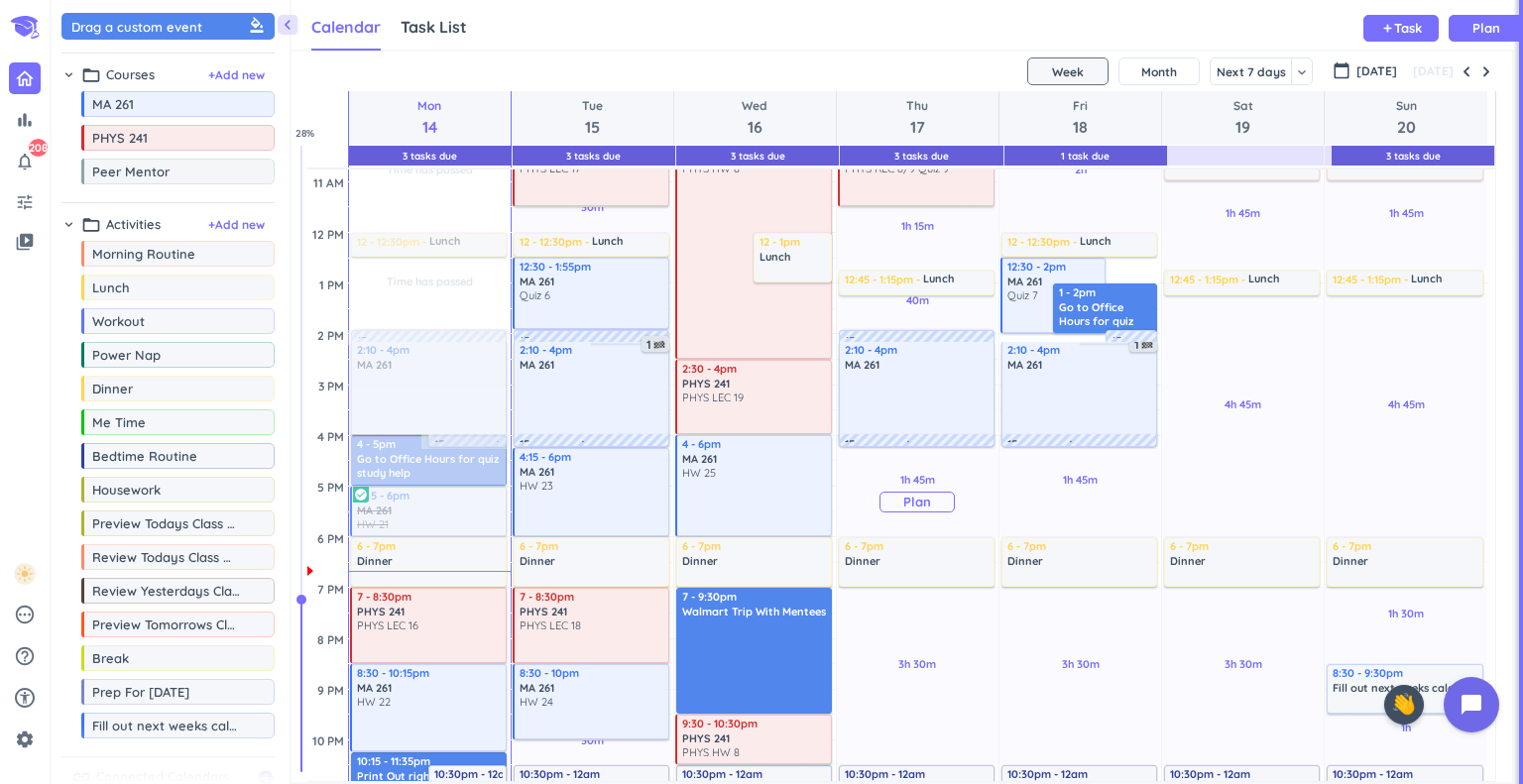 click on "Plan" at bounding box center [917, 502] 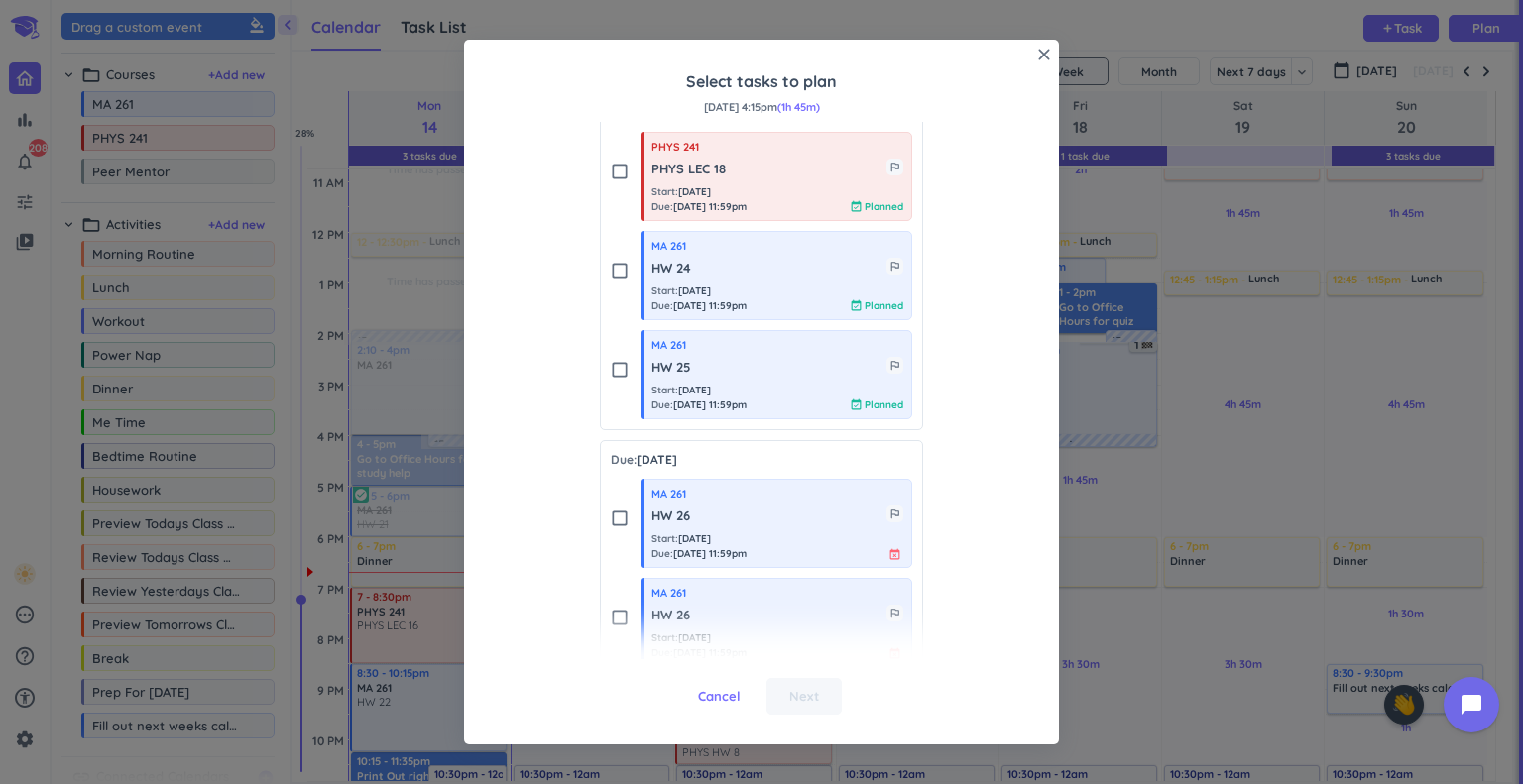 scroll, scrollTop: 853, scrollLeft: 0, axis: vertical 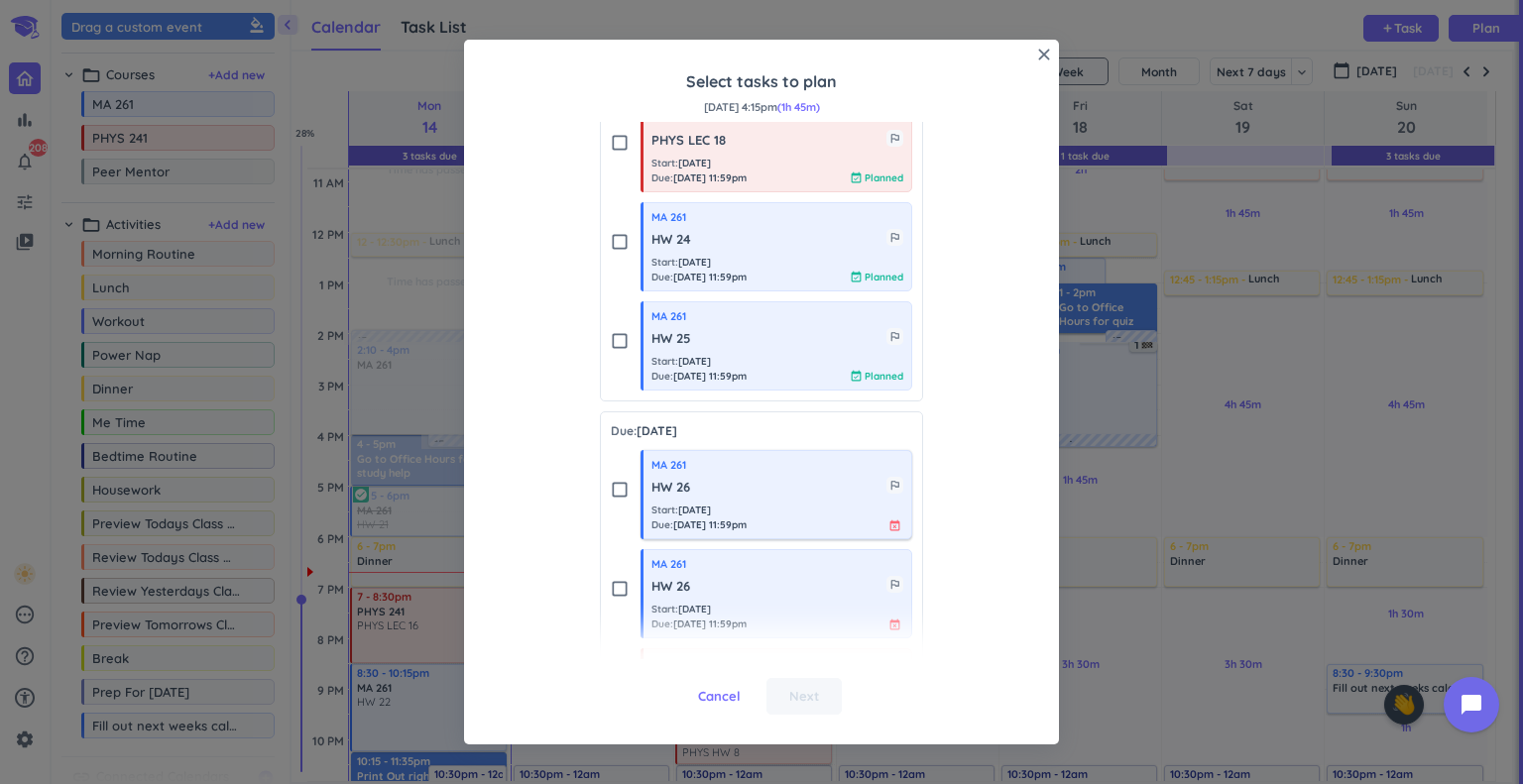 click on "HW 26" at bounding box center [768, 488] 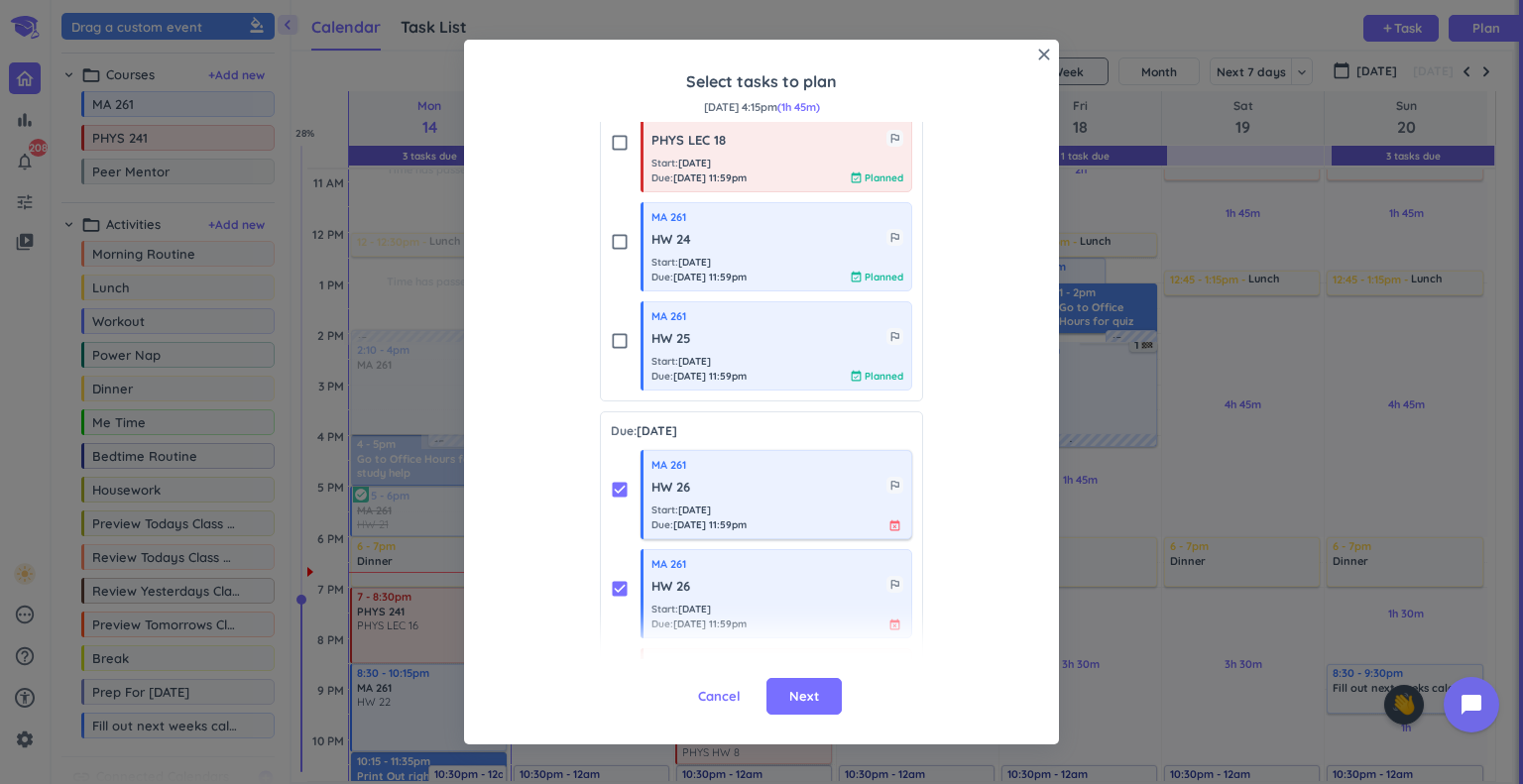 click on "Start :  [DATE] Due :  [DATE] 11:59pm event_busy" at bounding box center (777, 517) 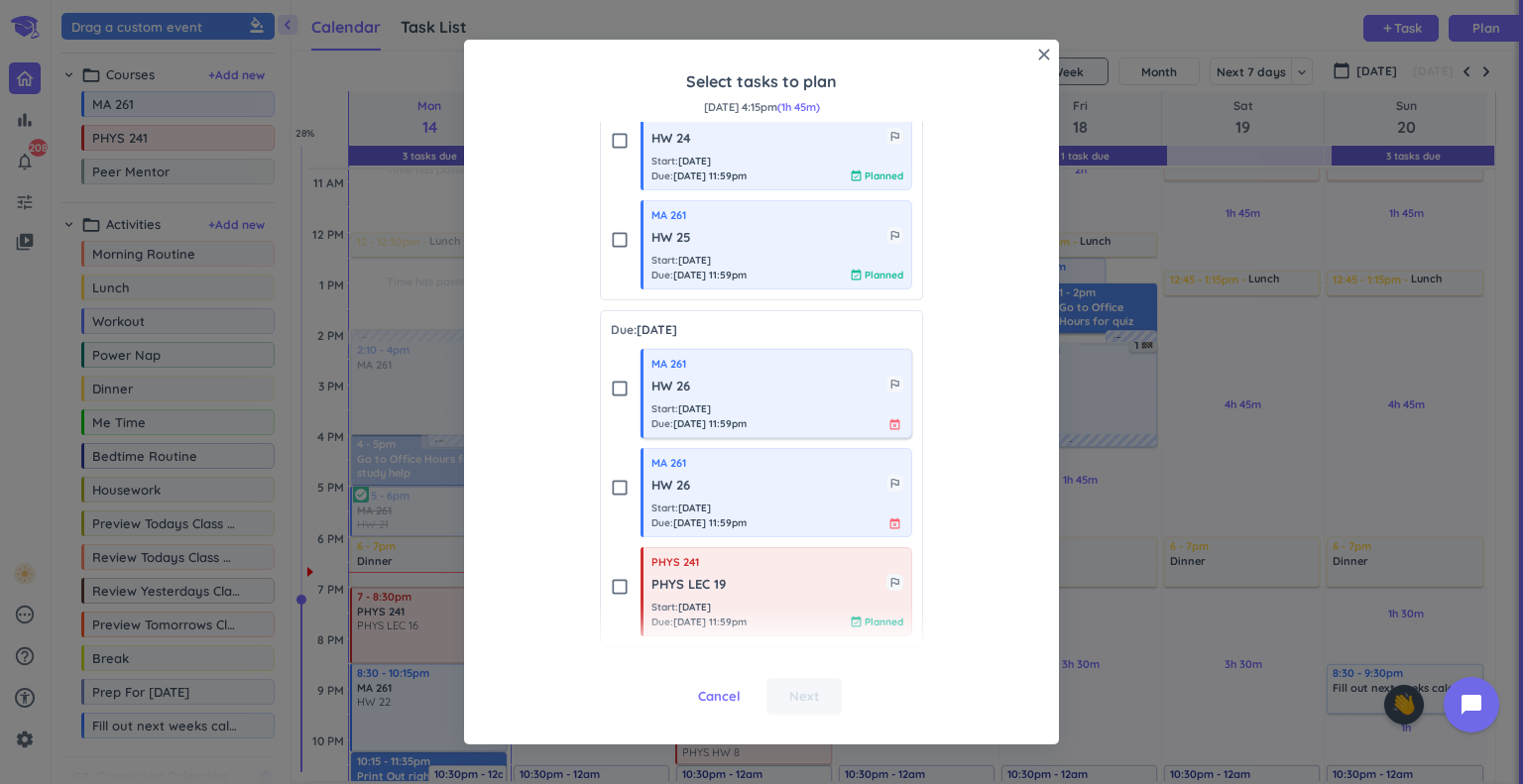scroll, scrollTop: 958, scrollLeft: 0, axis: vertical 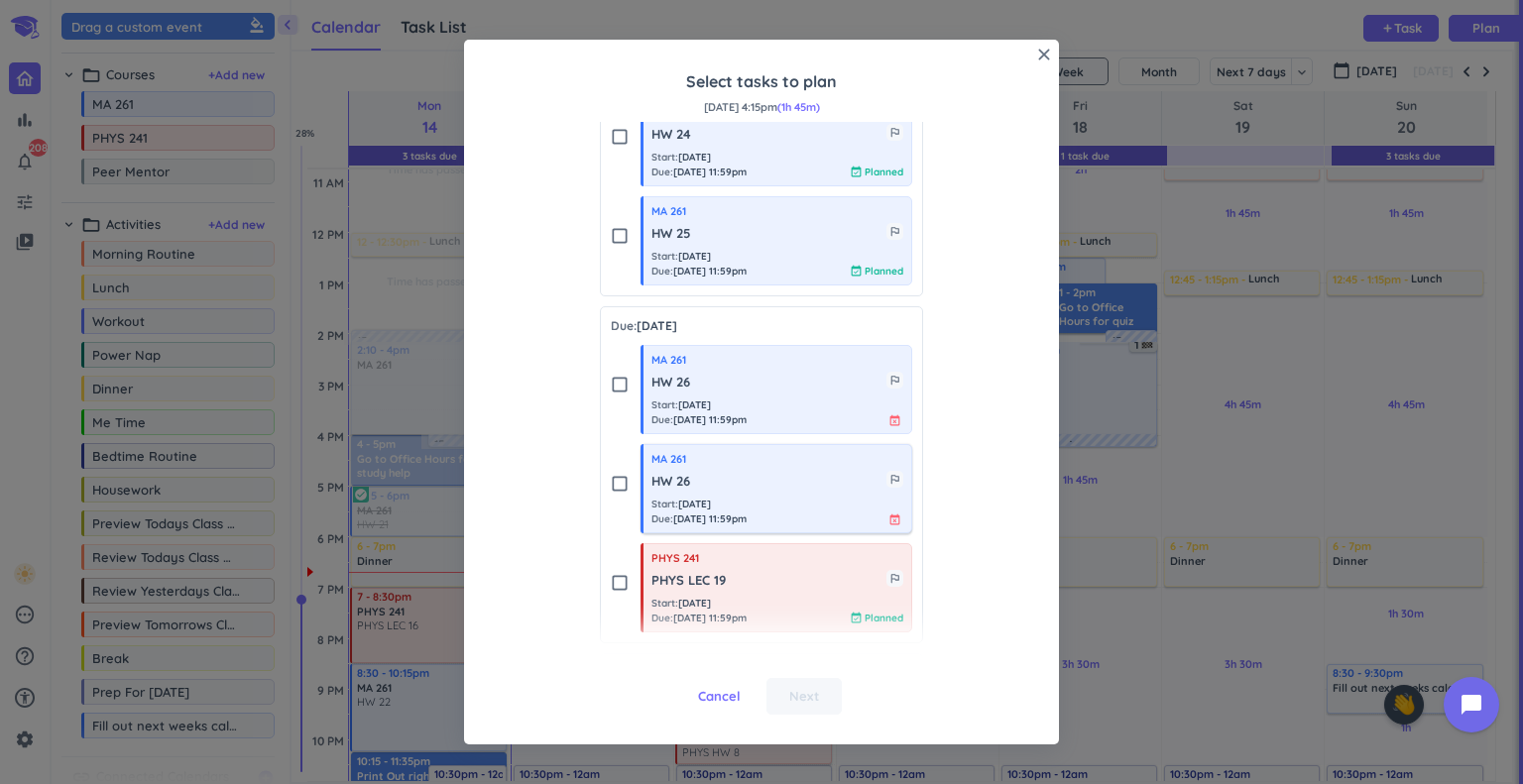 click on "HW 26" at bounding box center [768, 482] 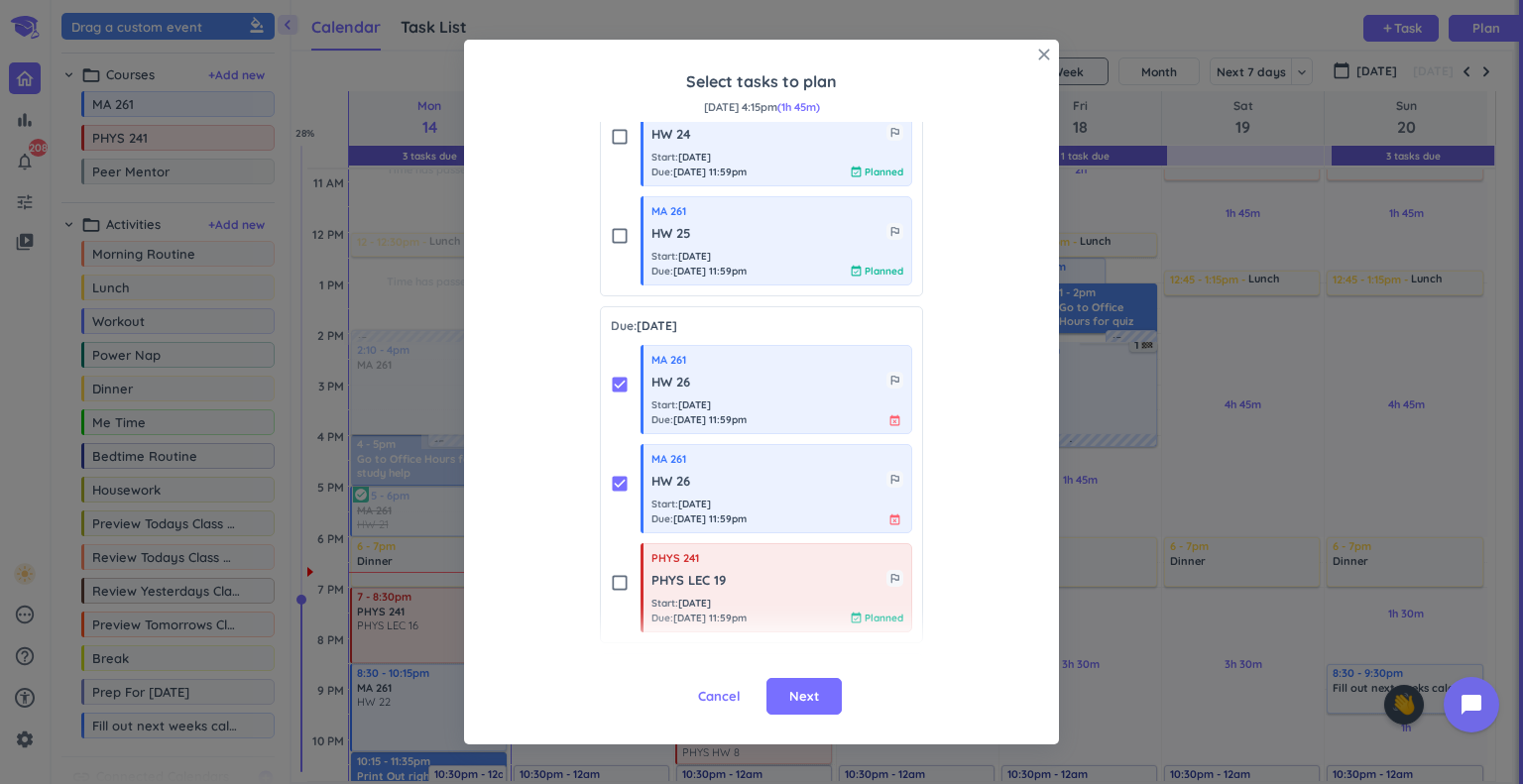click on "close" at bounding box center [1044, 55] 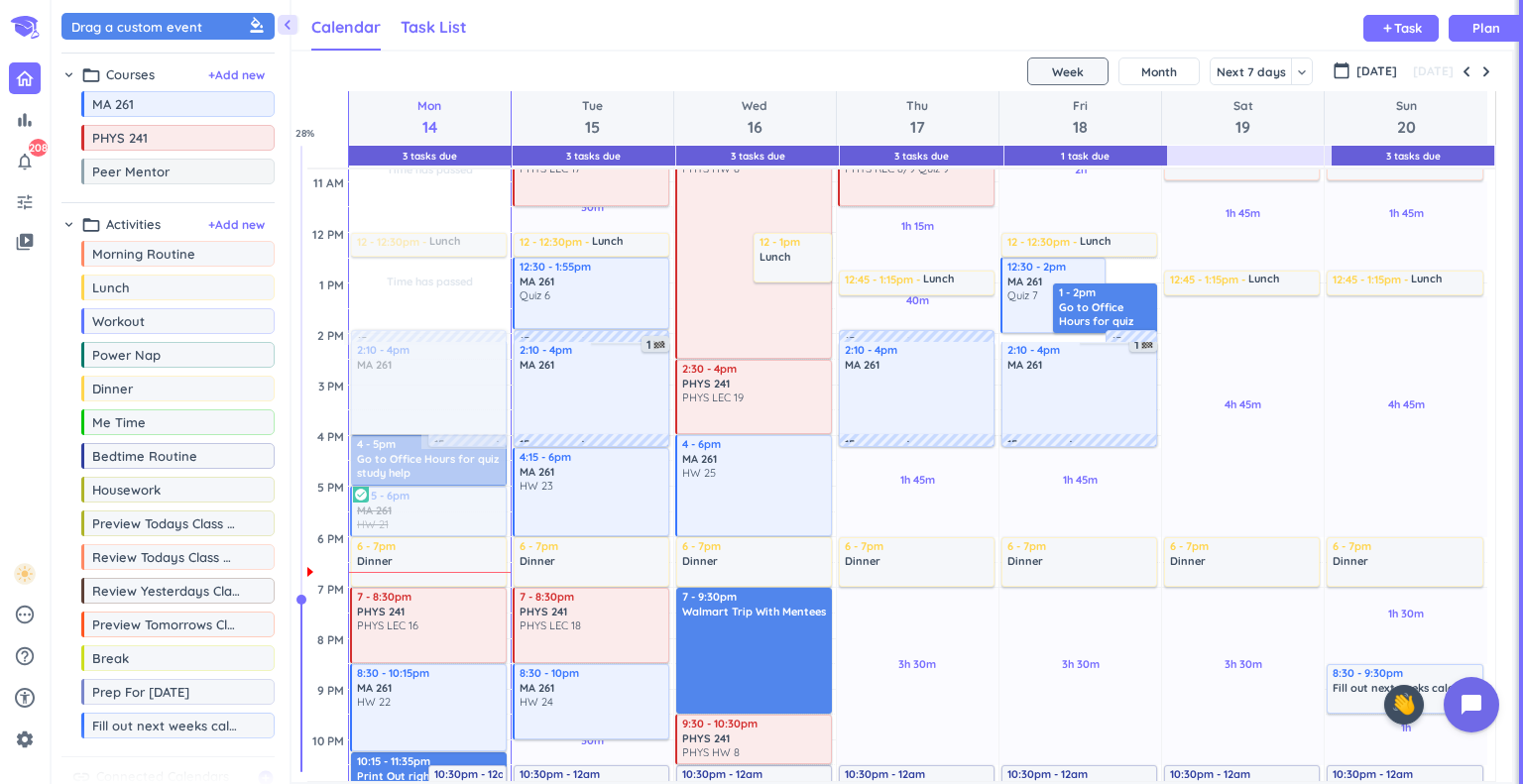 click on "Task List" at bounding box center (433, 28) 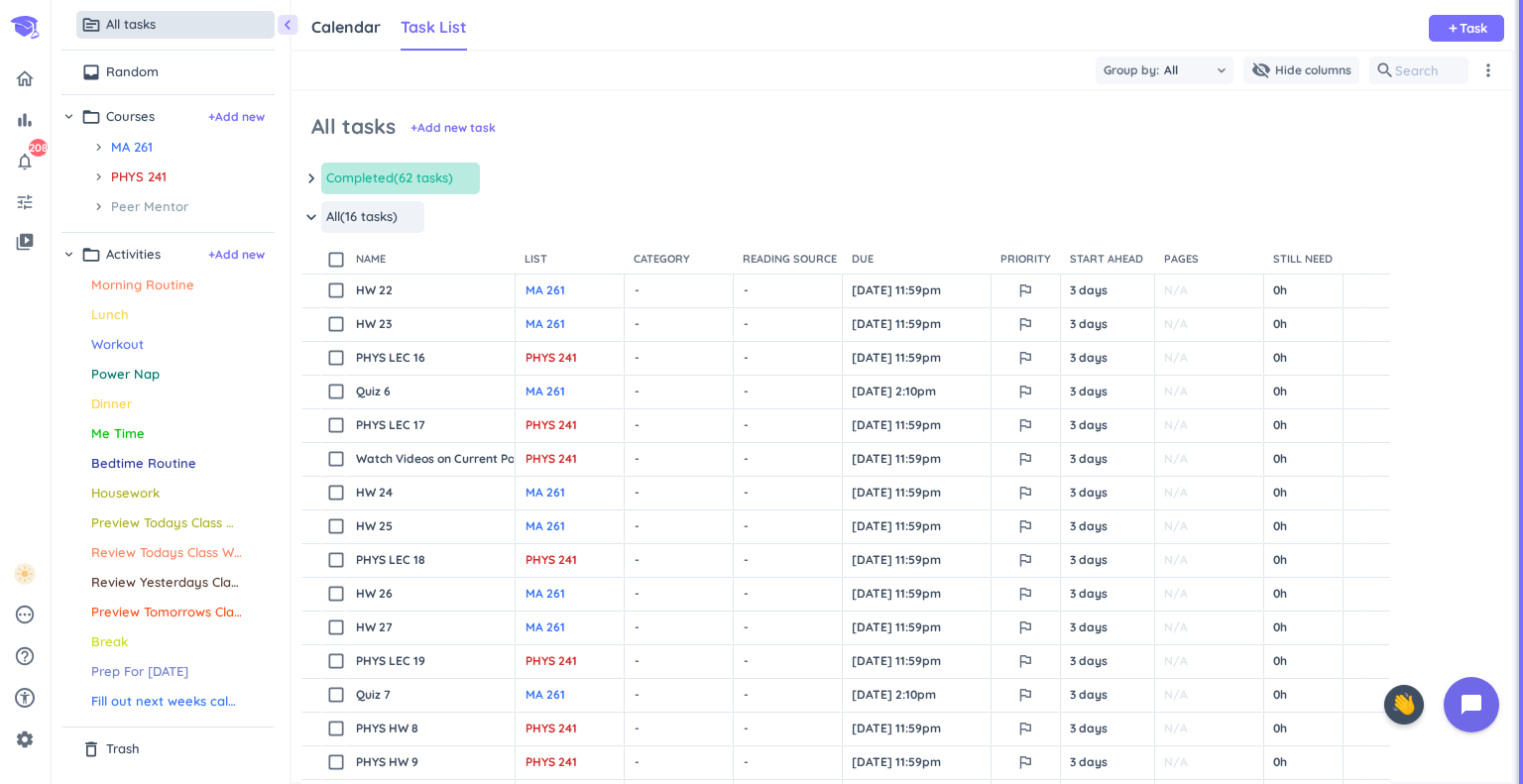 scroll, scrollTop: 9, scrollLeft: 8, axis: both 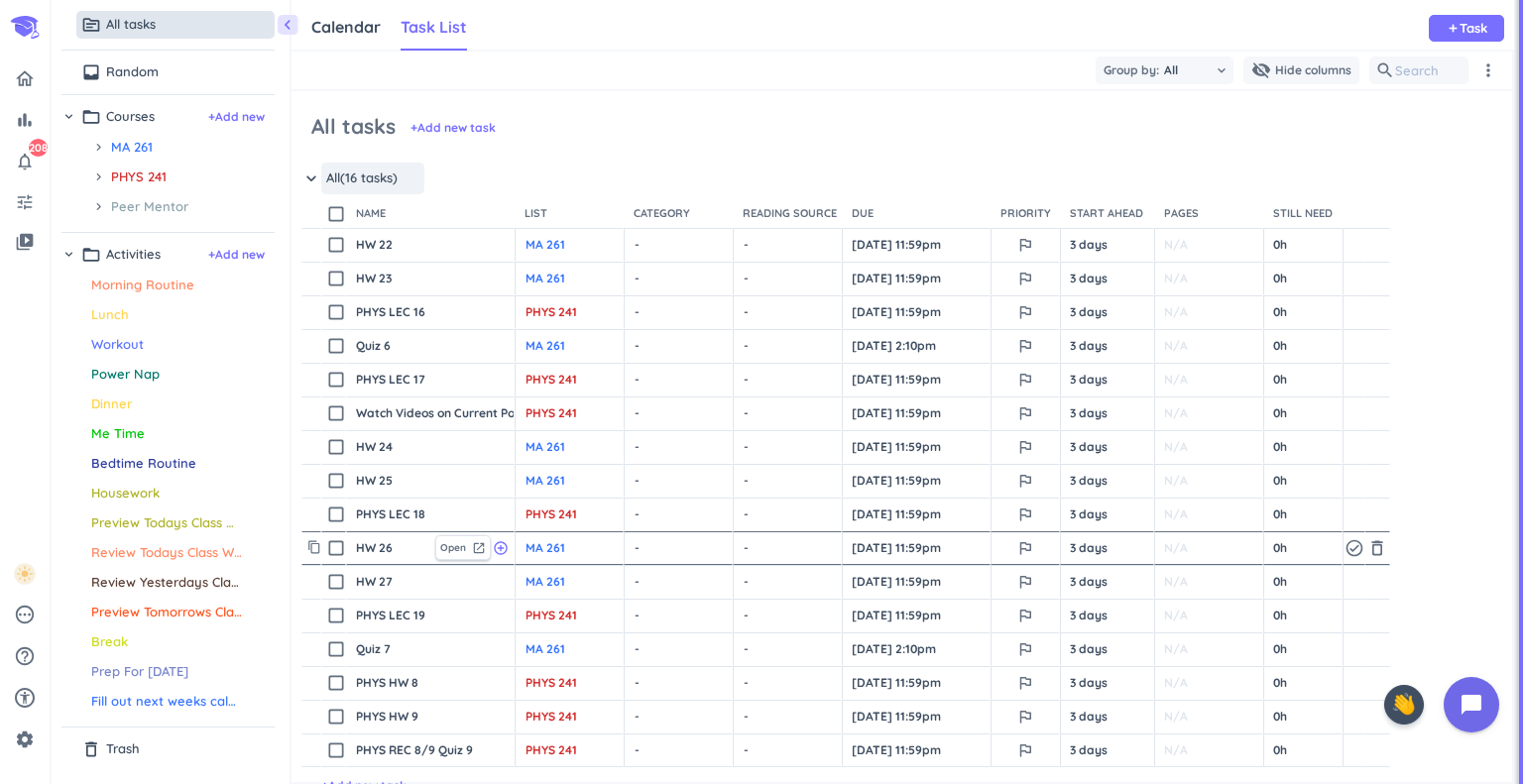 click on "HW 26" at bounding box center (391, 548) 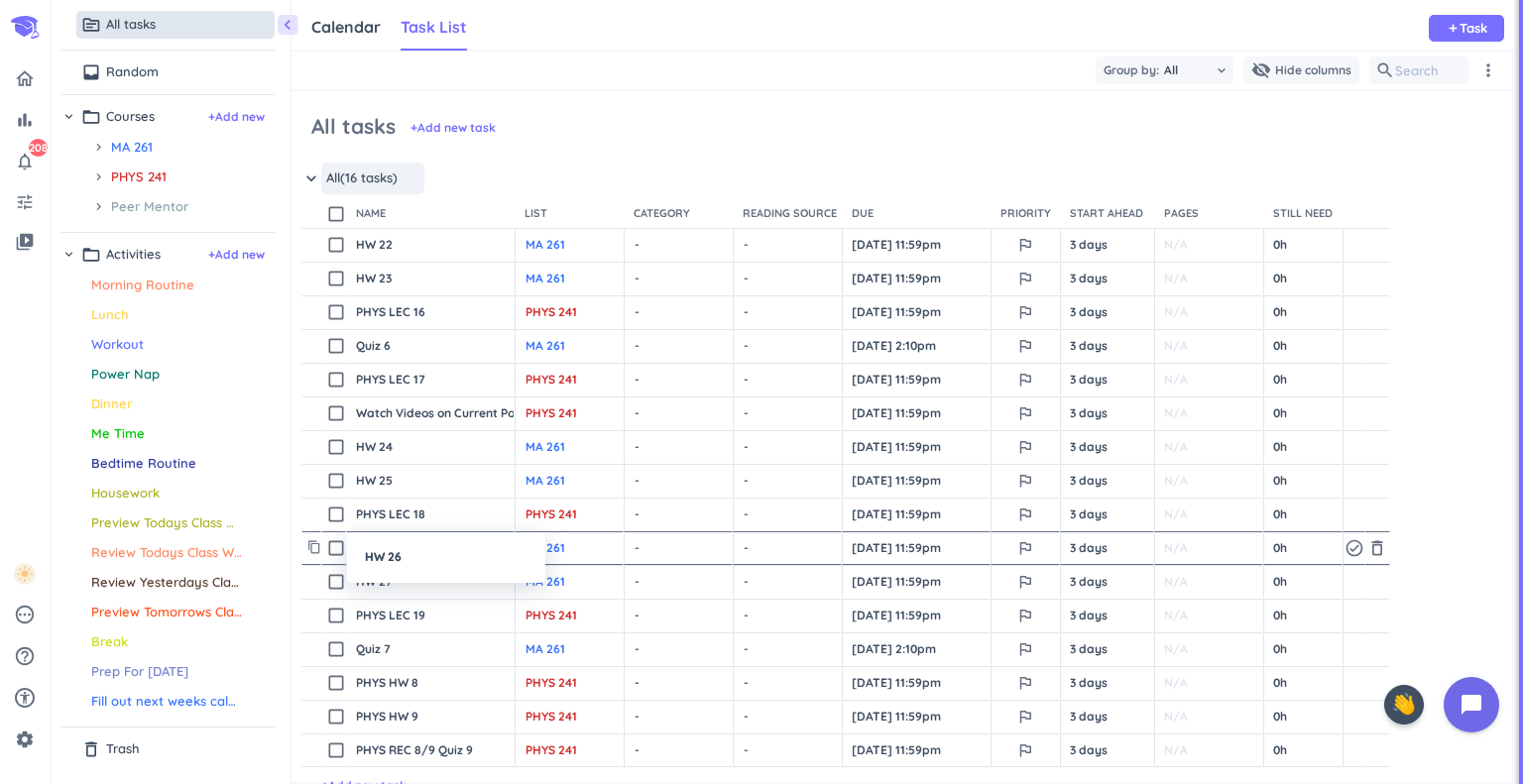 click at bounding box center [762, 392] 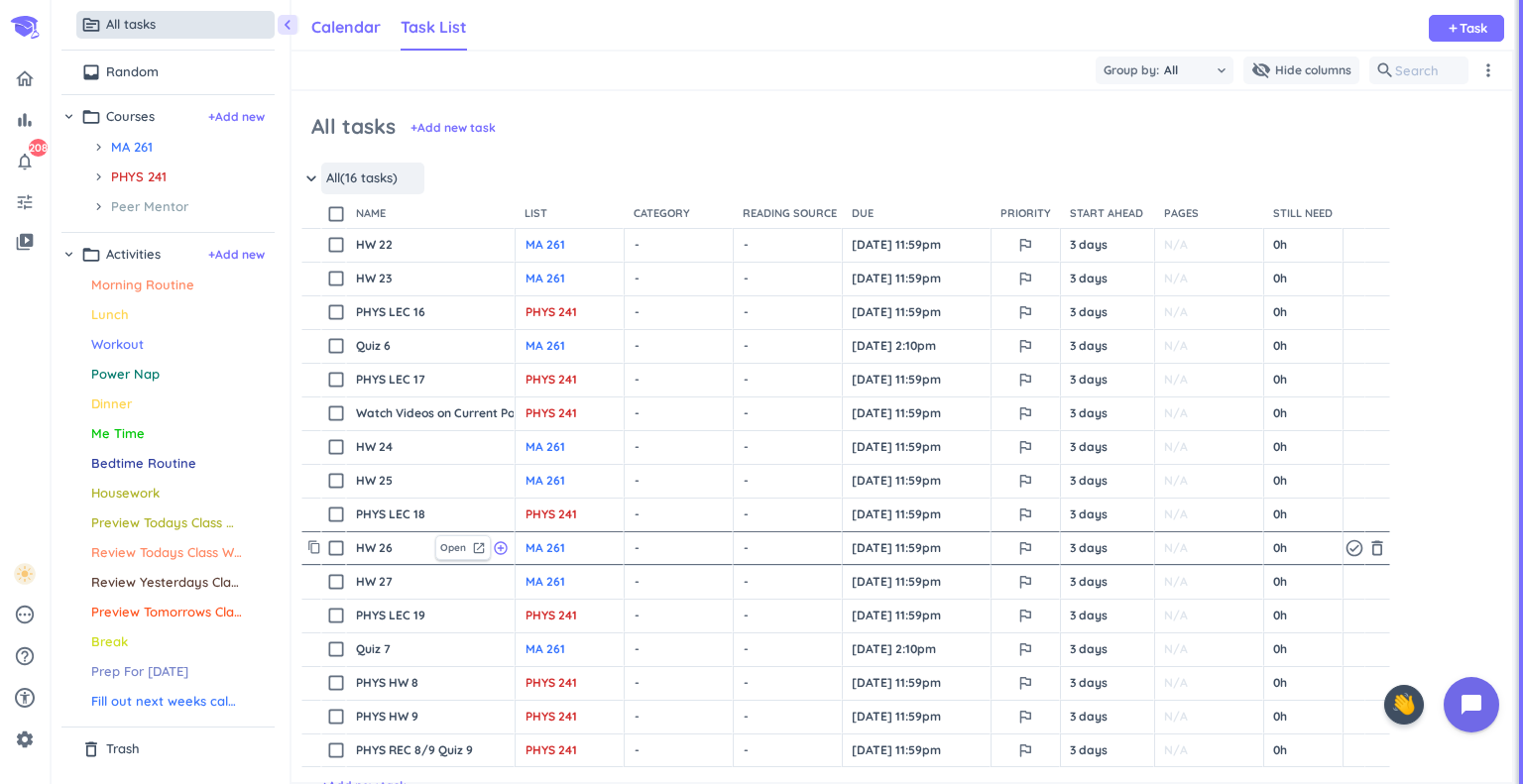 click on "Calendar" at bounding box center [346, 27] 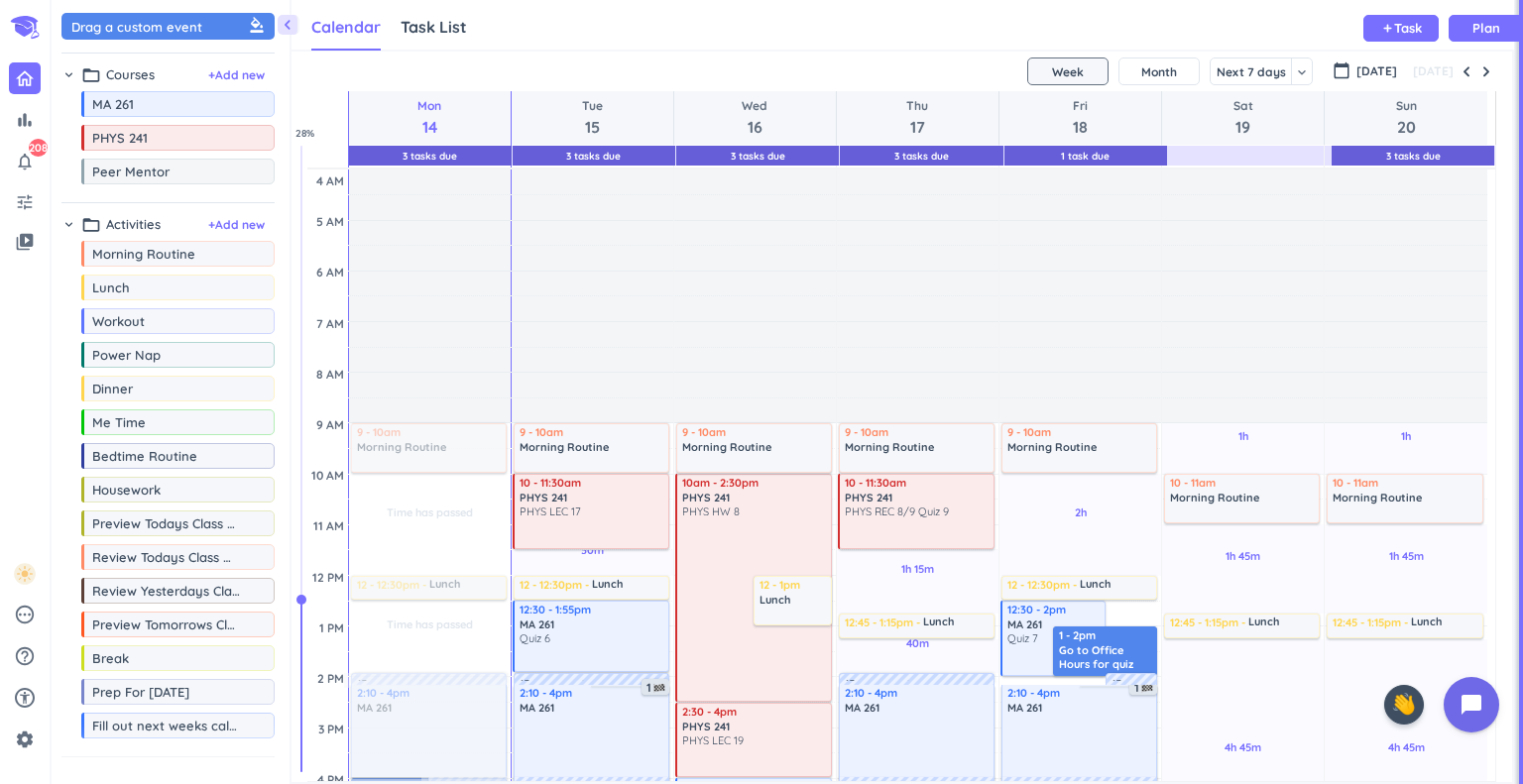 scroll, scrollTop: 9, scrollLeft: 8, axis: both 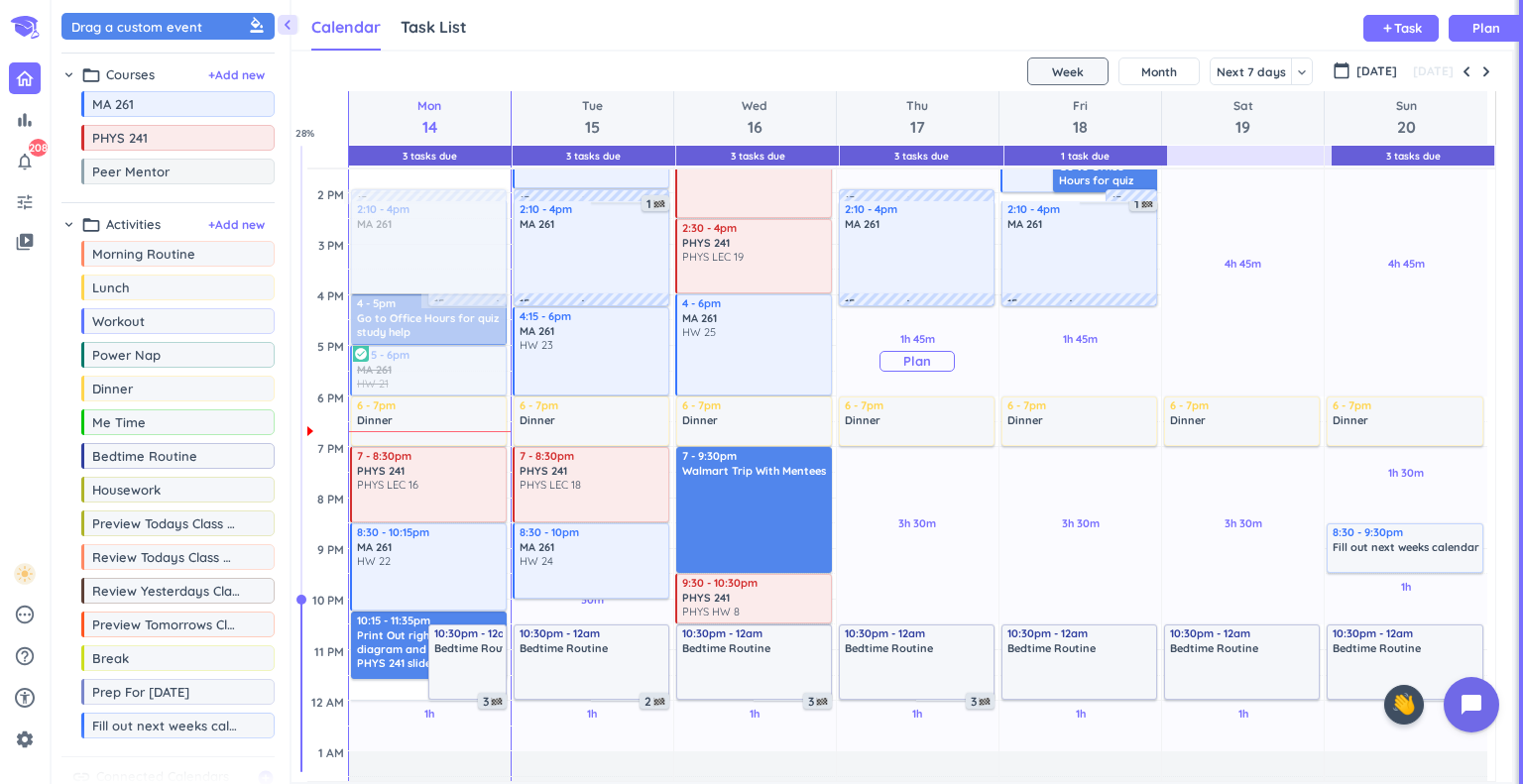 click on "Plan" at bounding box center [917, 361] 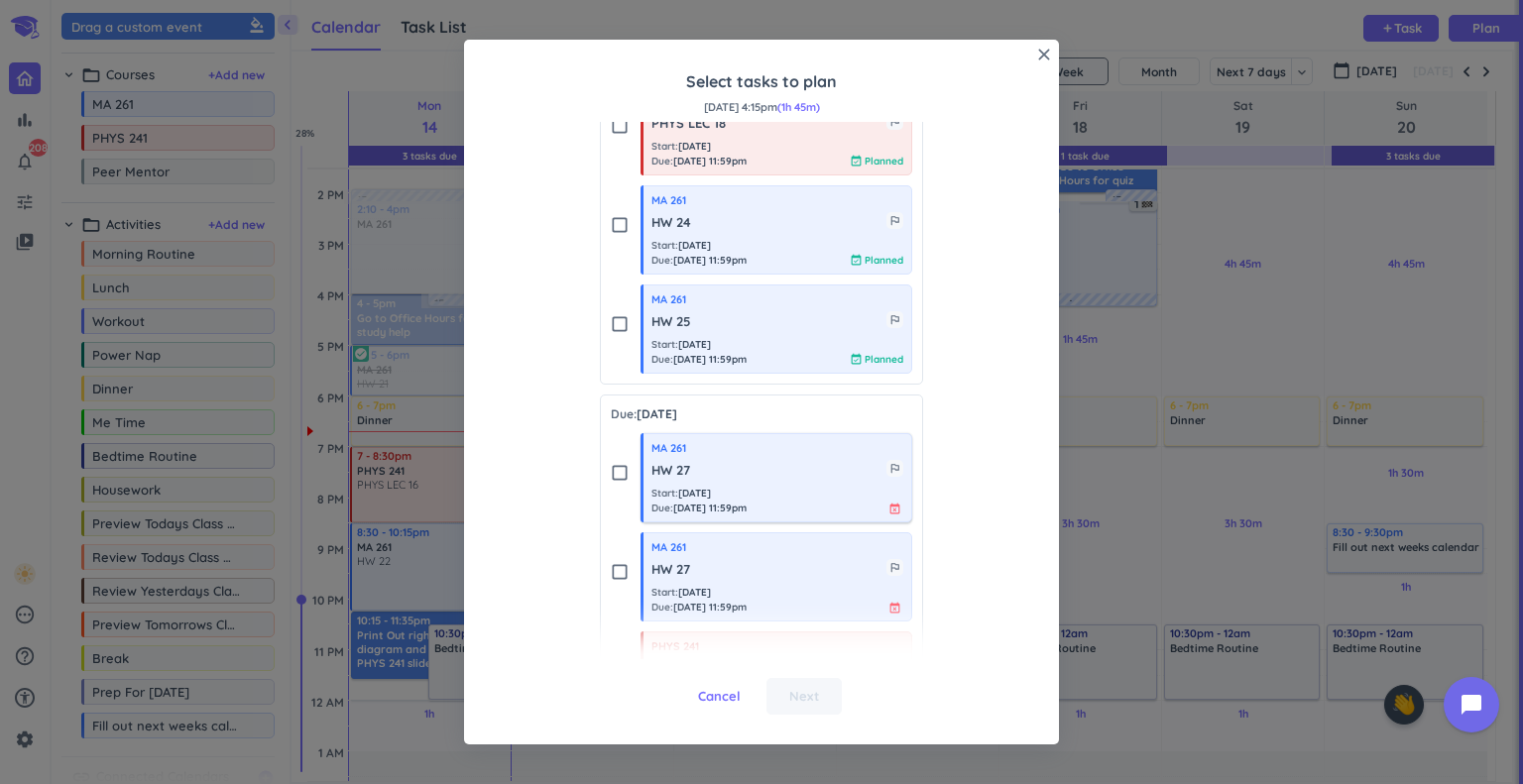 scroll, scrollTop: 870, scrollLeft: 0, axis: vertical 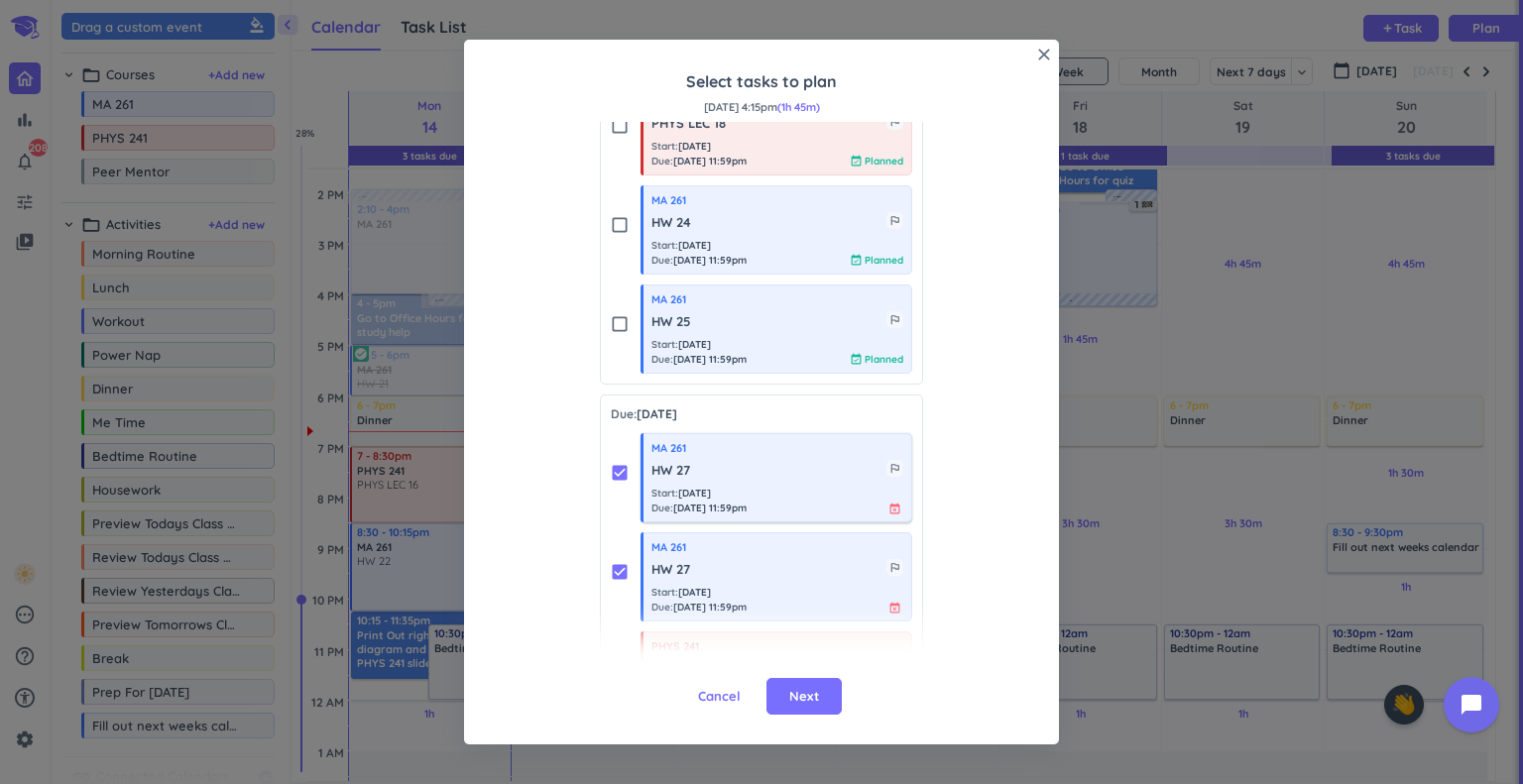 click on "HW 27" at bounding box center (768, 471) 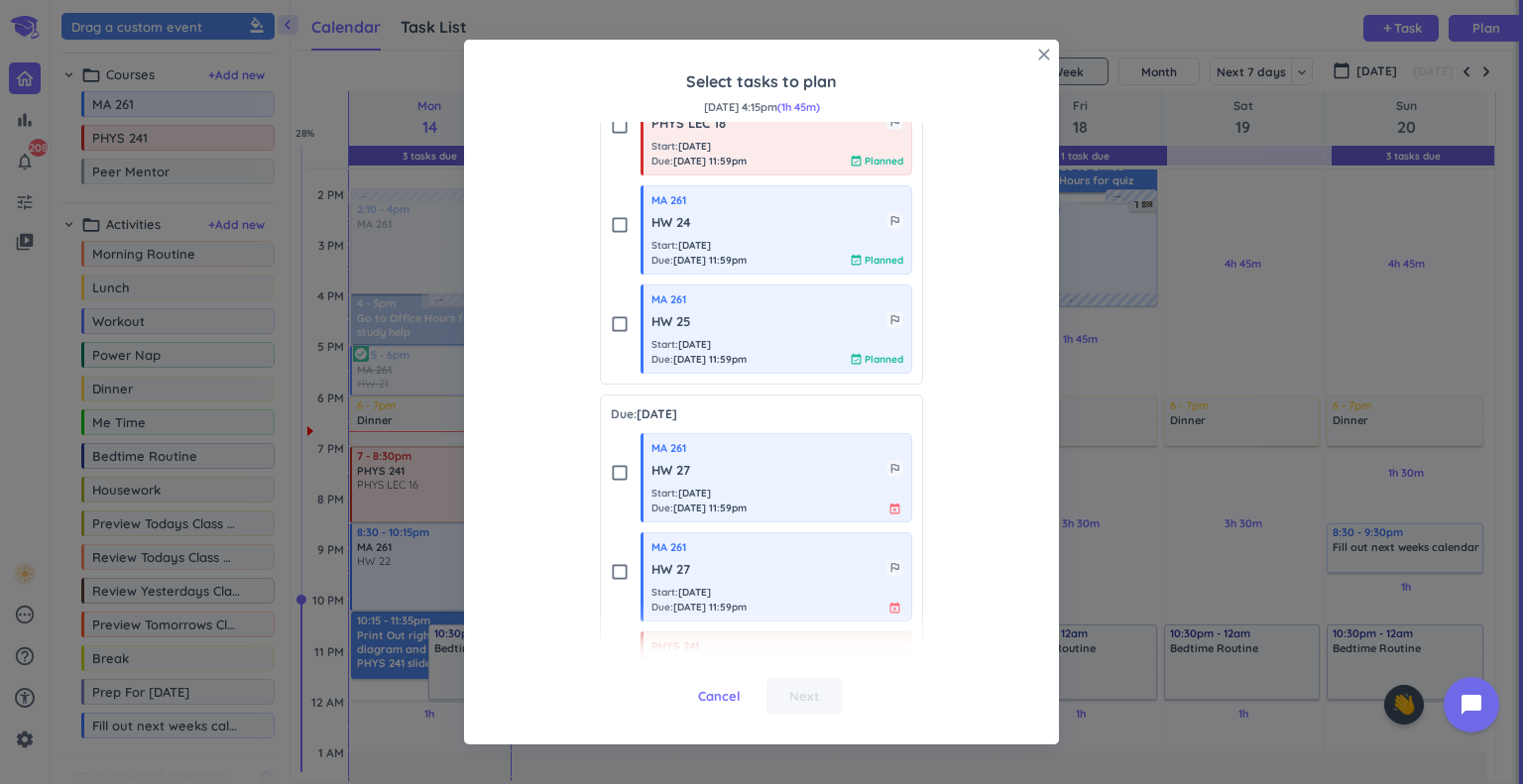 click on "close" at bounding box center (1044, 55) 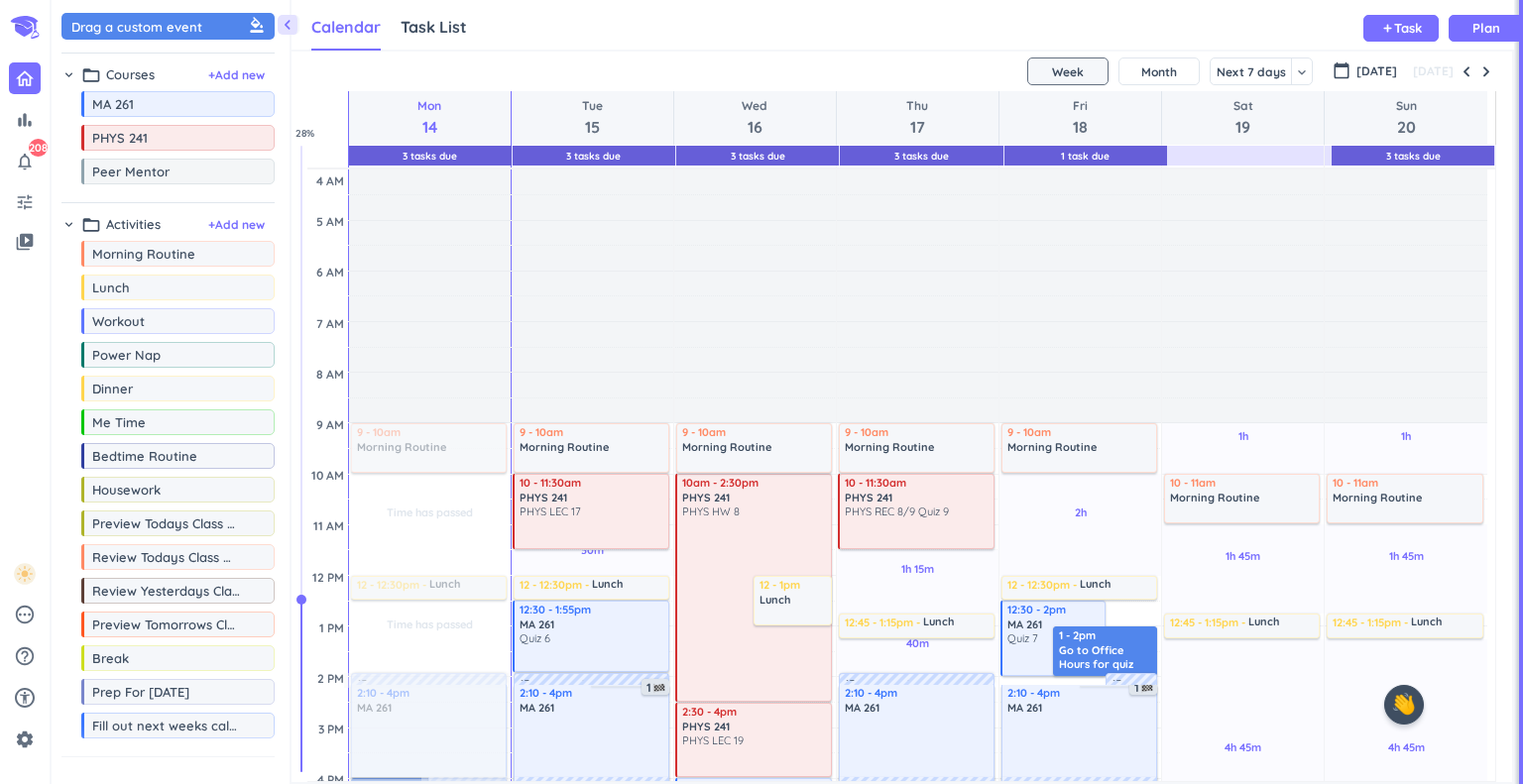 scroll, scrollTop: 0, scrollLeft: 0, axis: both 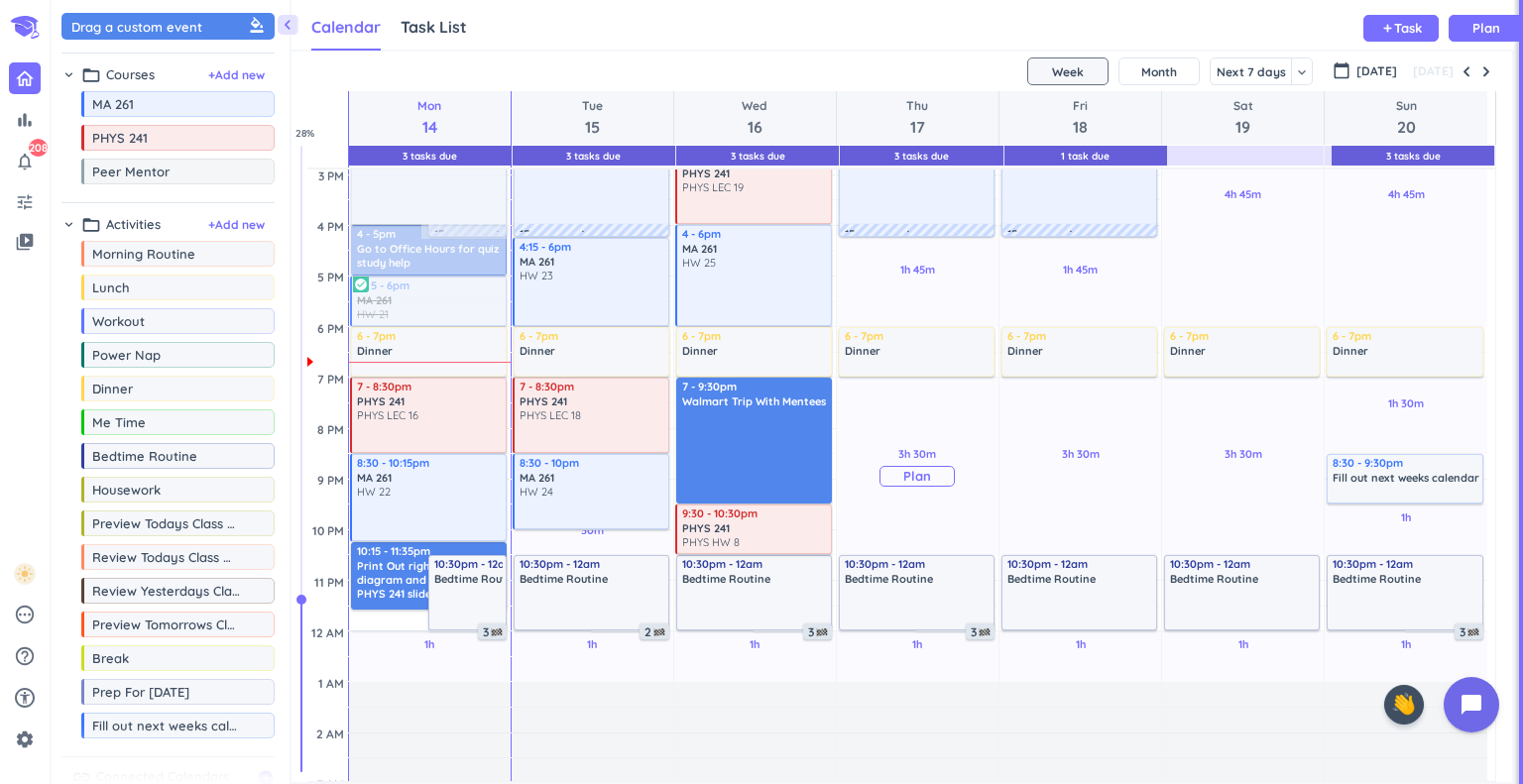 click on "Plan" at bounding box center [917, 476] 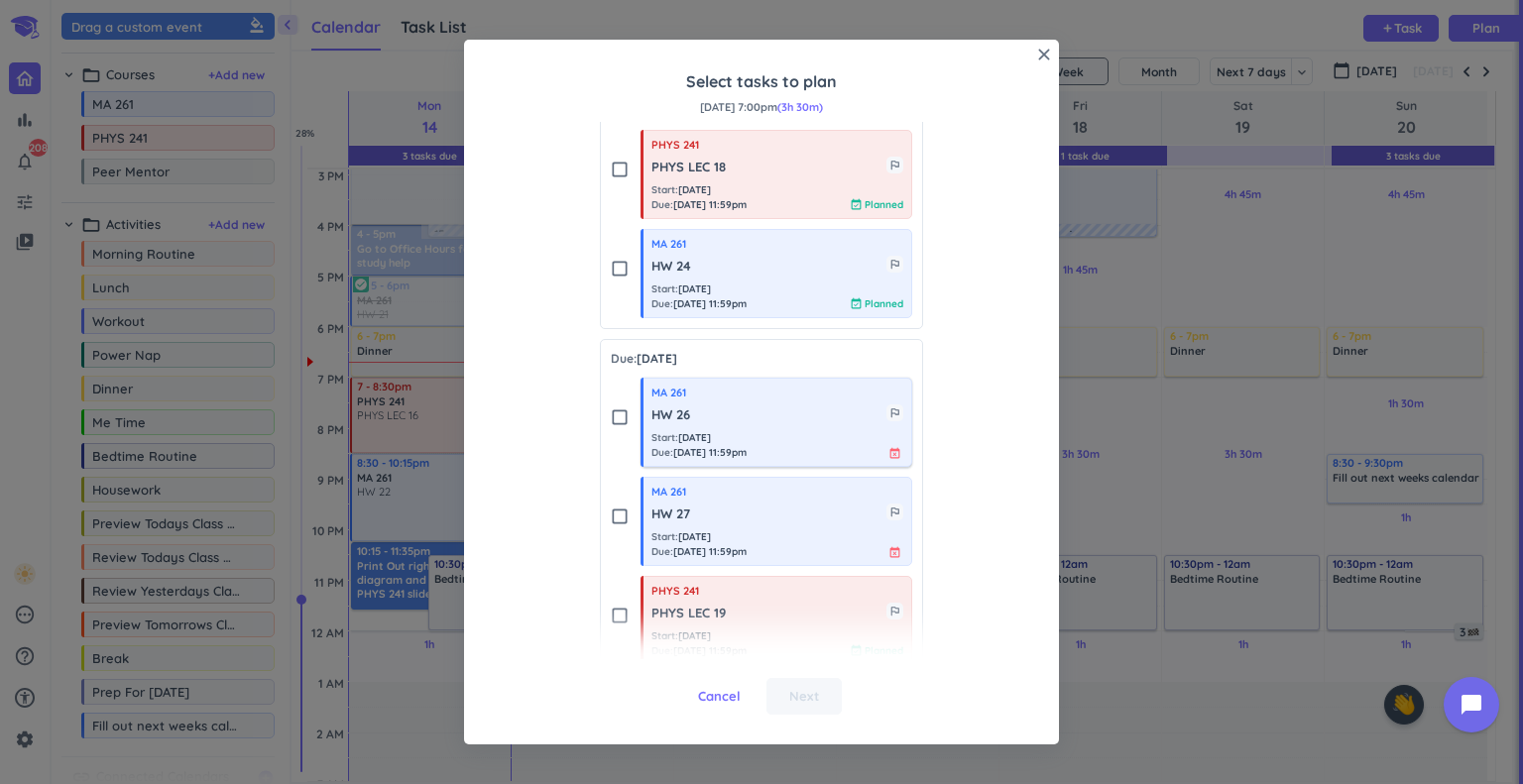 scroll, scrollTop: 927, scrollLeft: 0, axis: vertical 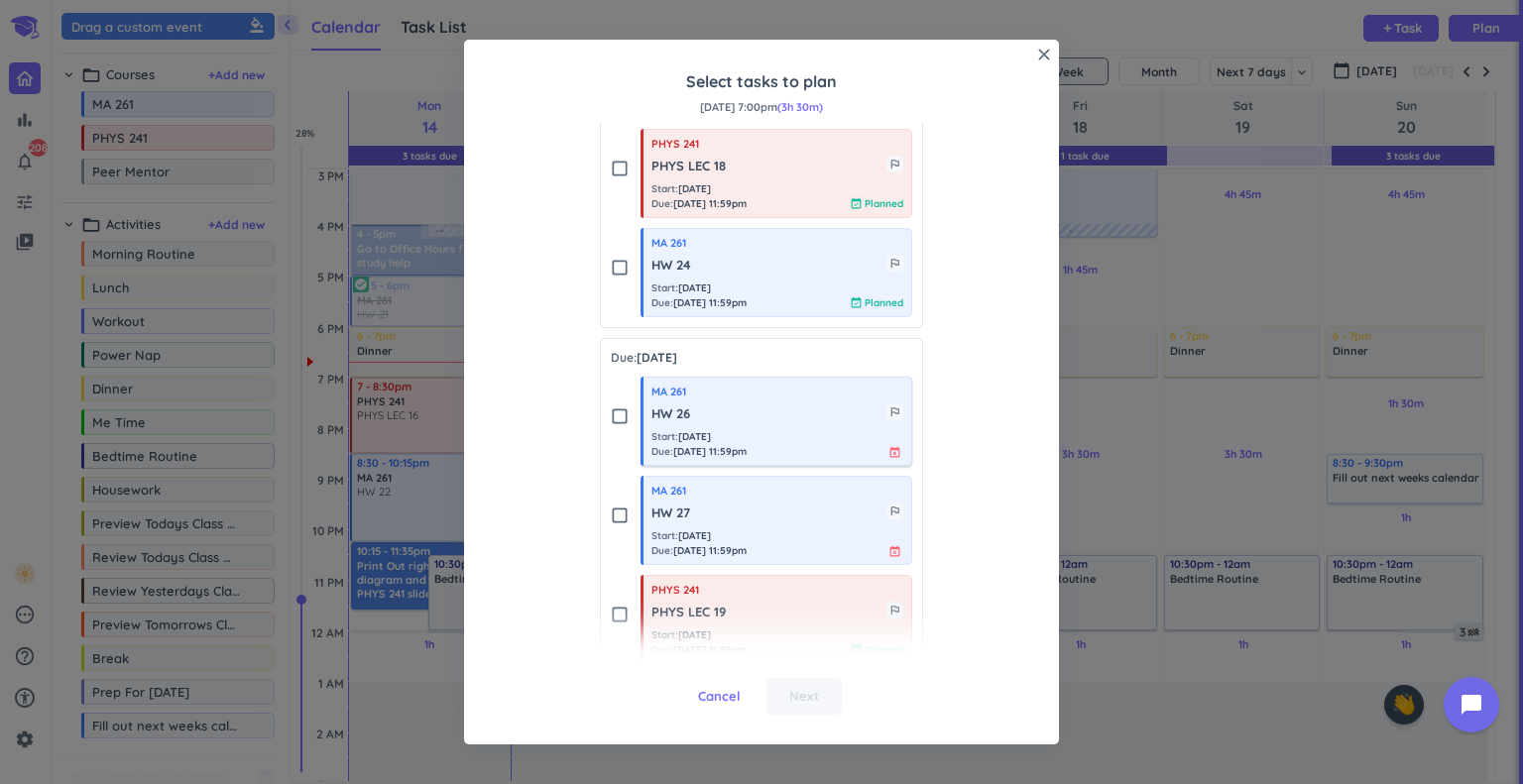 click on "Start :  Jul 14" at bounding box center [699, 436] 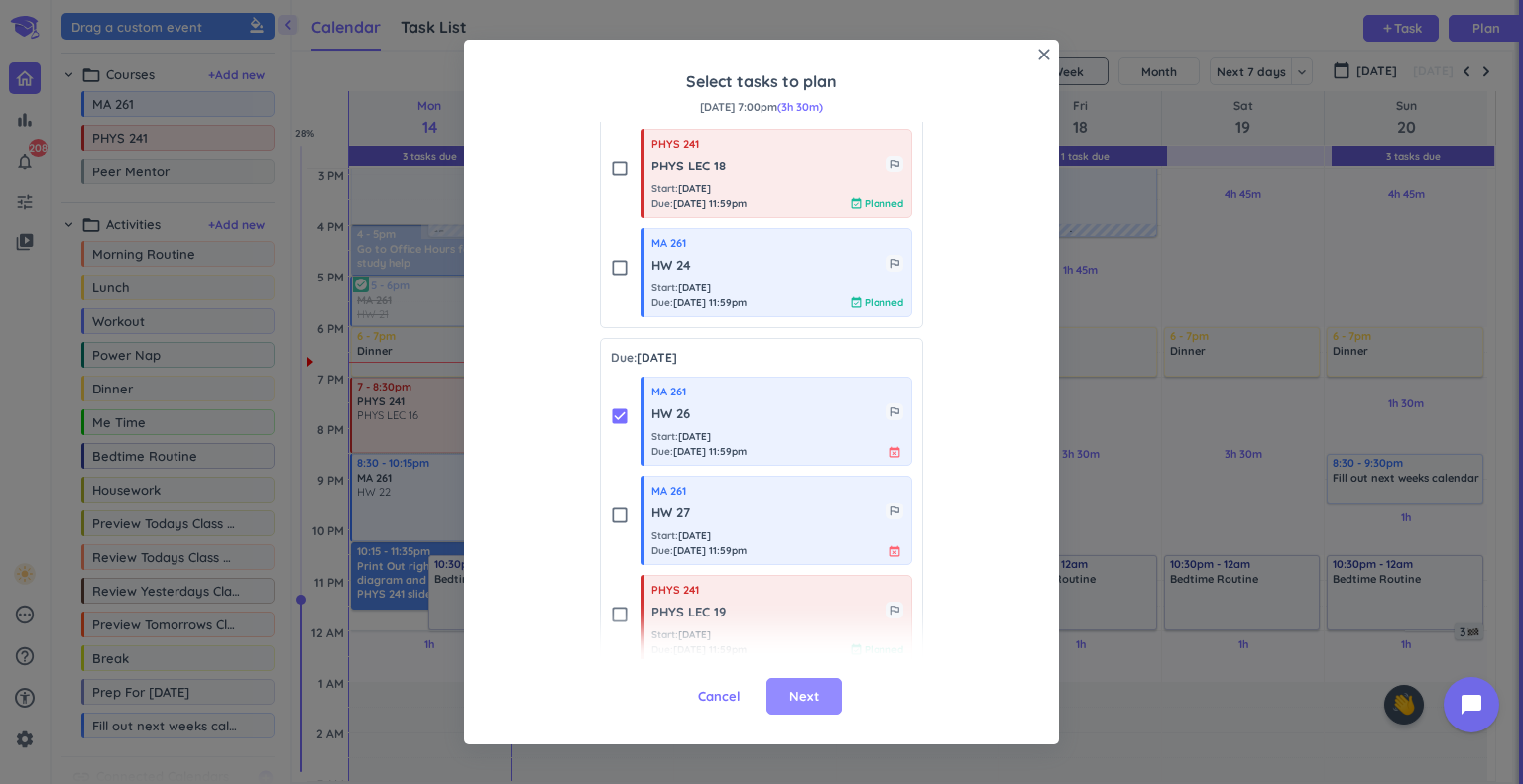 click on "Next" at bounding box center (804, 697) 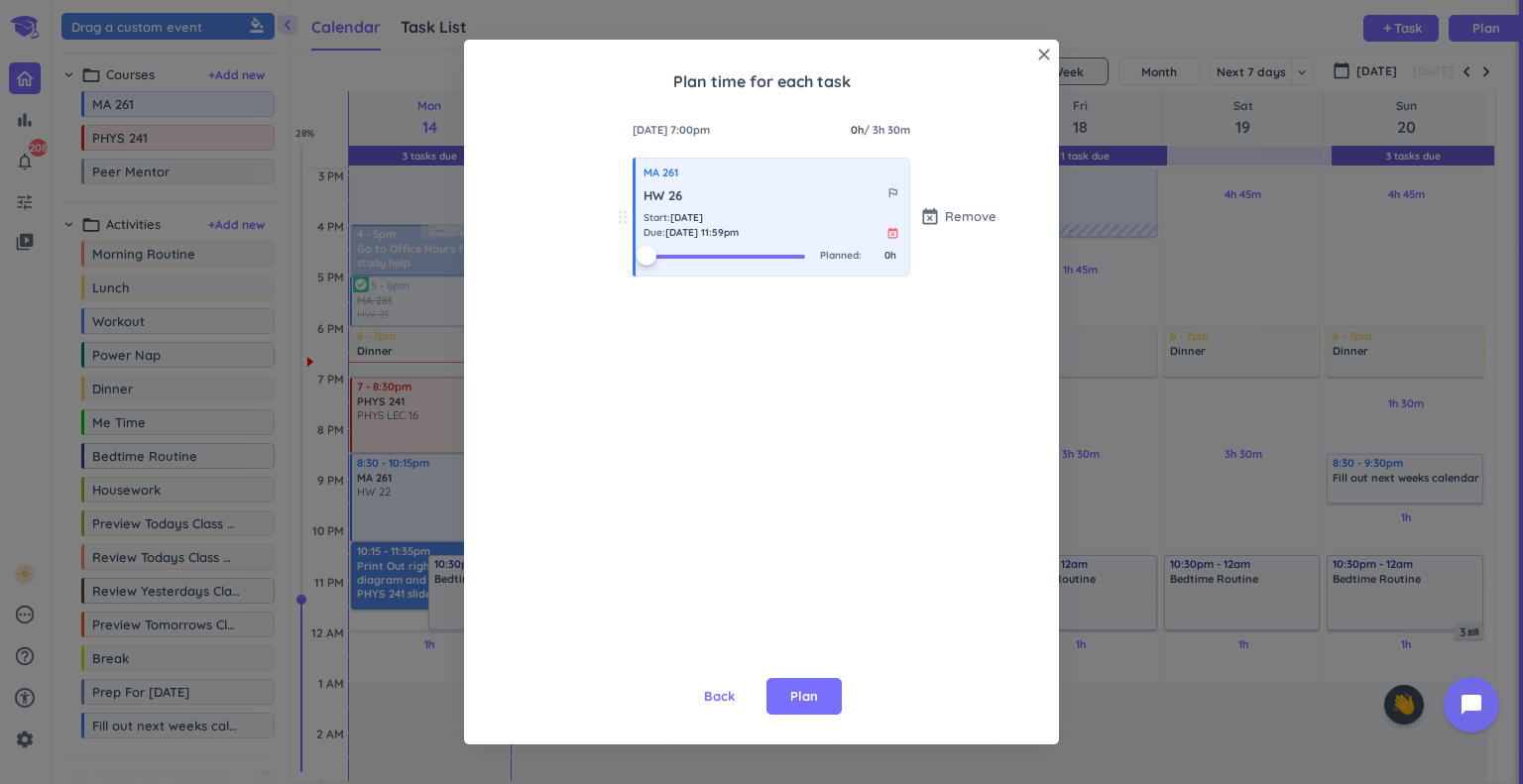 scroll, scrollTop: 0, scrollLeft: 0, axis: both 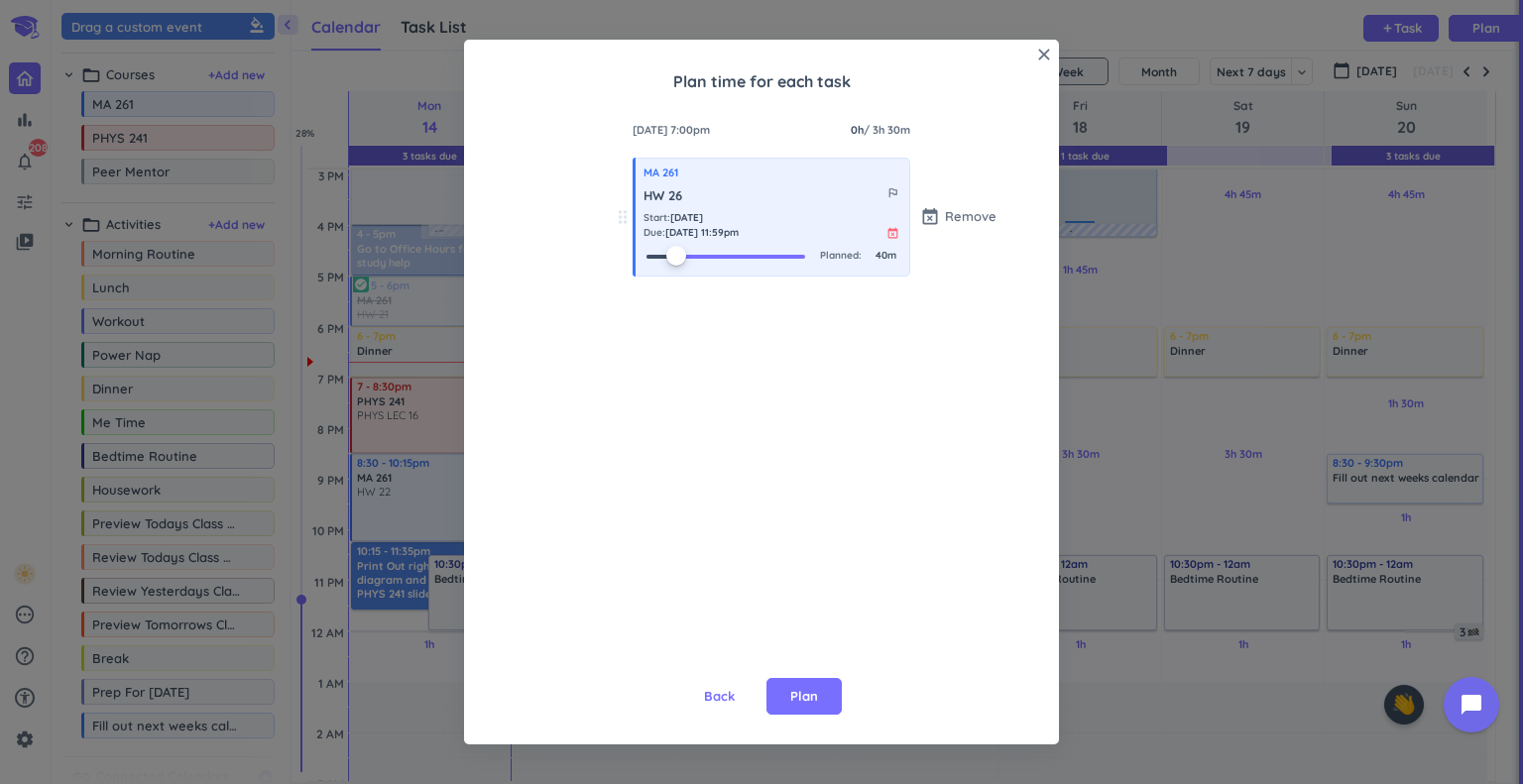 drag, startPoint x: 644, startPoint y: 252, endPoint x: 1063, endPoint y: 169, distance: 427.14166 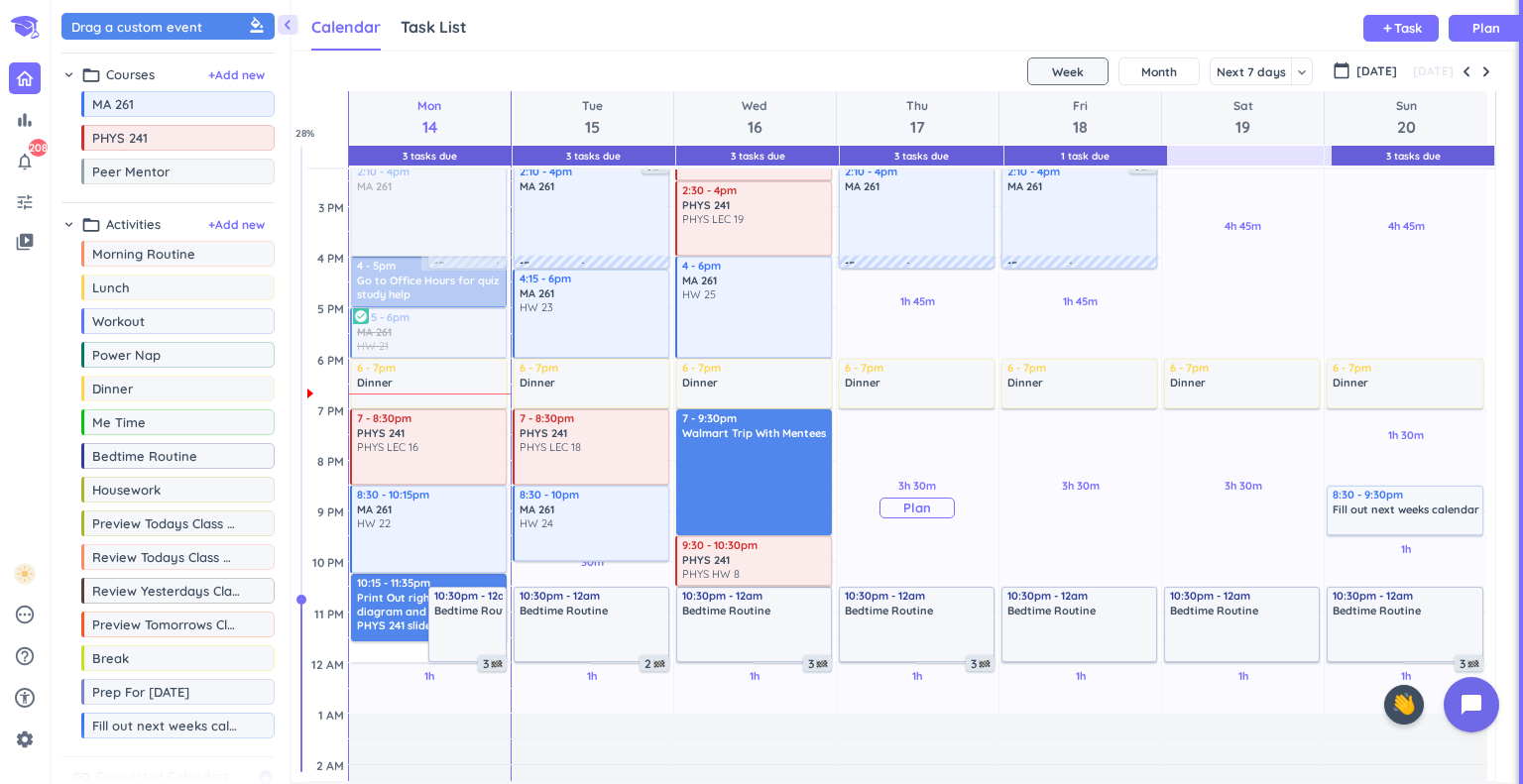 scroll, scrollTop: 523, scrollLeft: 0, axis: vertical 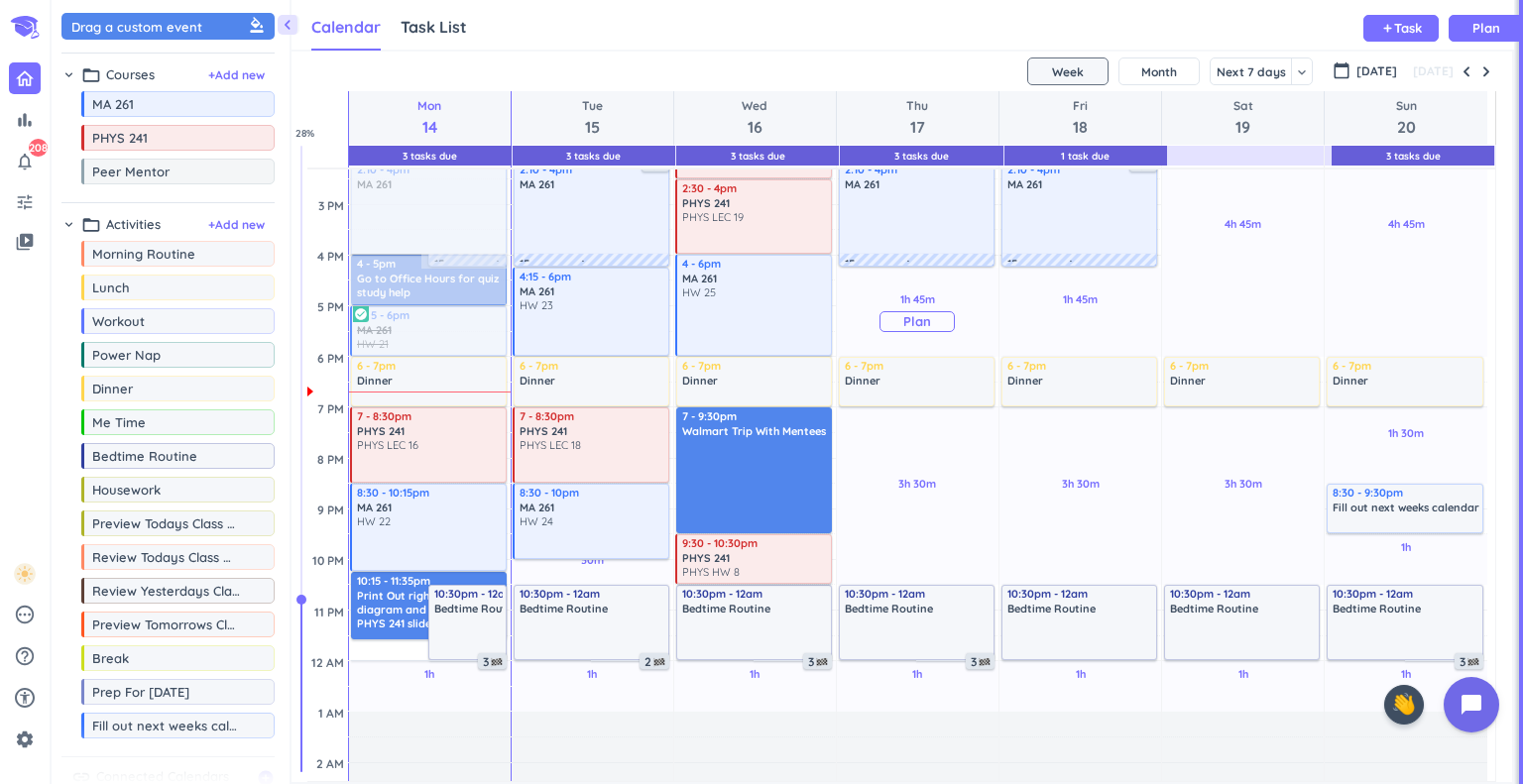 click on "Plan" at bounding box center (917, 321) 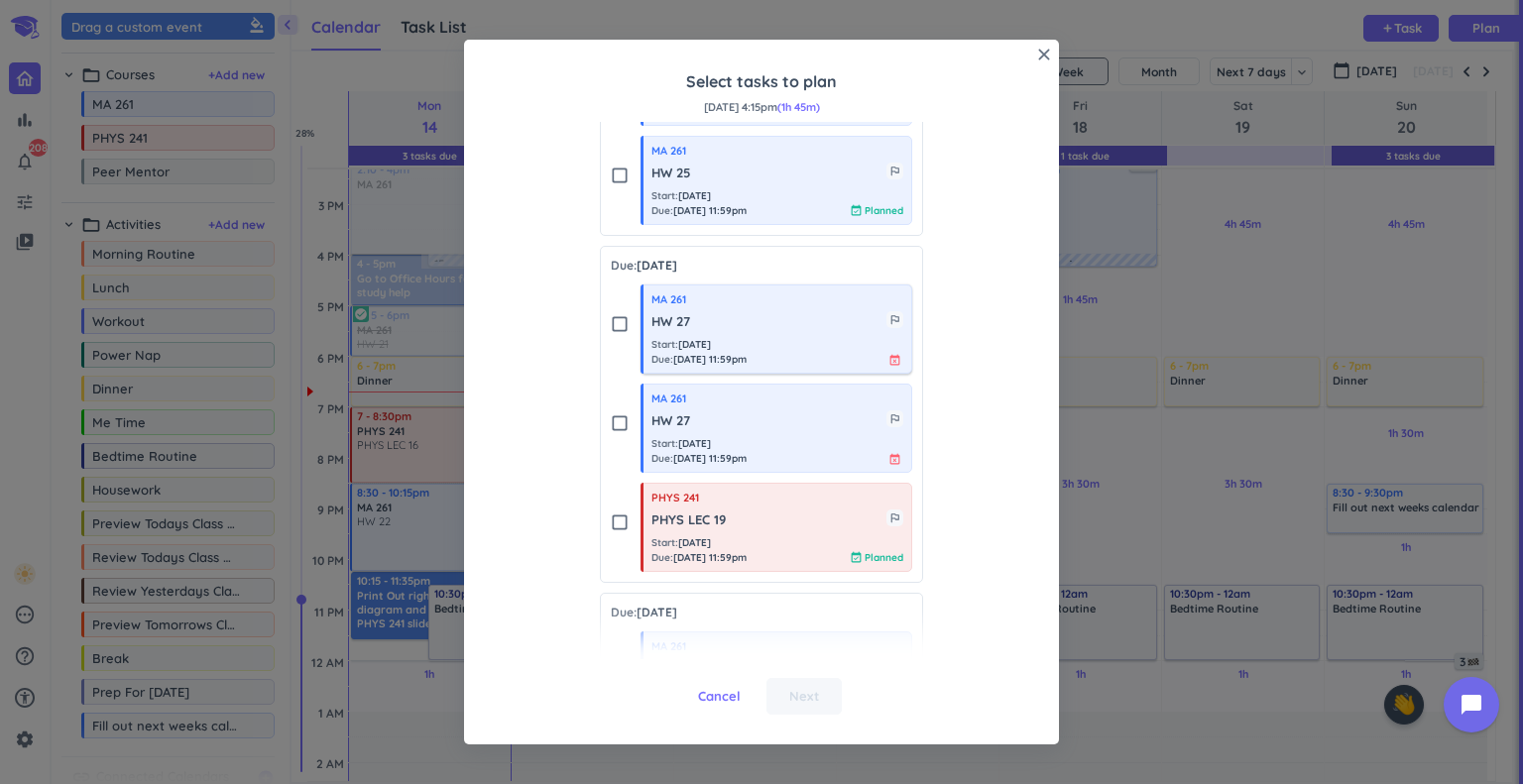 scroll, scrollTop: 1017, scrollLeft: 0, axis: vertical 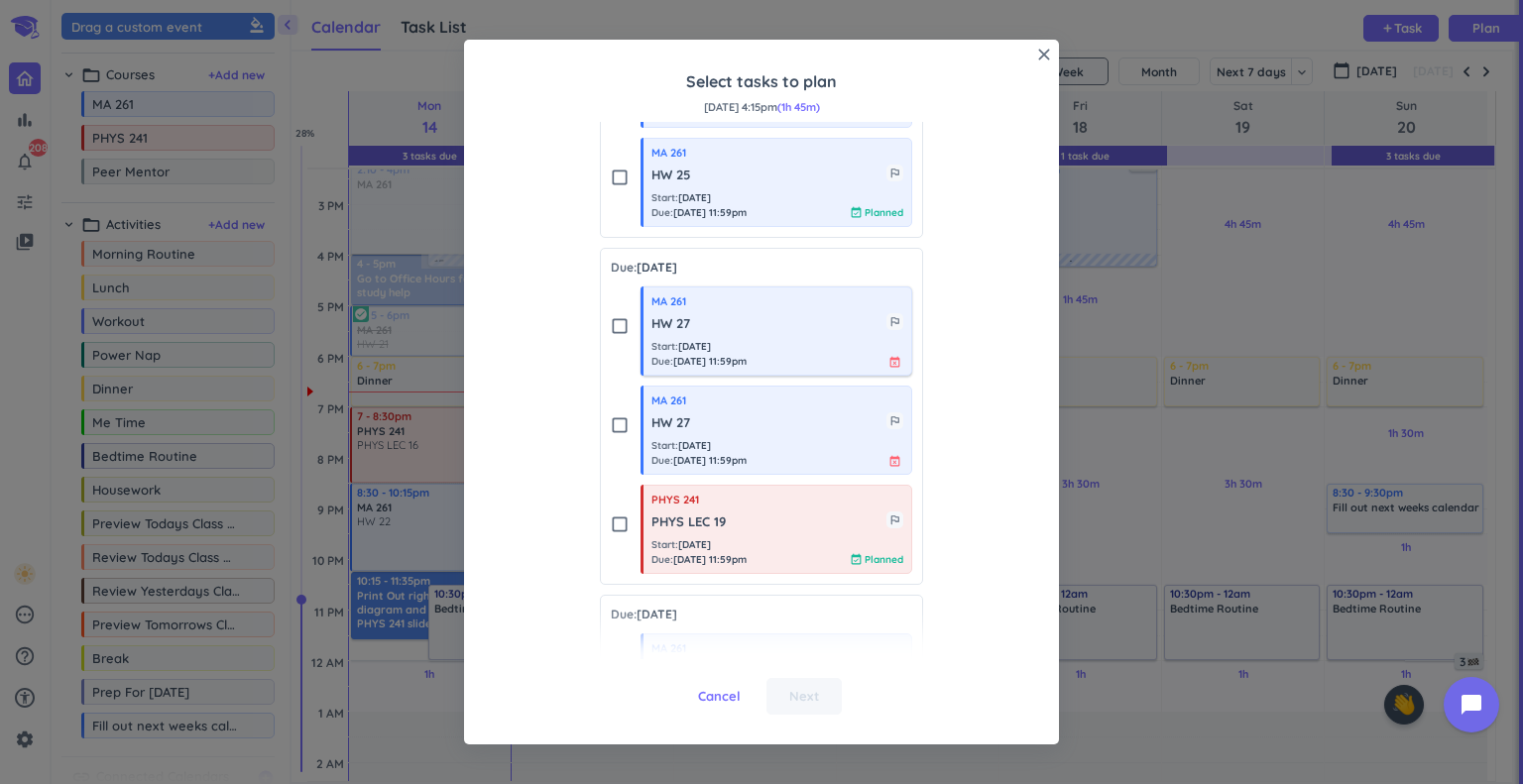 click on "HW 27" at bounding box center [768, 324] 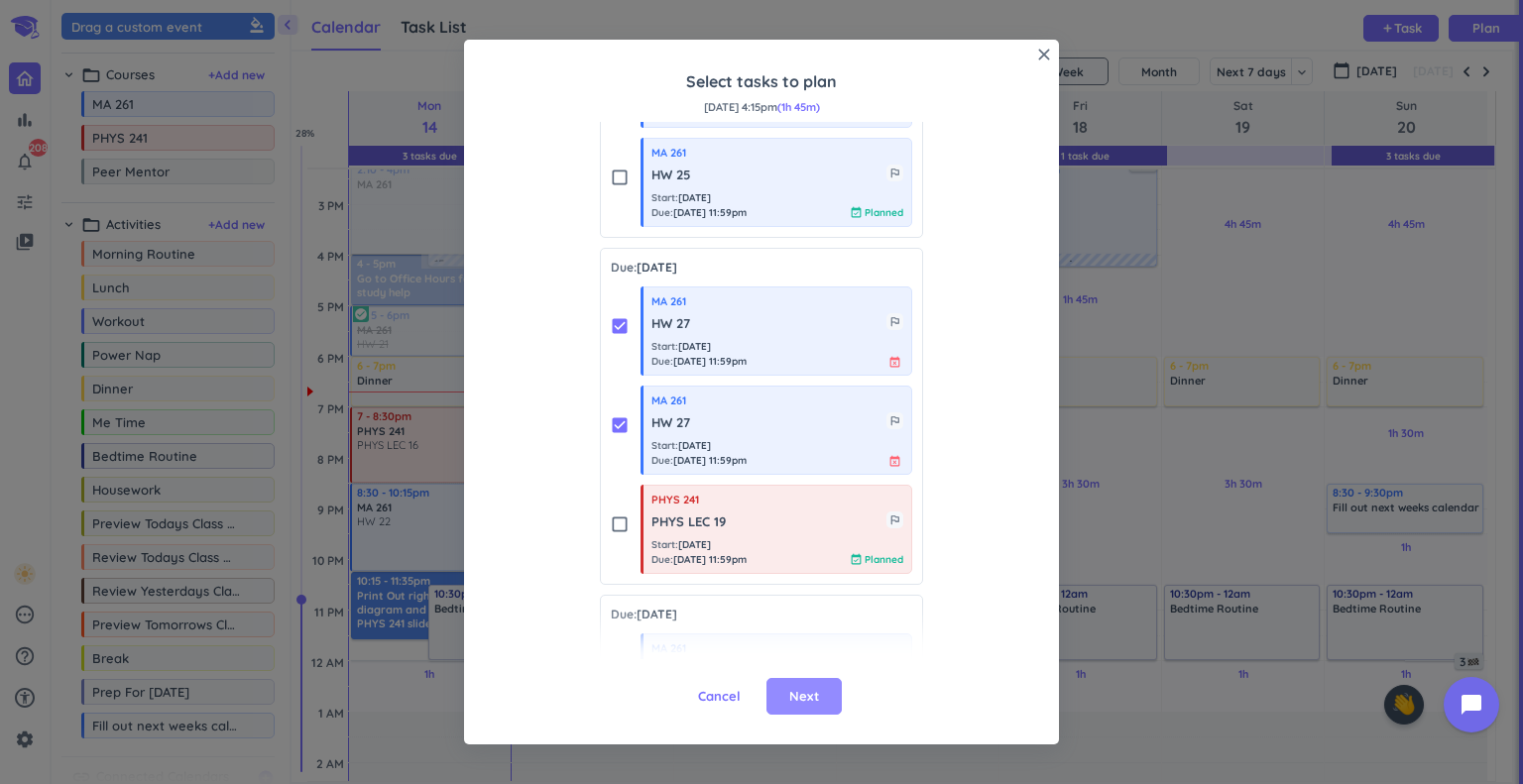 click on "Next" at bounding box center (804, 697) 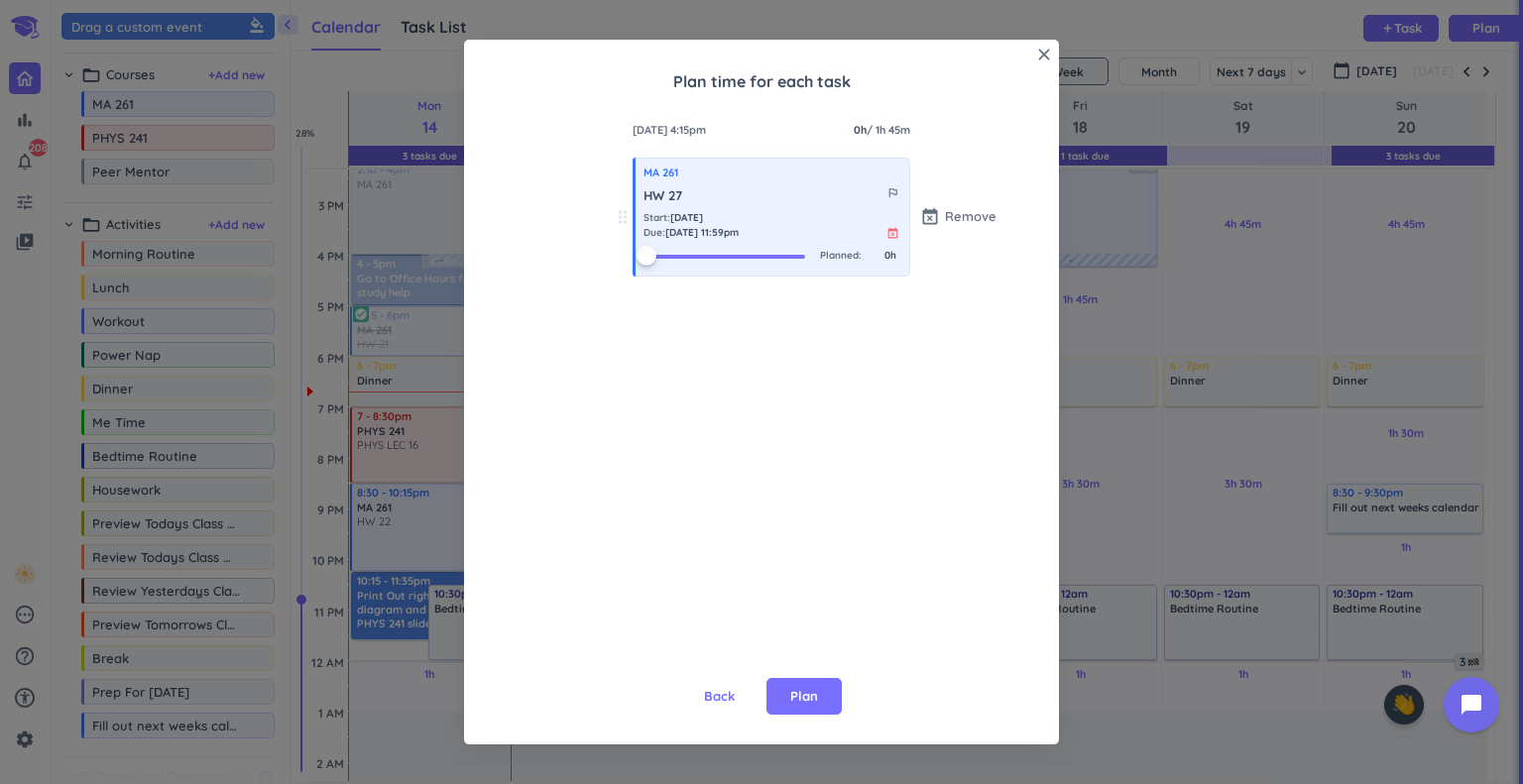 scroll, scrollTop: 0, scrollLeft: 0, axis: both 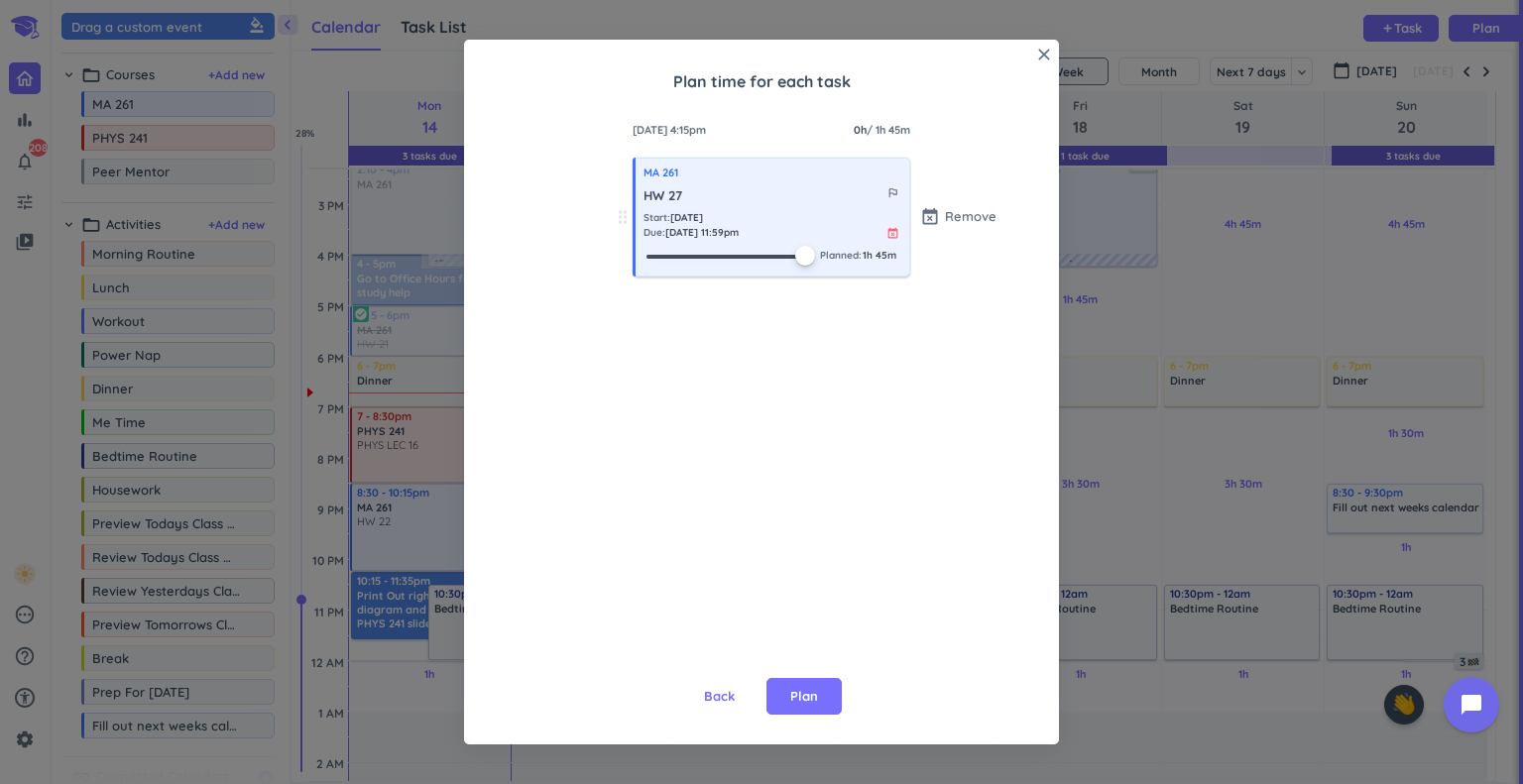 drag, startPoint x: 645, startPoint y: 255, endPoint x: 829, endPoint y: 249, distance: 184.0978 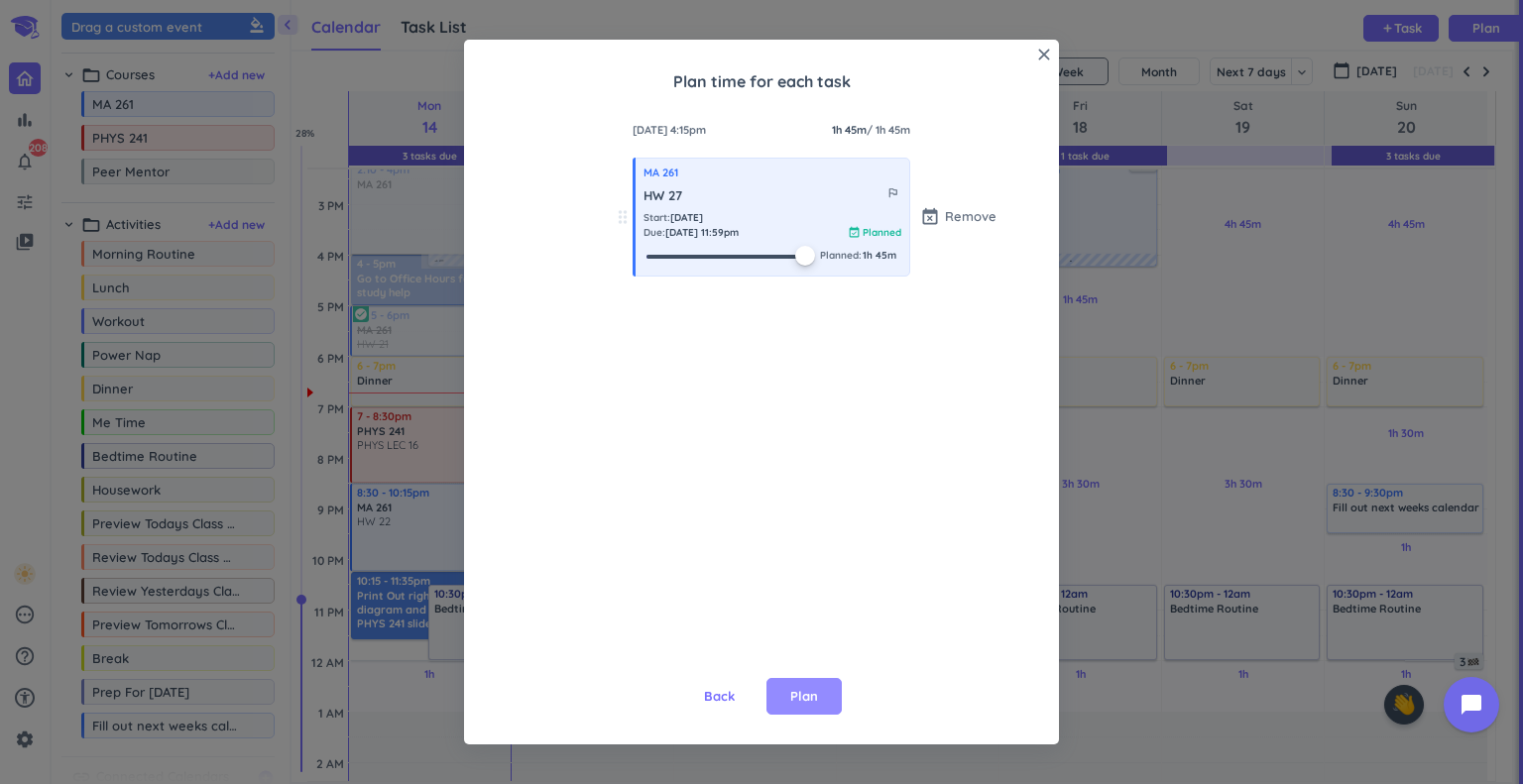 click on "Plan" at bounding box center [804, 697] 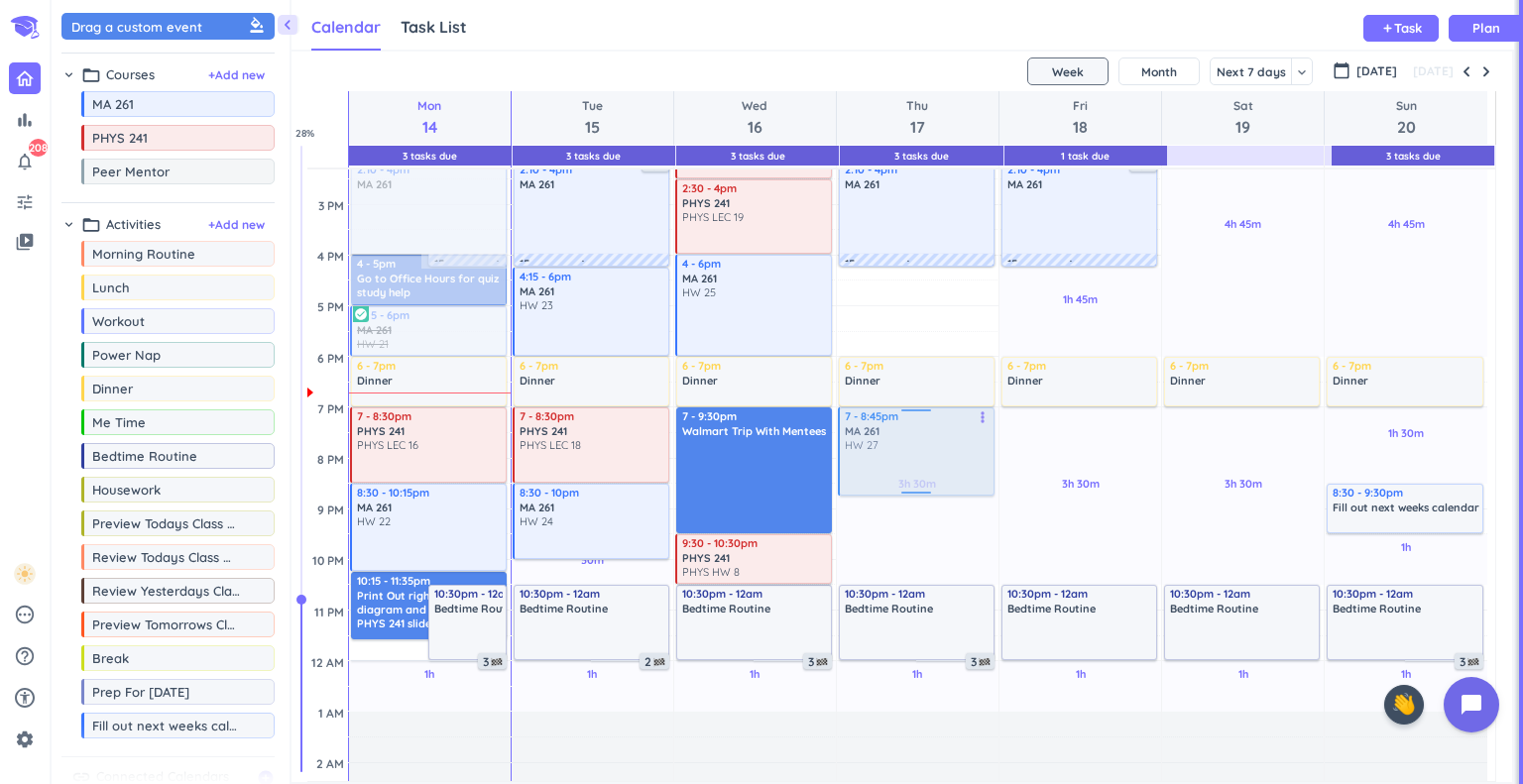 drag, startPoint x: 896, startPoint y: 307, endPoint x: 938, endPoint y: 437, distance: 136.61625 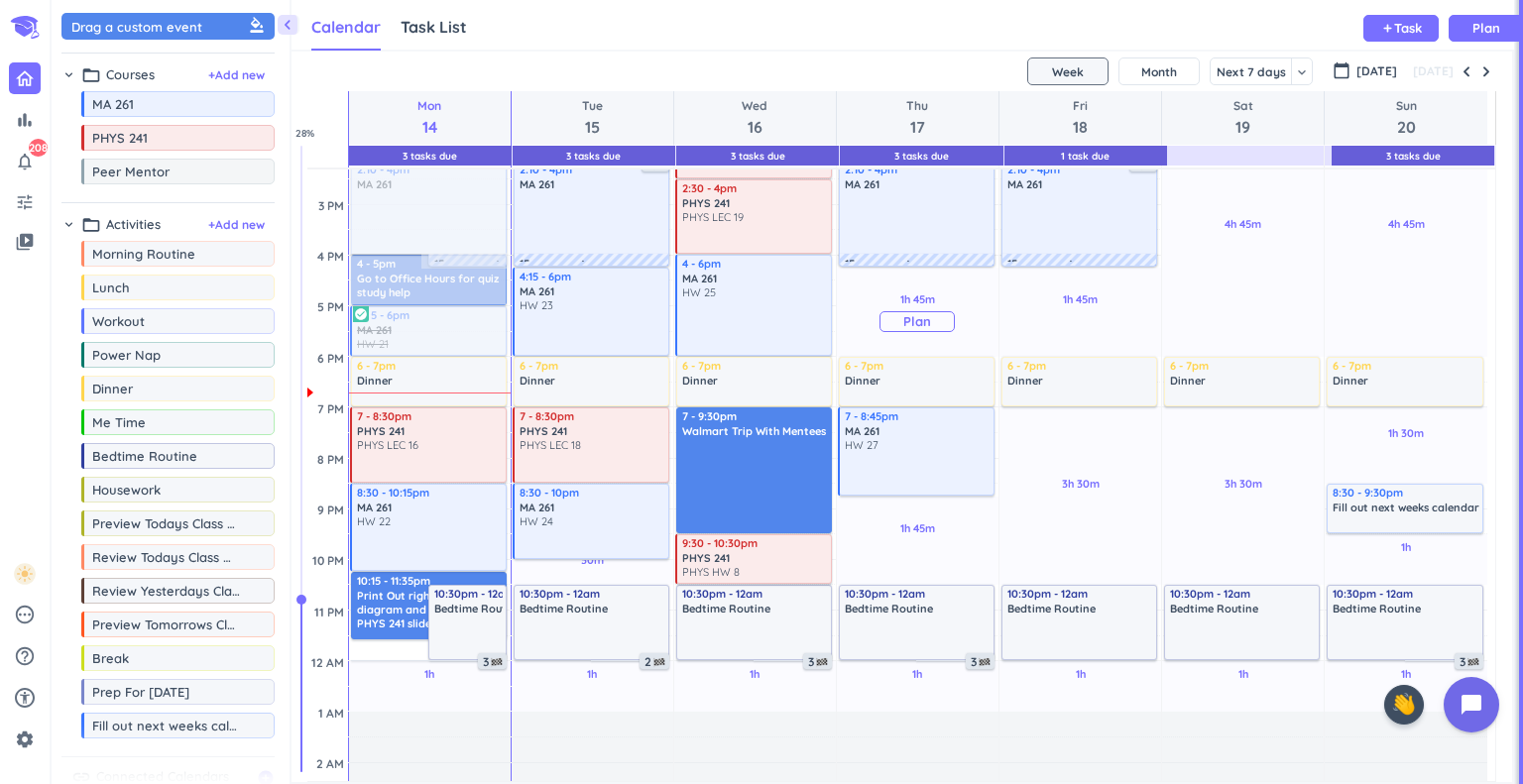 click on "Plan" at bounding box center (917, 321) 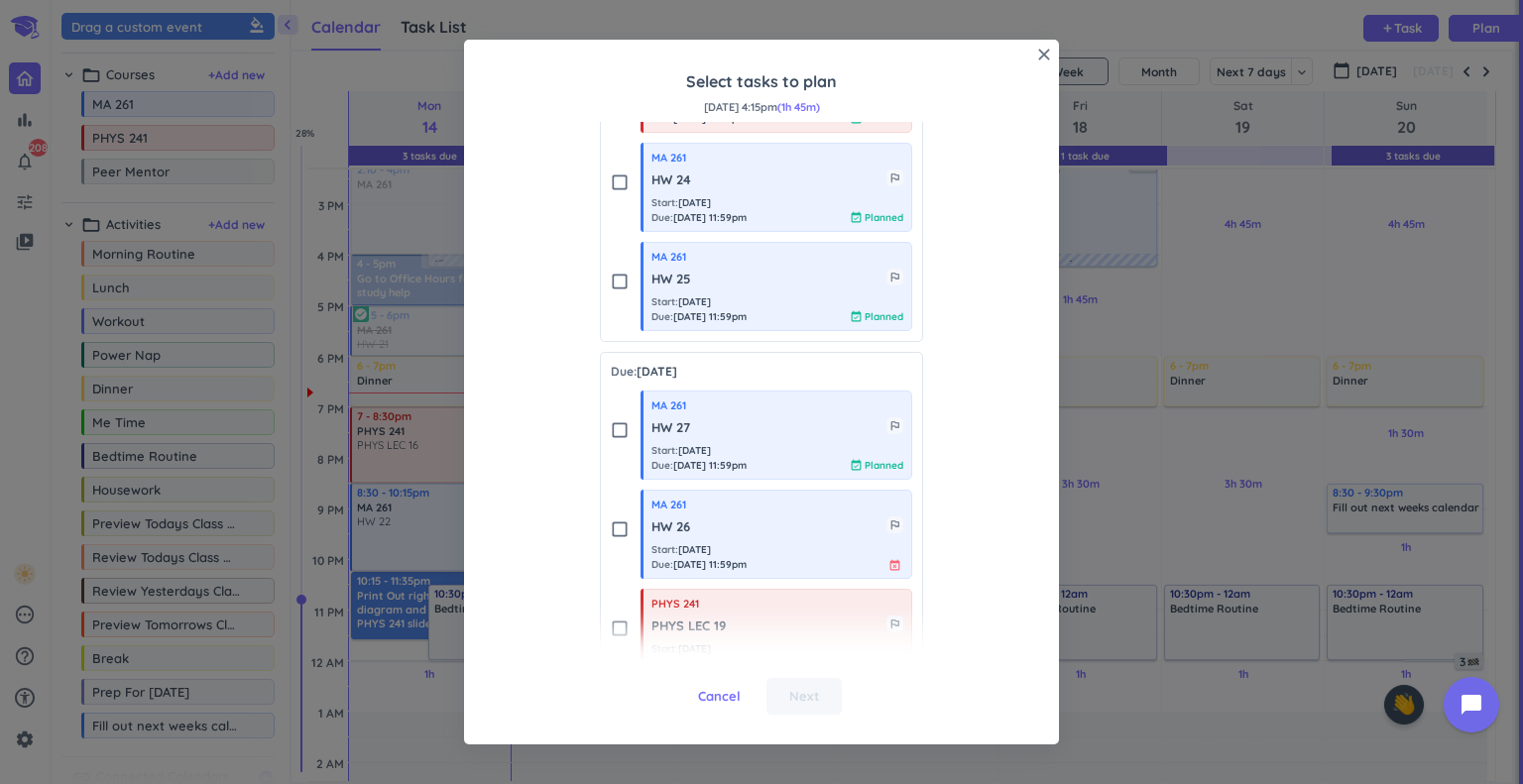 scroll, scrollTop: 916, scrollLeft: 0, axis: vertical 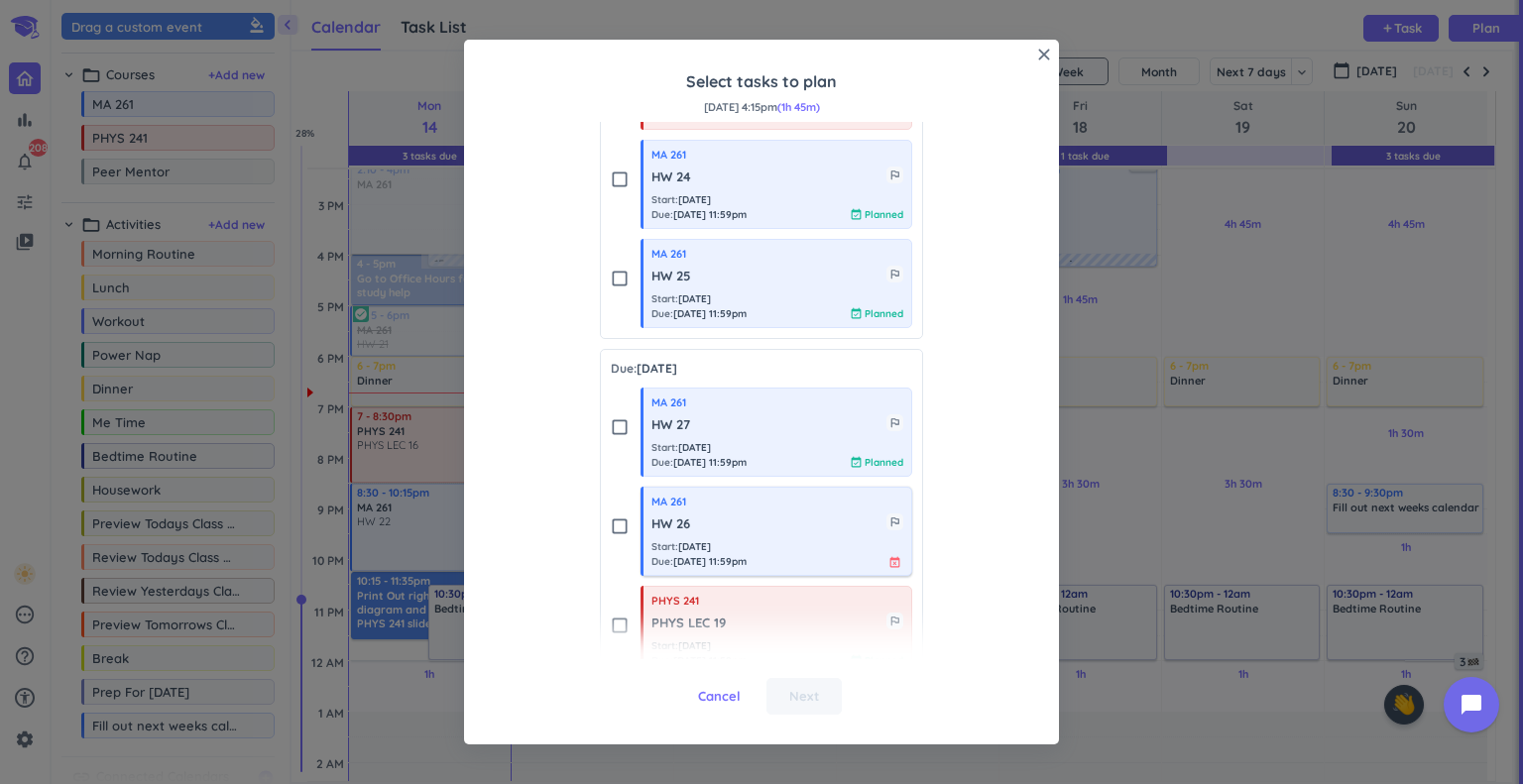 click on "HW 26" at bounding box center [768, 524] 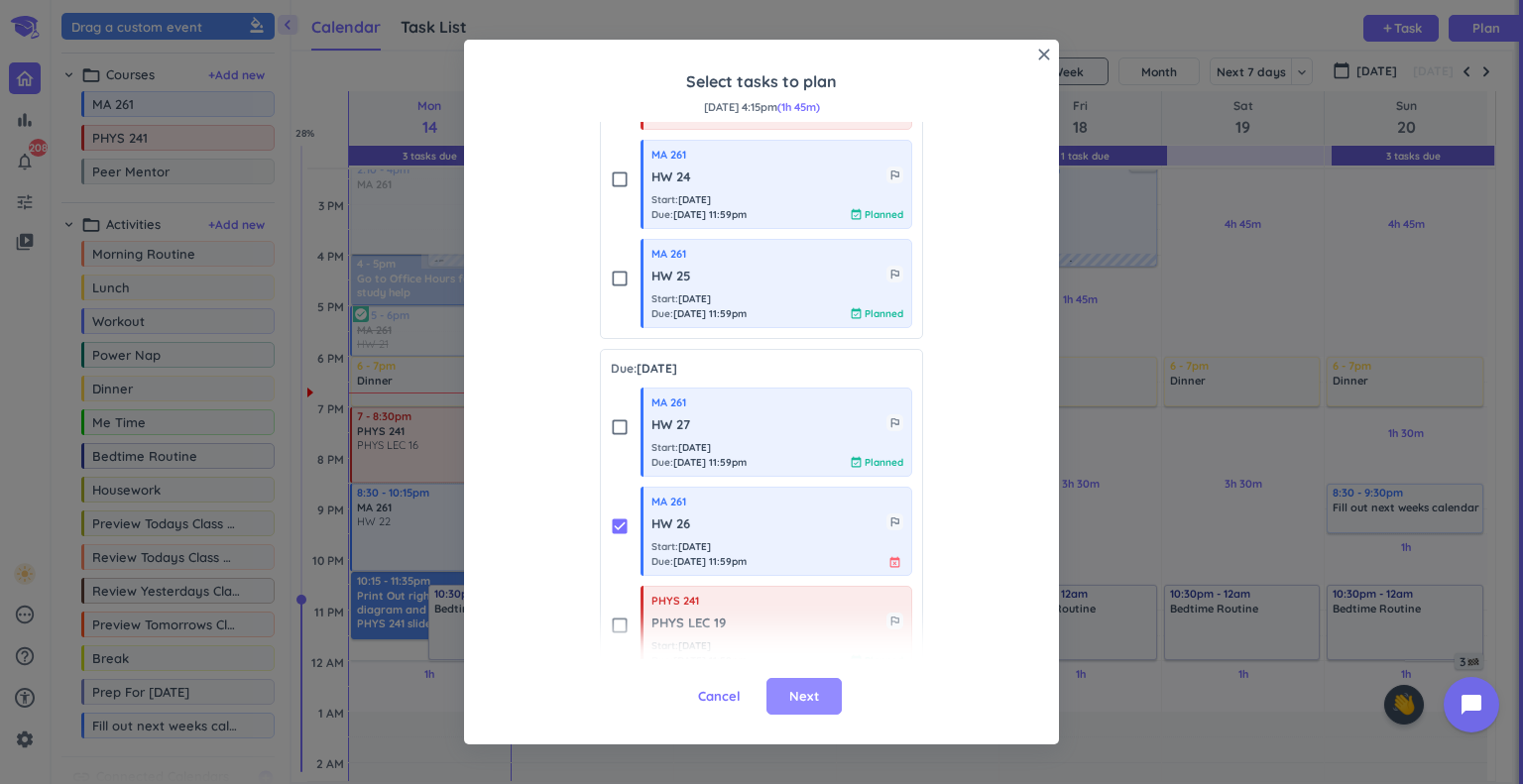 click on "Next" at bounding box center (804, 697) 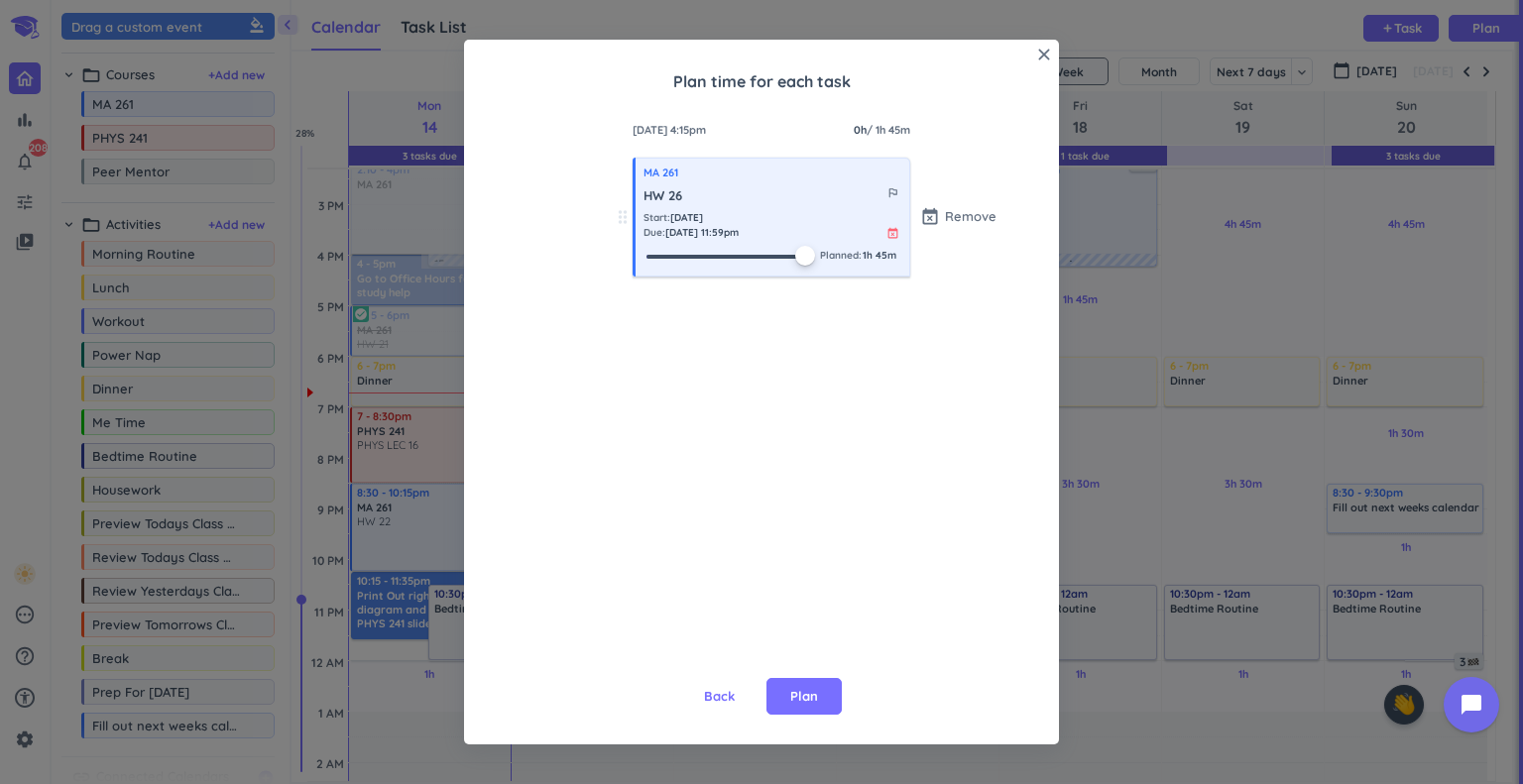 drag, startPoint x: 644, startPoint y: 251, endPoint x: 881, endPoint y: 240, distance: 237.25514 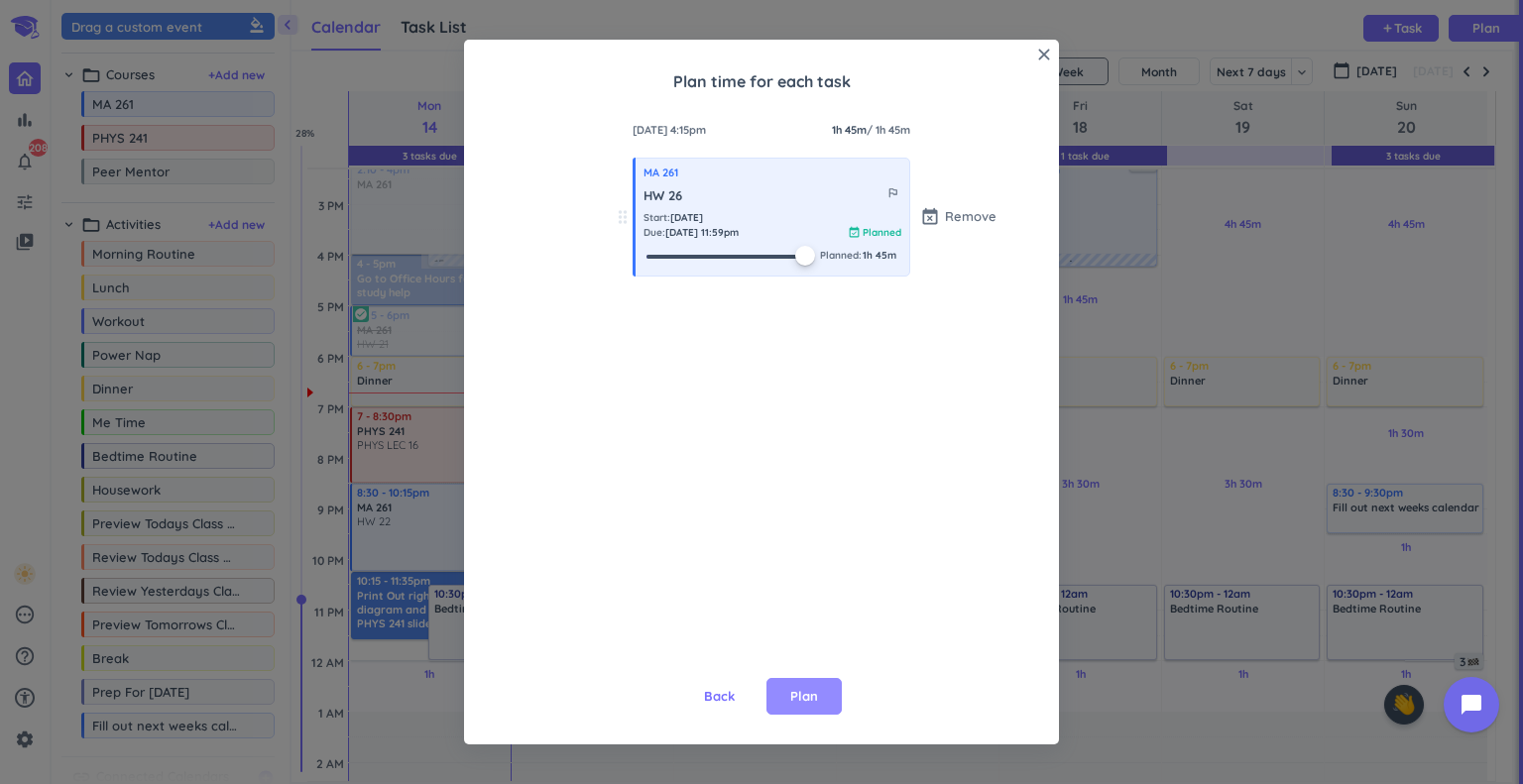 click on "Plan" at bounding box center (804, 697) 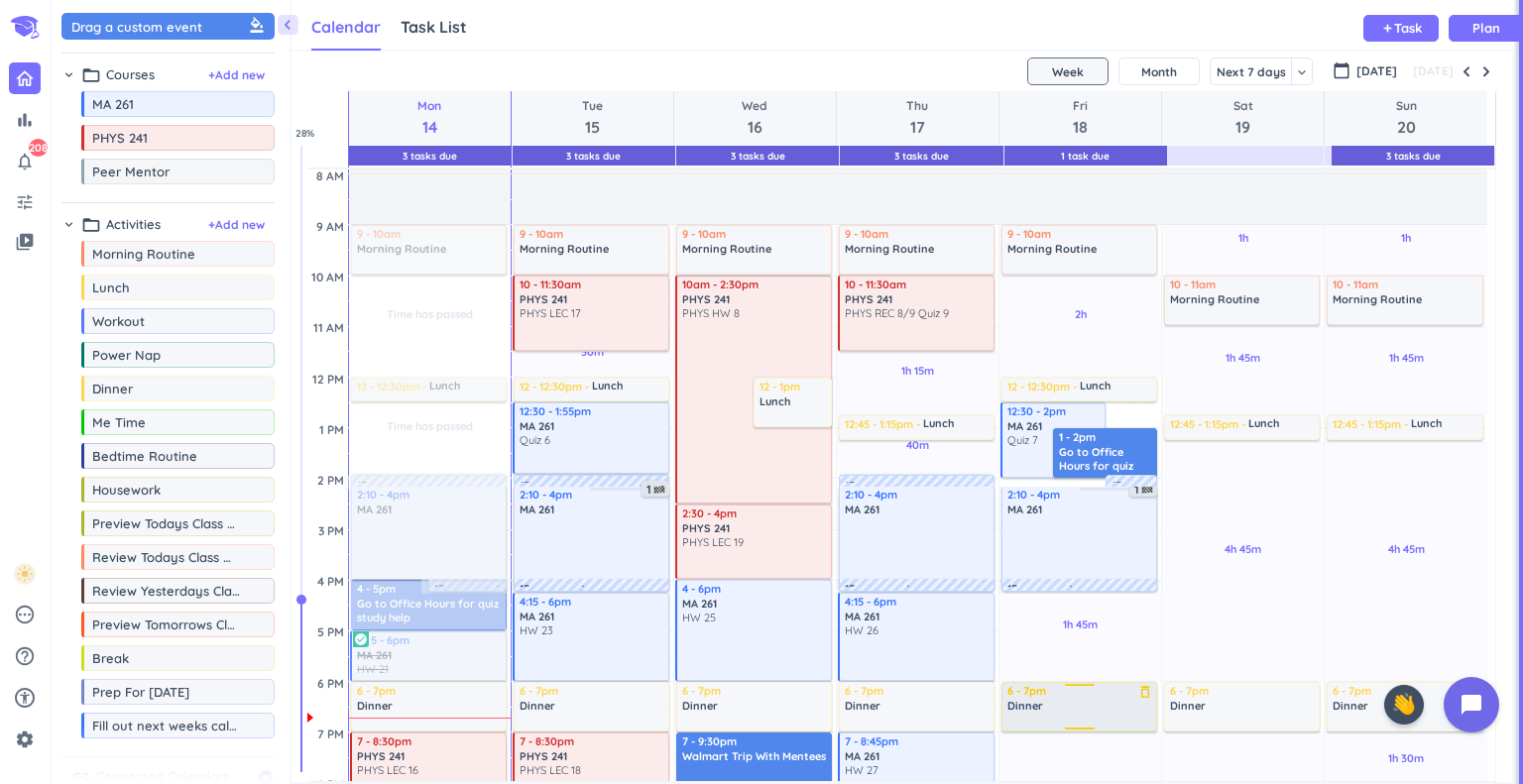 scroll, scrollTop: 197, scrollLeft: 0, axis: vertical 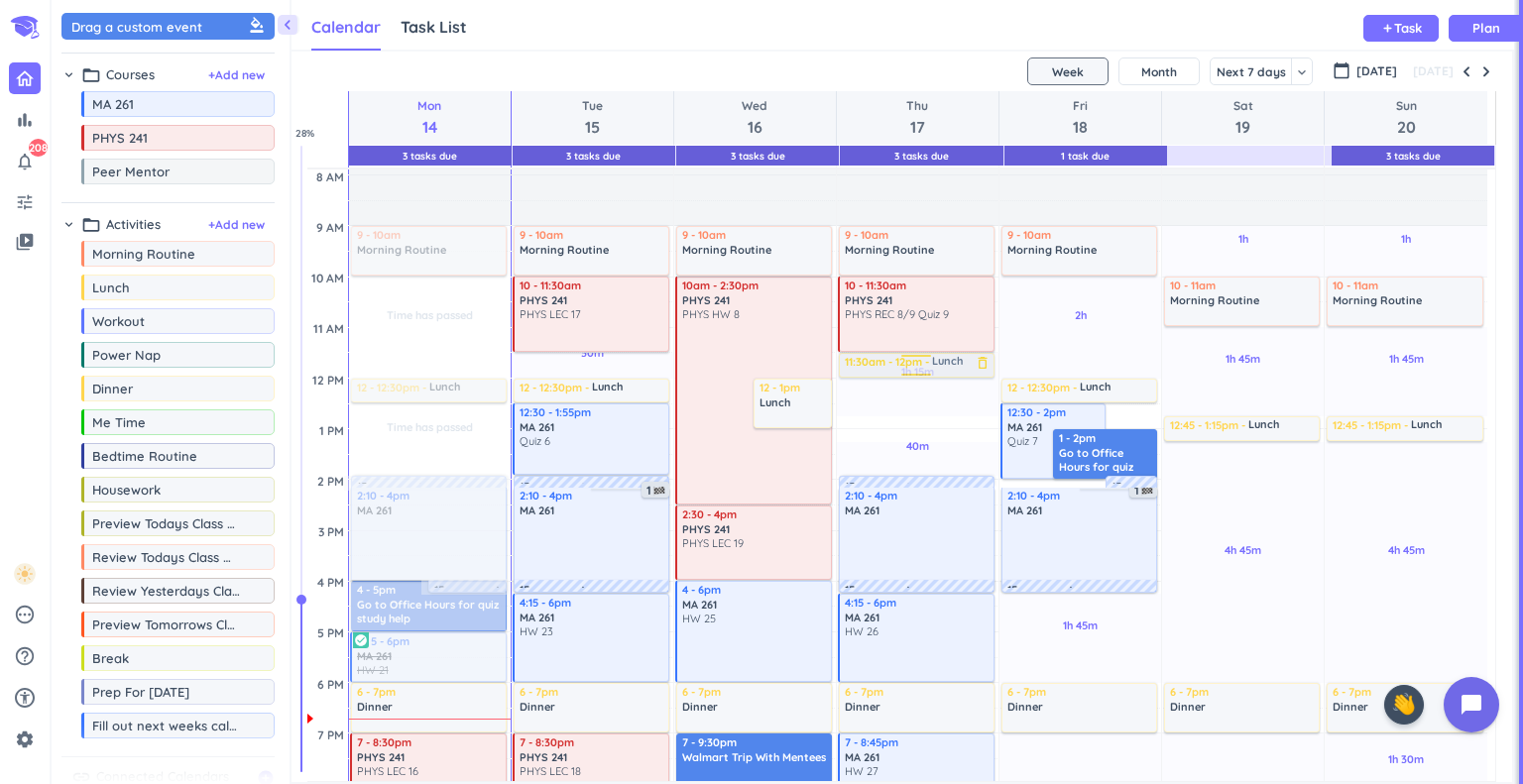drag, startPoint x: 861, startPoint y: 426, endPoint x: 903, endPoint y: 368, distance: 71.61006 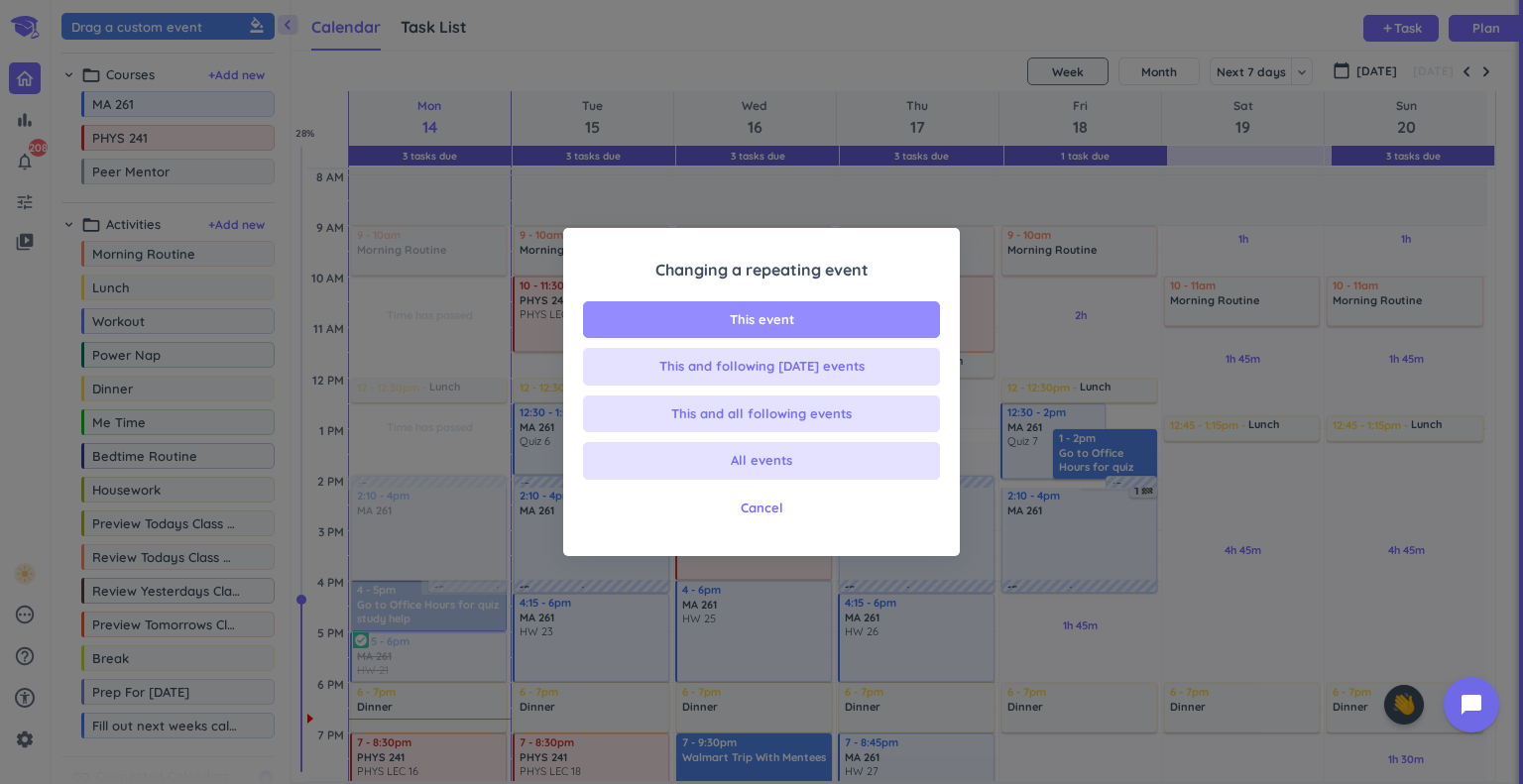 click on "This event" at bounding box center (762, 320) 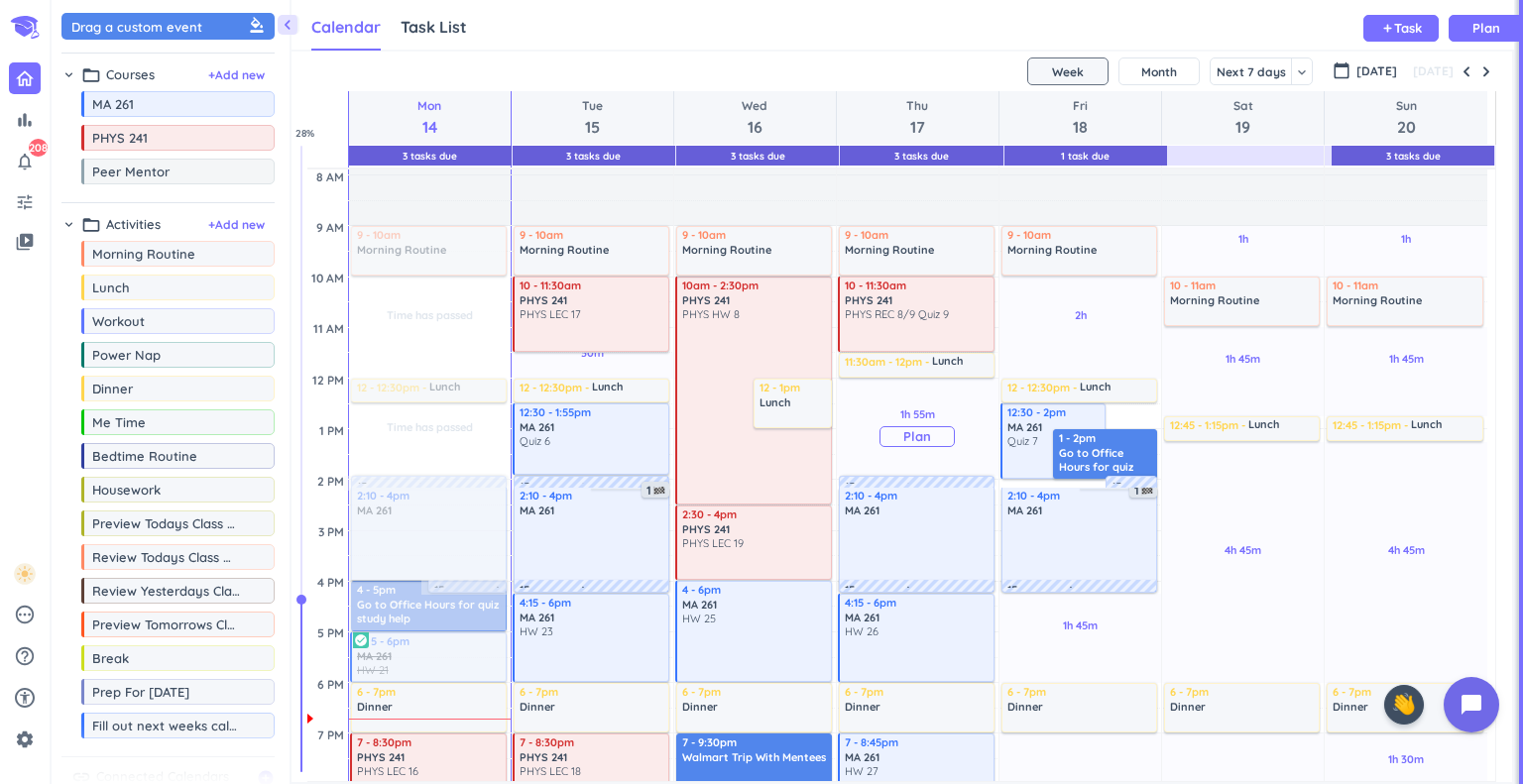 click on "Plan" at bounding box center (917, 436) 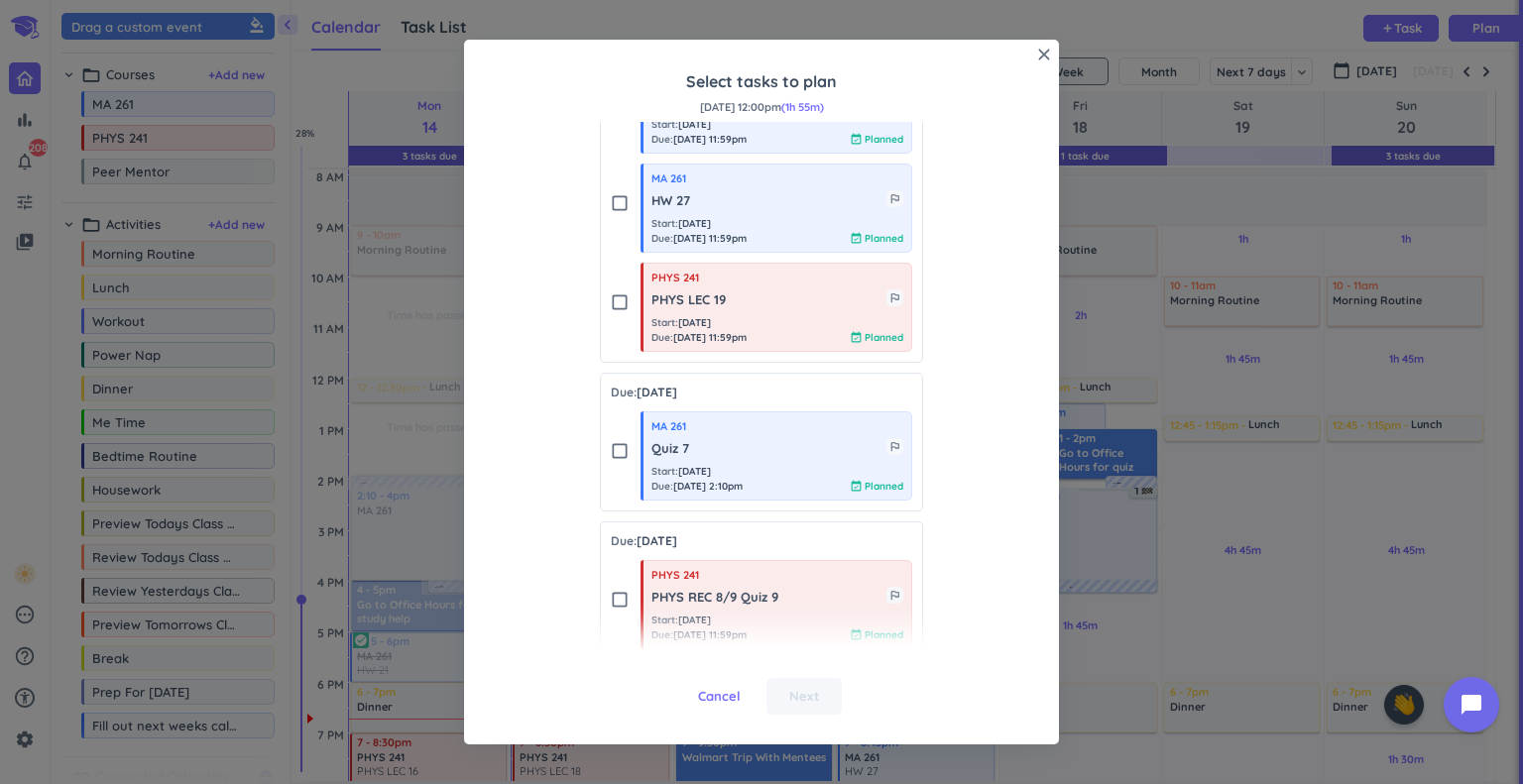 scroll, scrollTop: 1445, scrollLeft: 0, axis: vertical 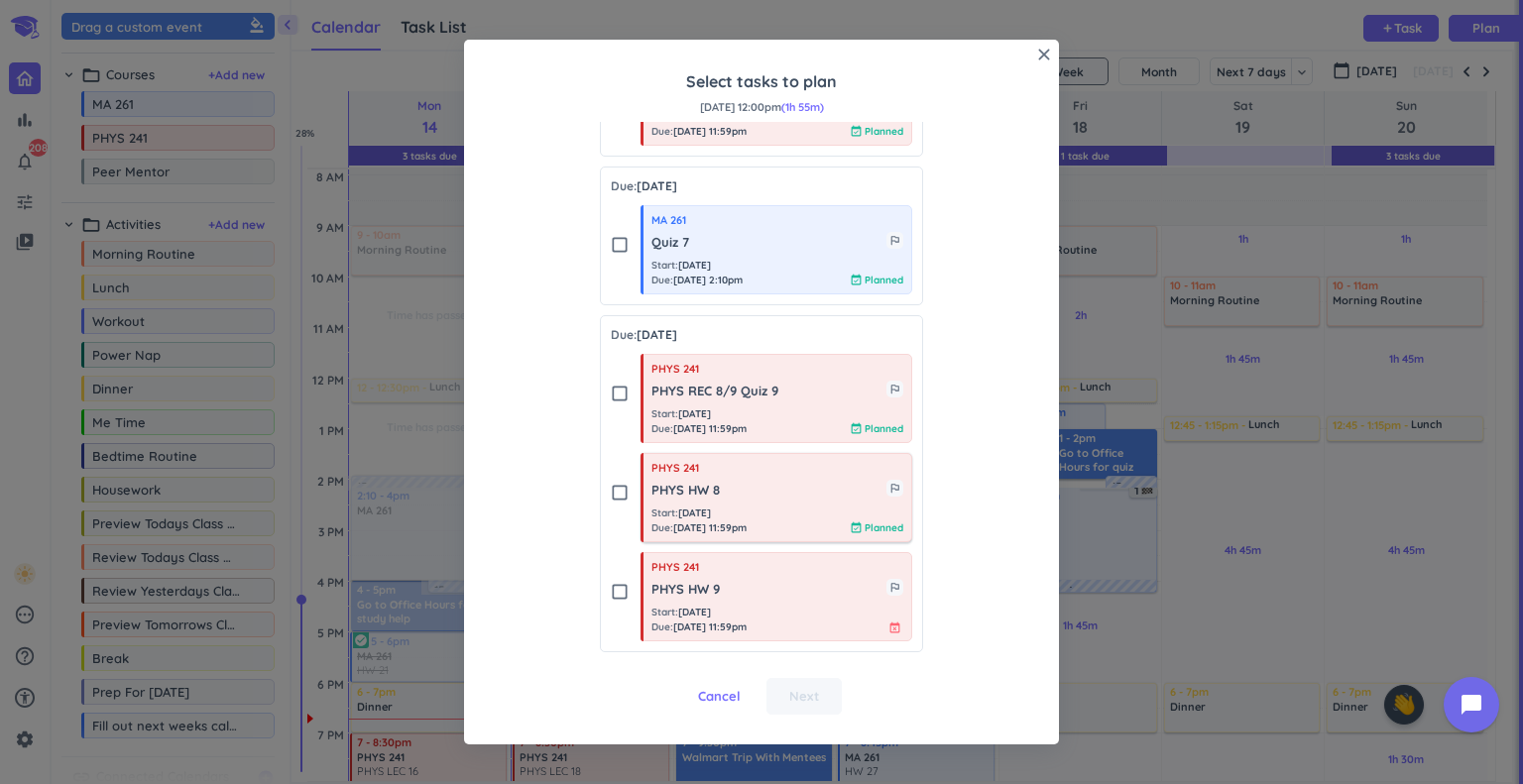 click on "Start :  Jul 17 Due :  Jul 20, 11:59pm event_available Planned" at bounding box center [777, 520] 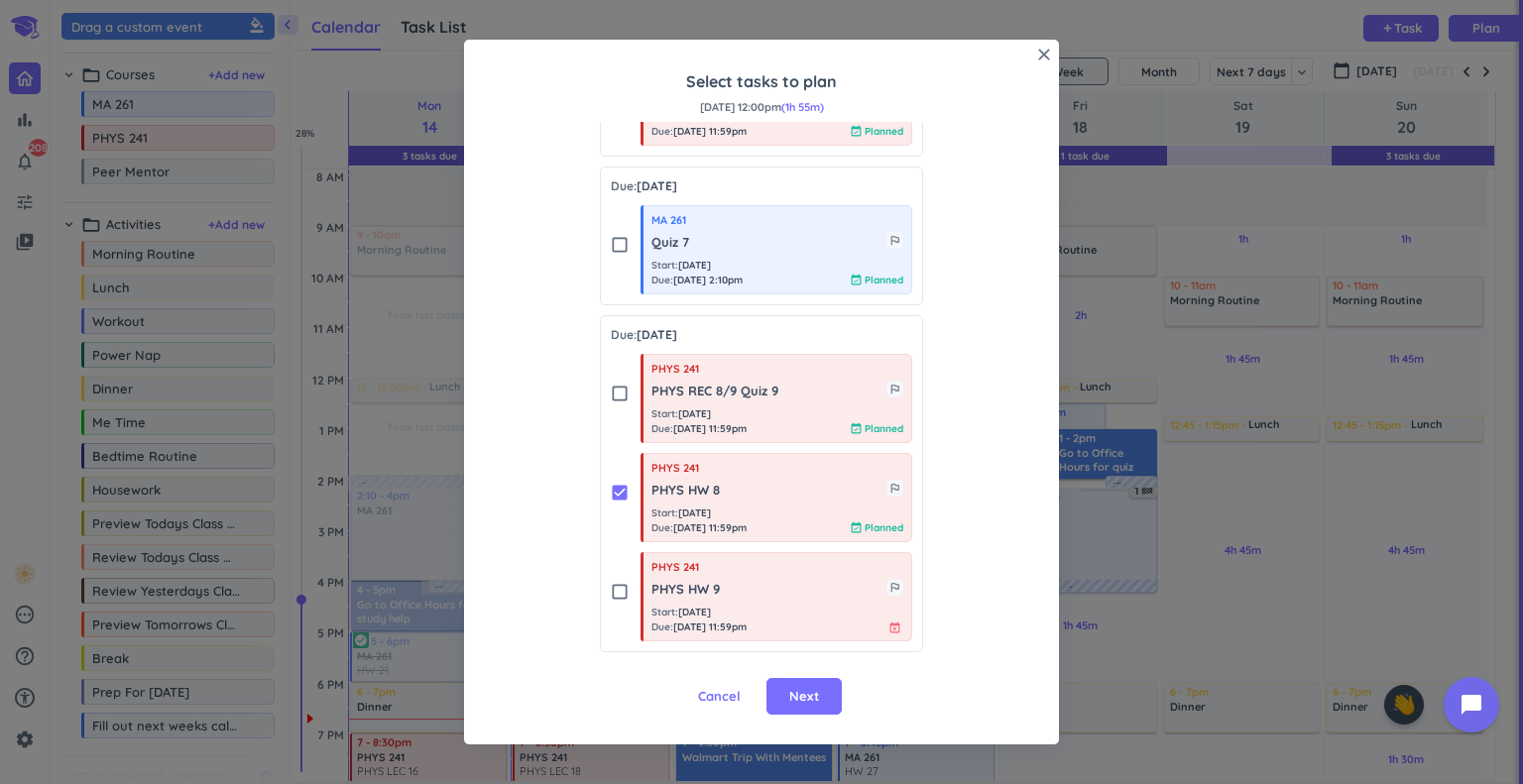 drag, startPoint x: 792, startPoint y: 676, endPoint x: 933, endPoint y: 658, distance: 142.14429 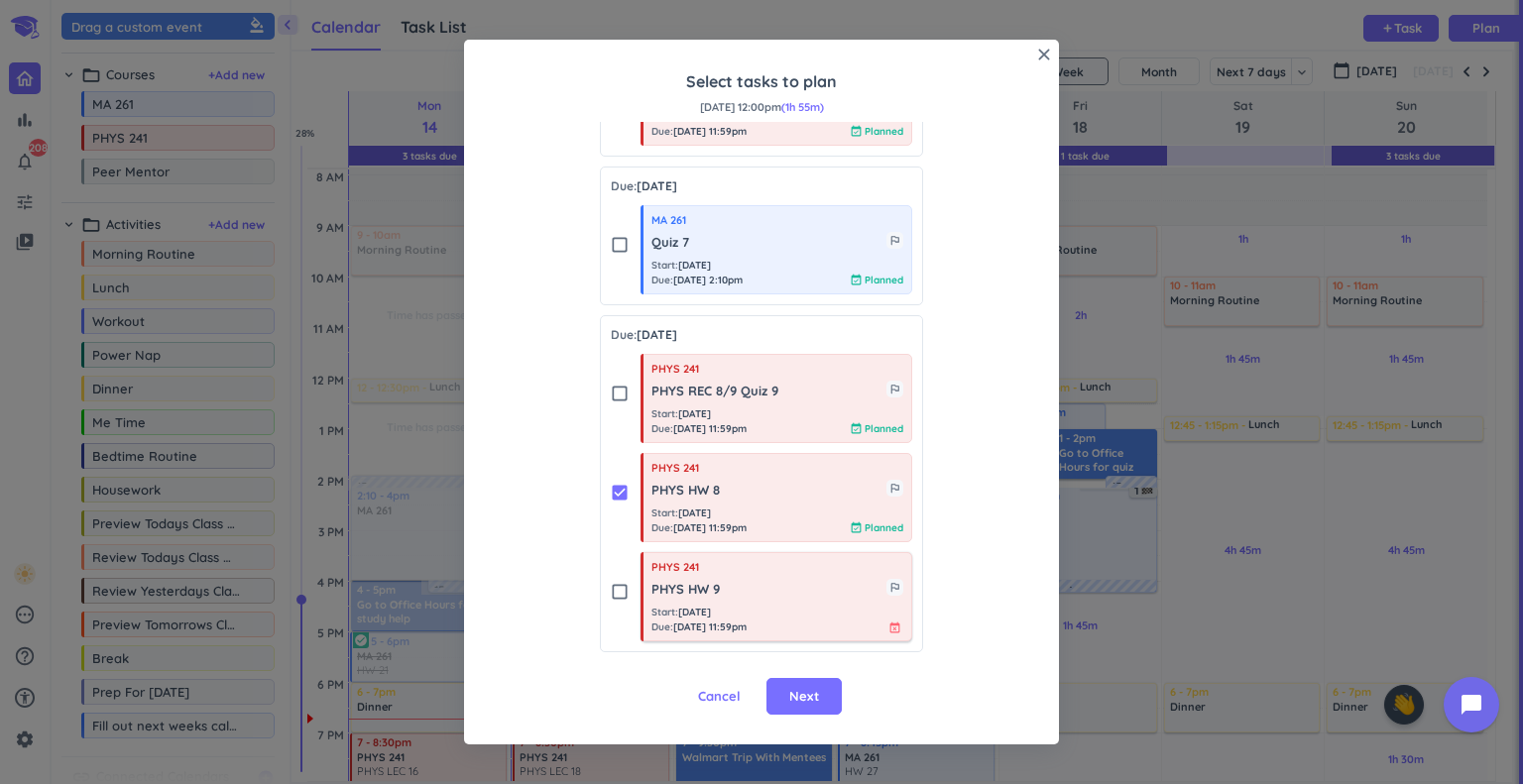 click on "PHYS HW 9" at bounding box center [768, 590] 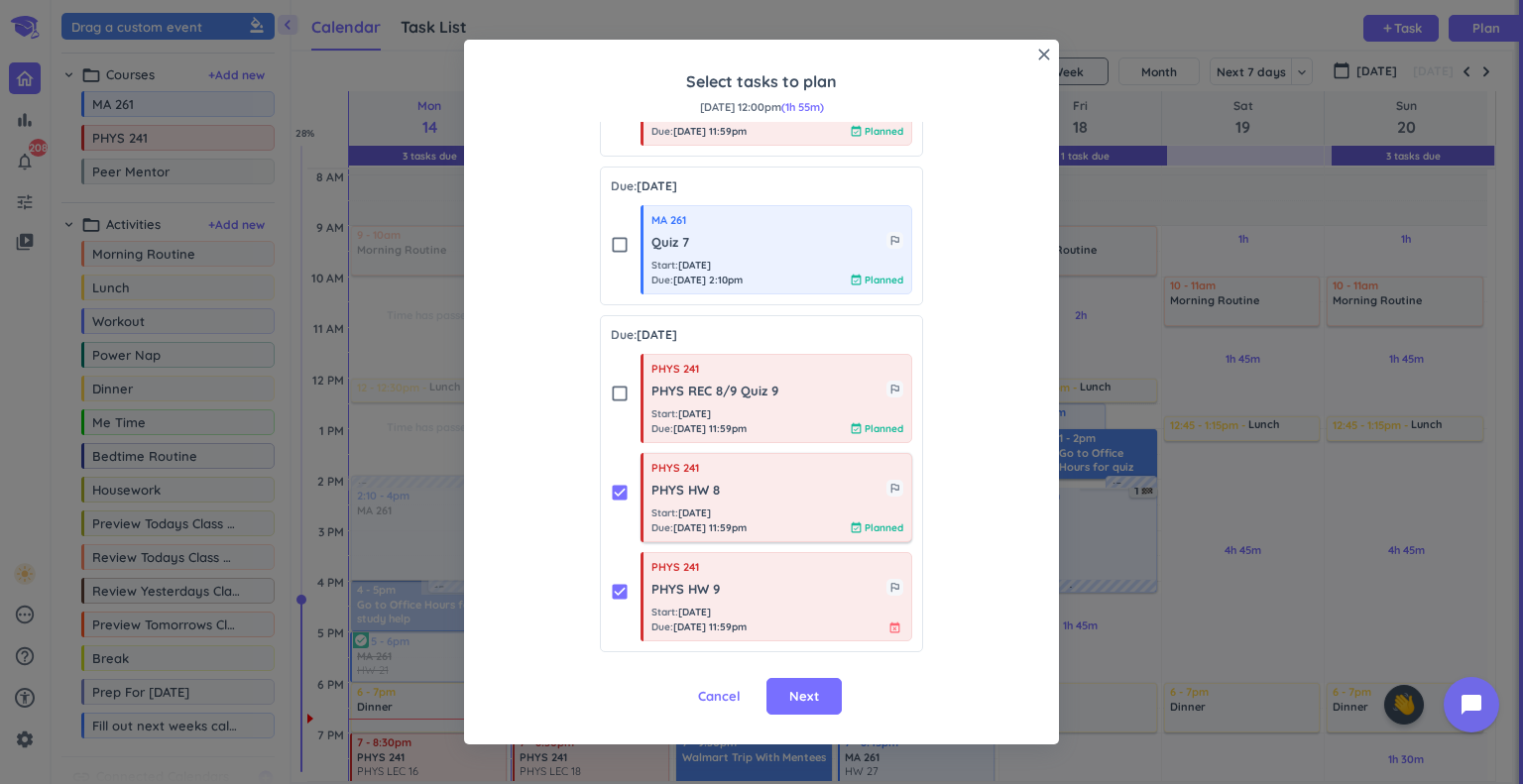 click on "[DATE] 11:59pm" at bounding box center [710, 527] 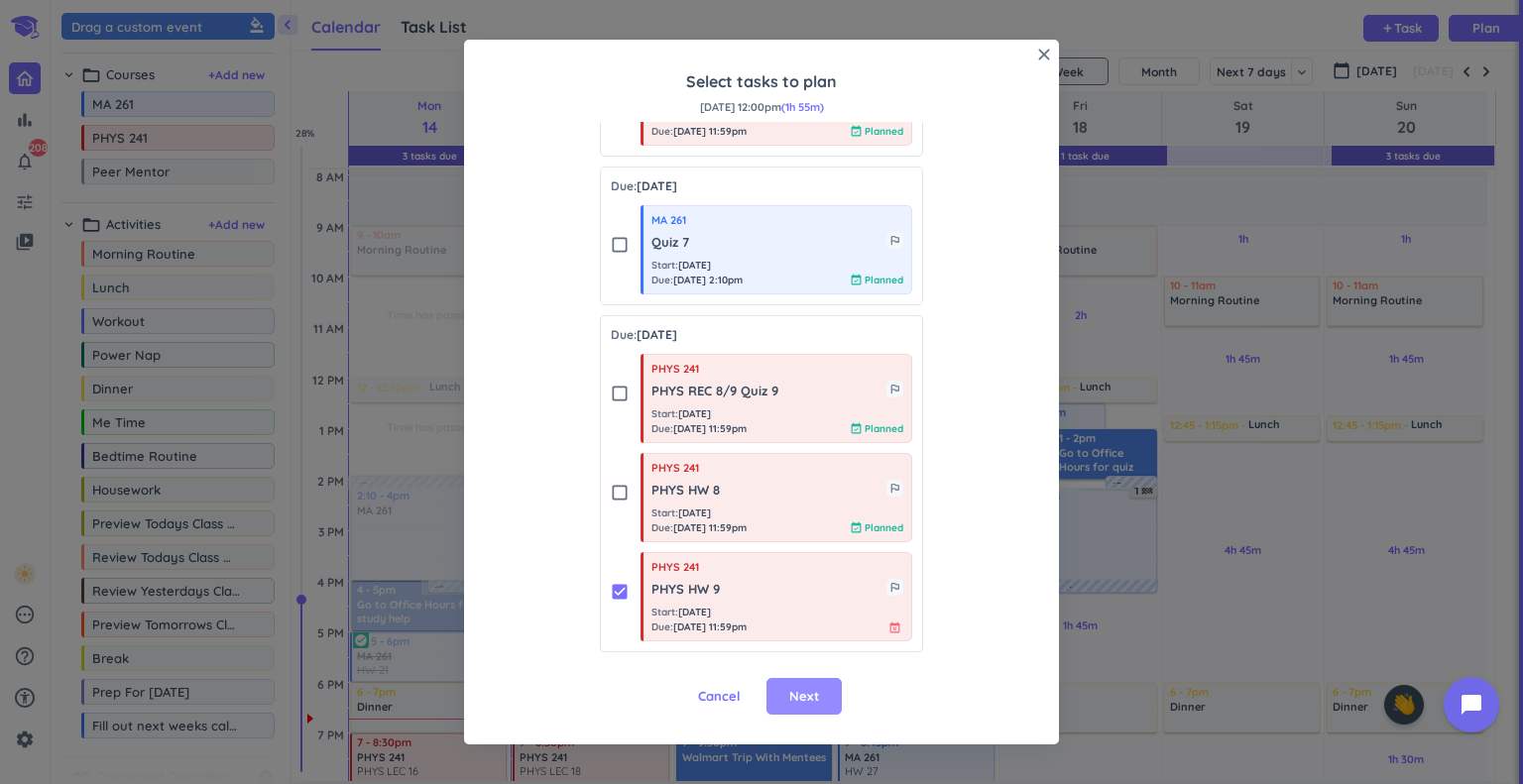 click on "Next" at bounding box center (804, 697) 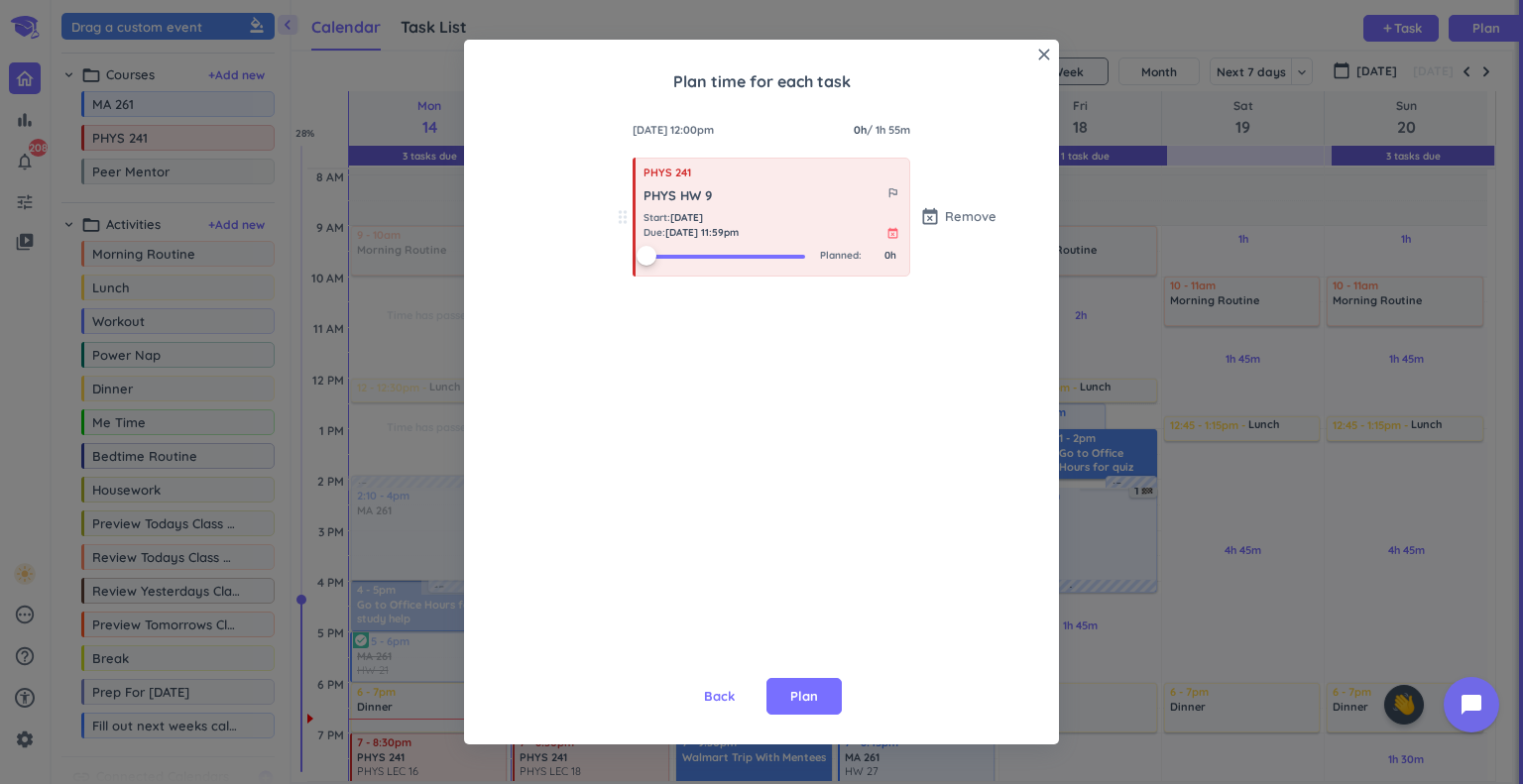 scroll, scrollTop: 0, scrollLeft: 0, axis: both 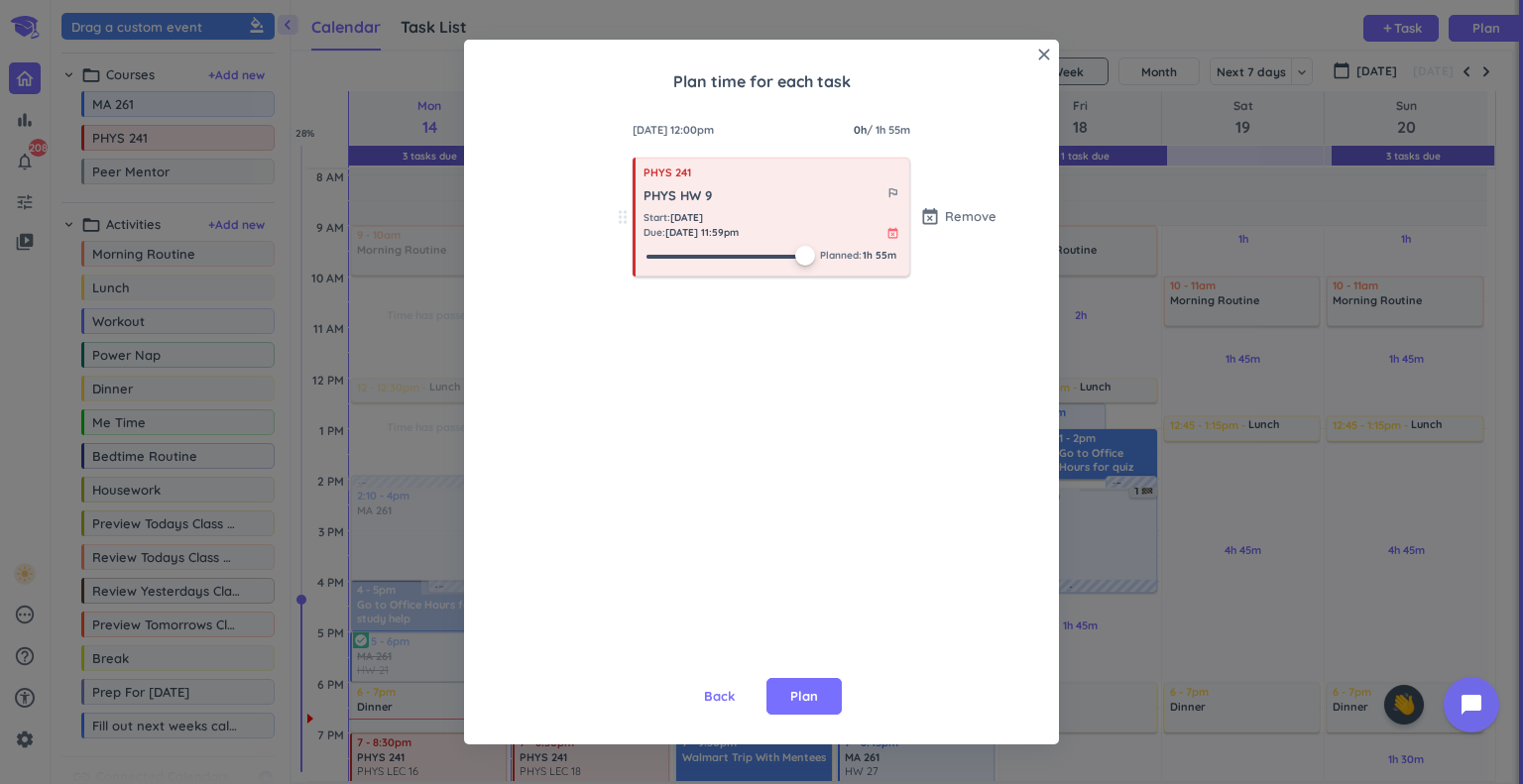 drag, startPoint x: 637, startPoint y: 253, endPoint x: 880, endPoint y: 259, distance: 243.07406 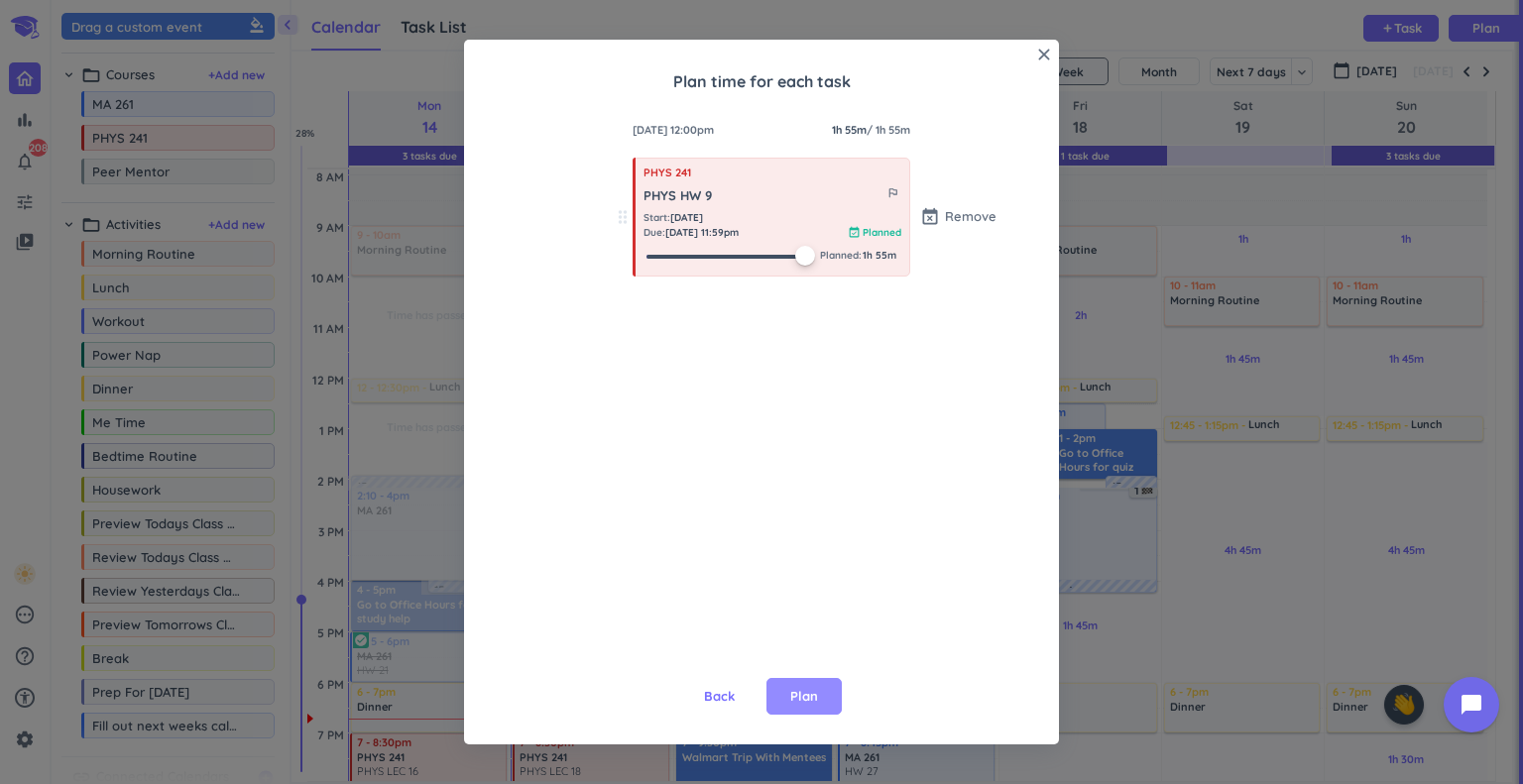click on "Plan" at bounding box center (804, 697) 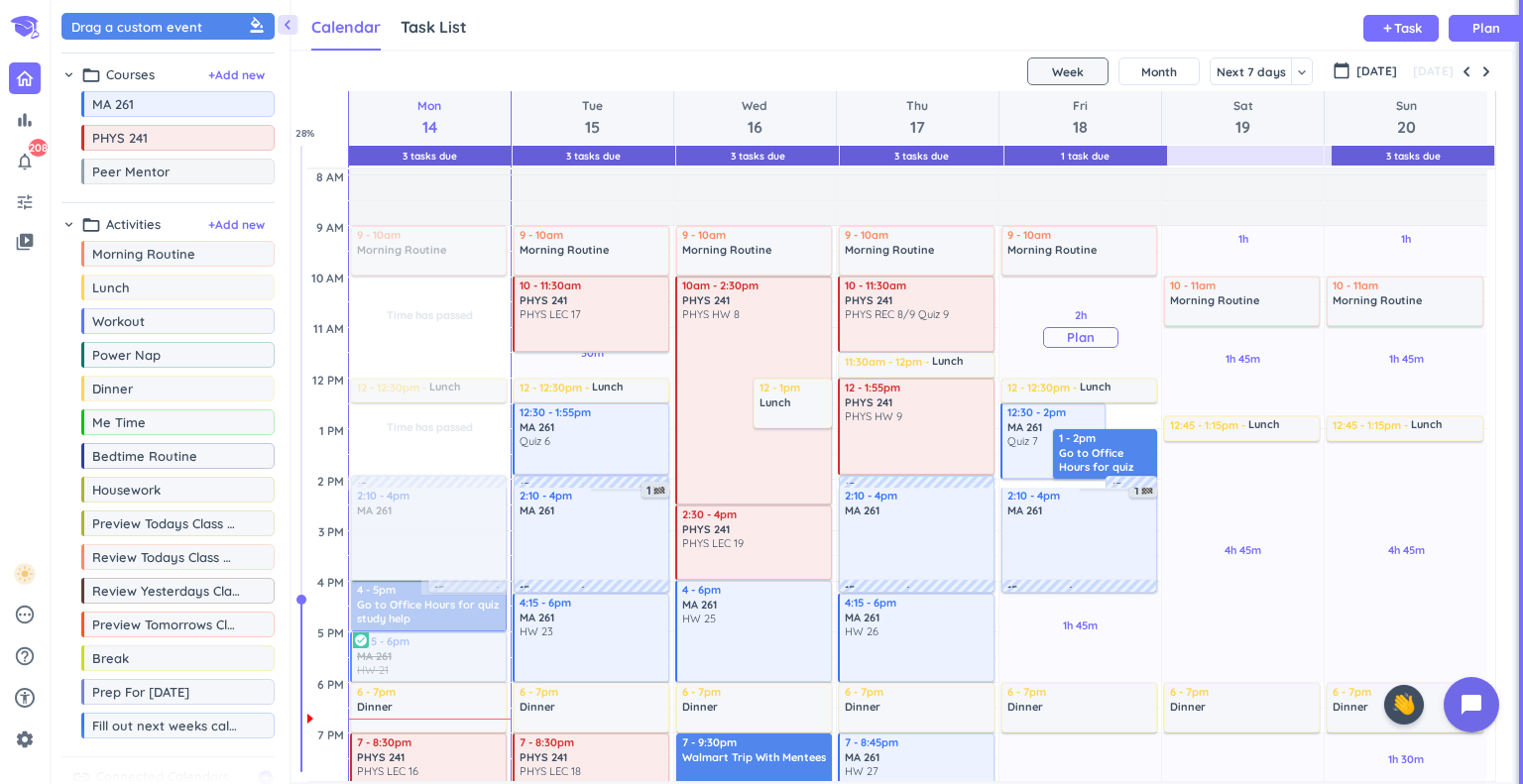 click on "Plan" at bounding box center [1081, 337] 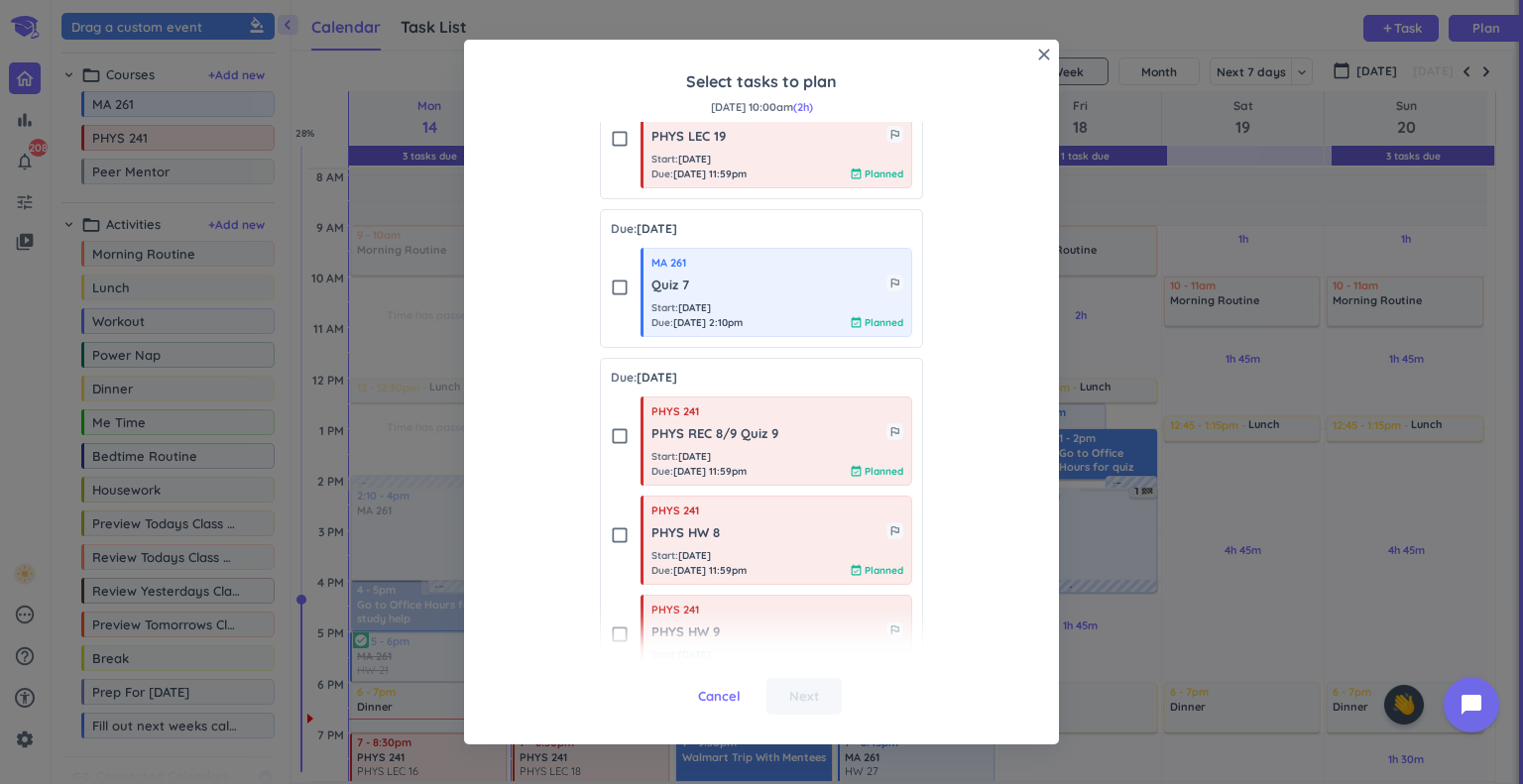 scroll, scrollTop: 1445, scrollLeft: 0, axis: vertical 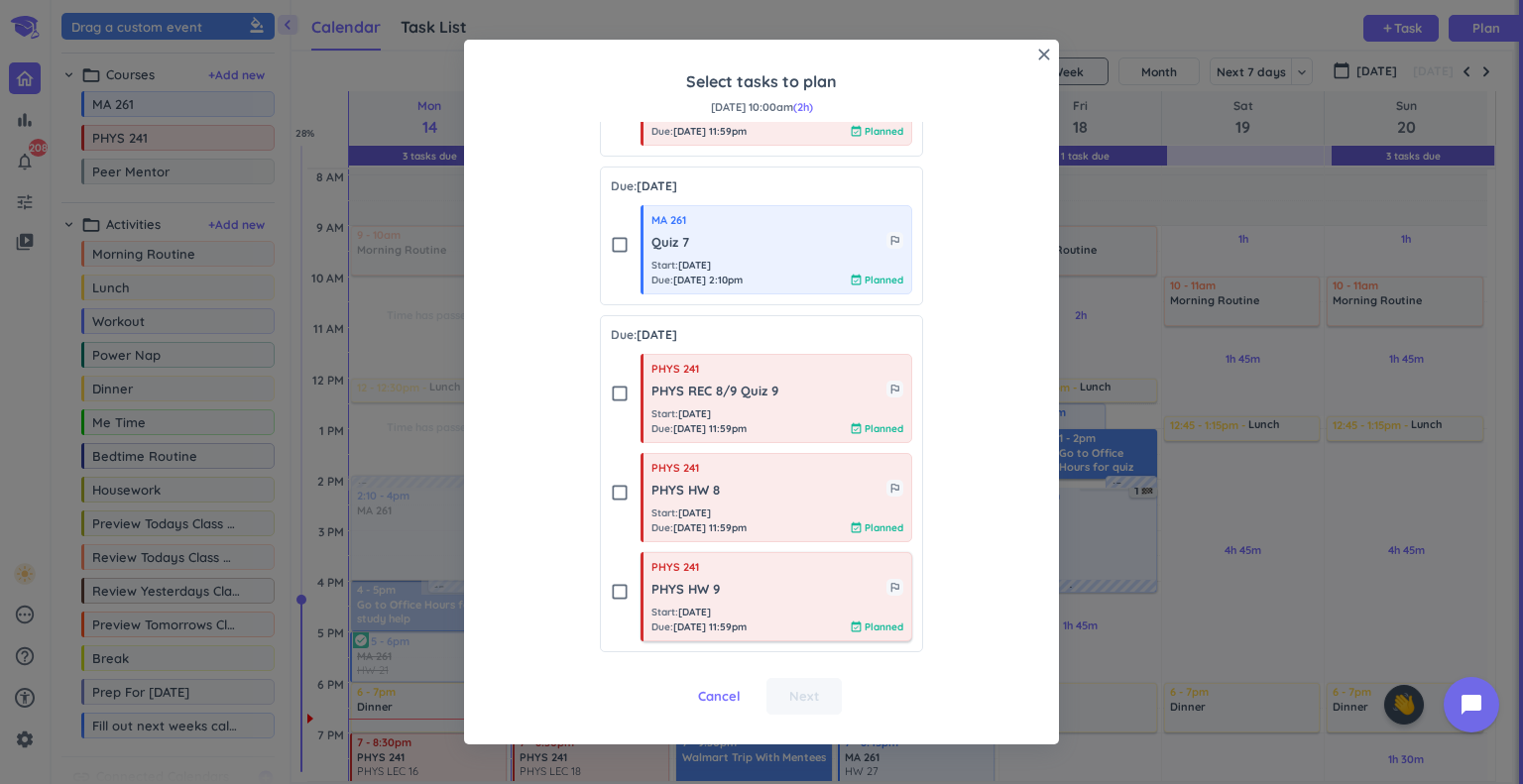 click on "PHYS HW 9" at bounding box center (768, 590) 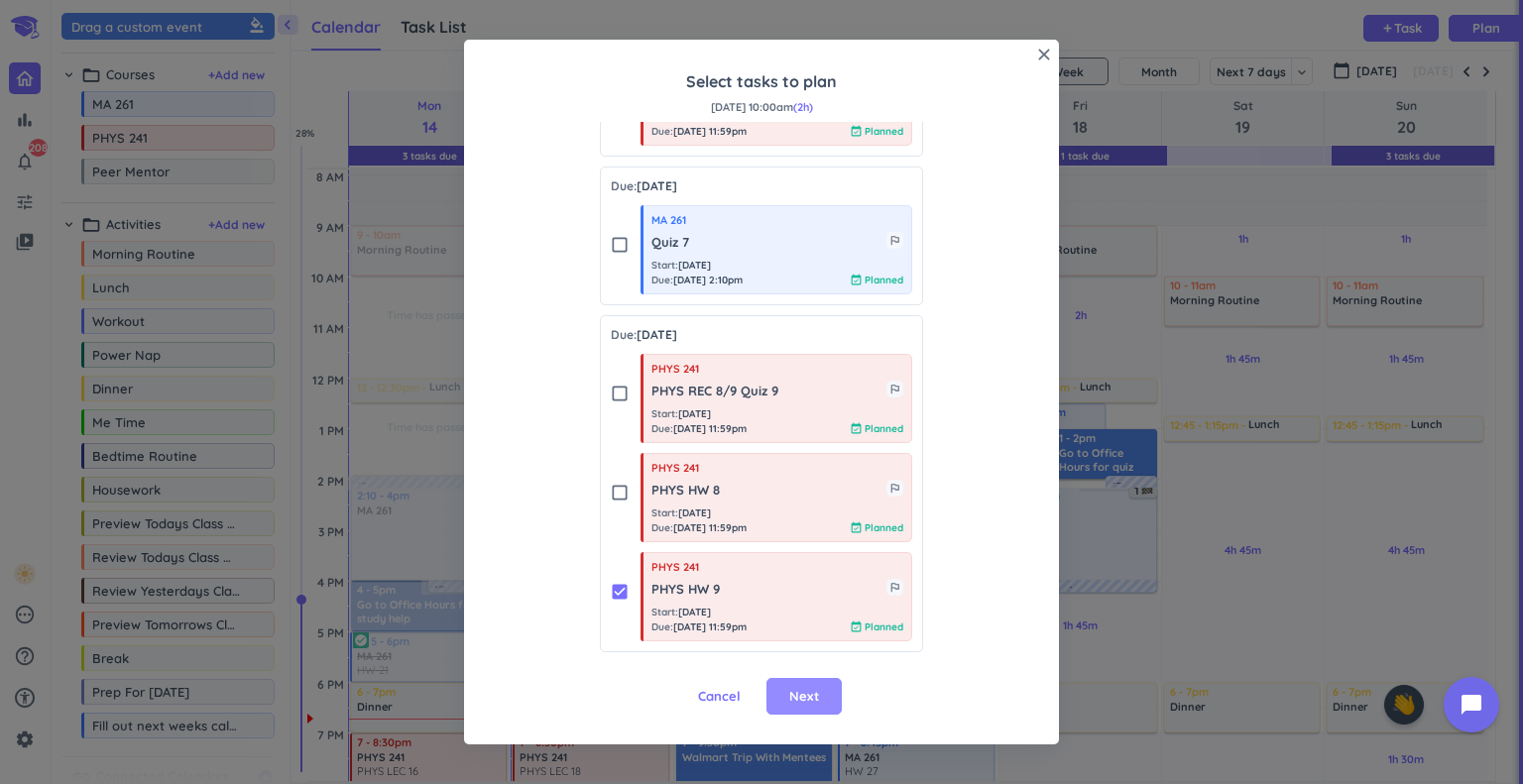 click on "Next" at bounding box center [804, 697] 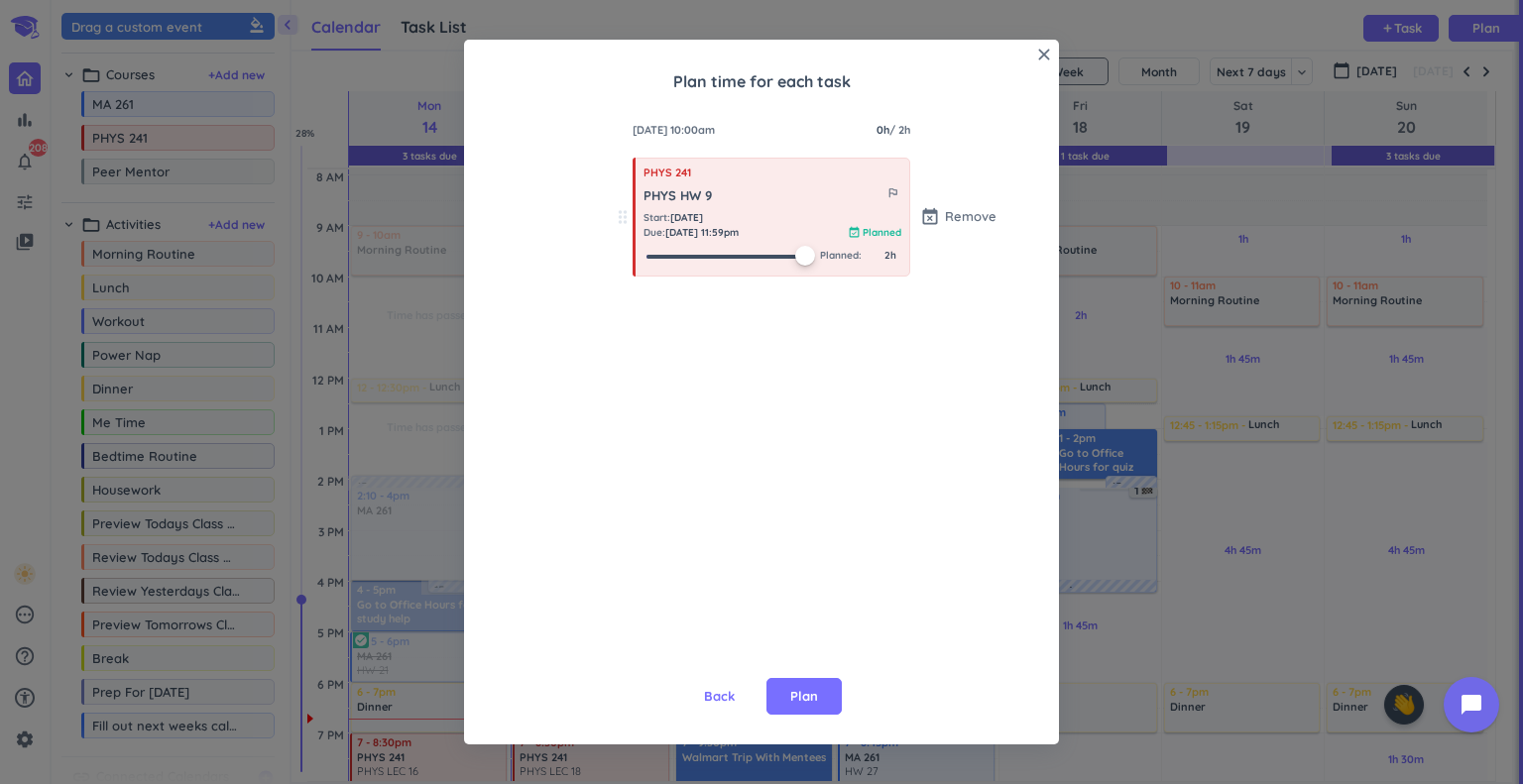 drag, startPoint x: 644, startPoint y: 252, endPoint x: 941, endPoint y: 273, distance: 297.7415 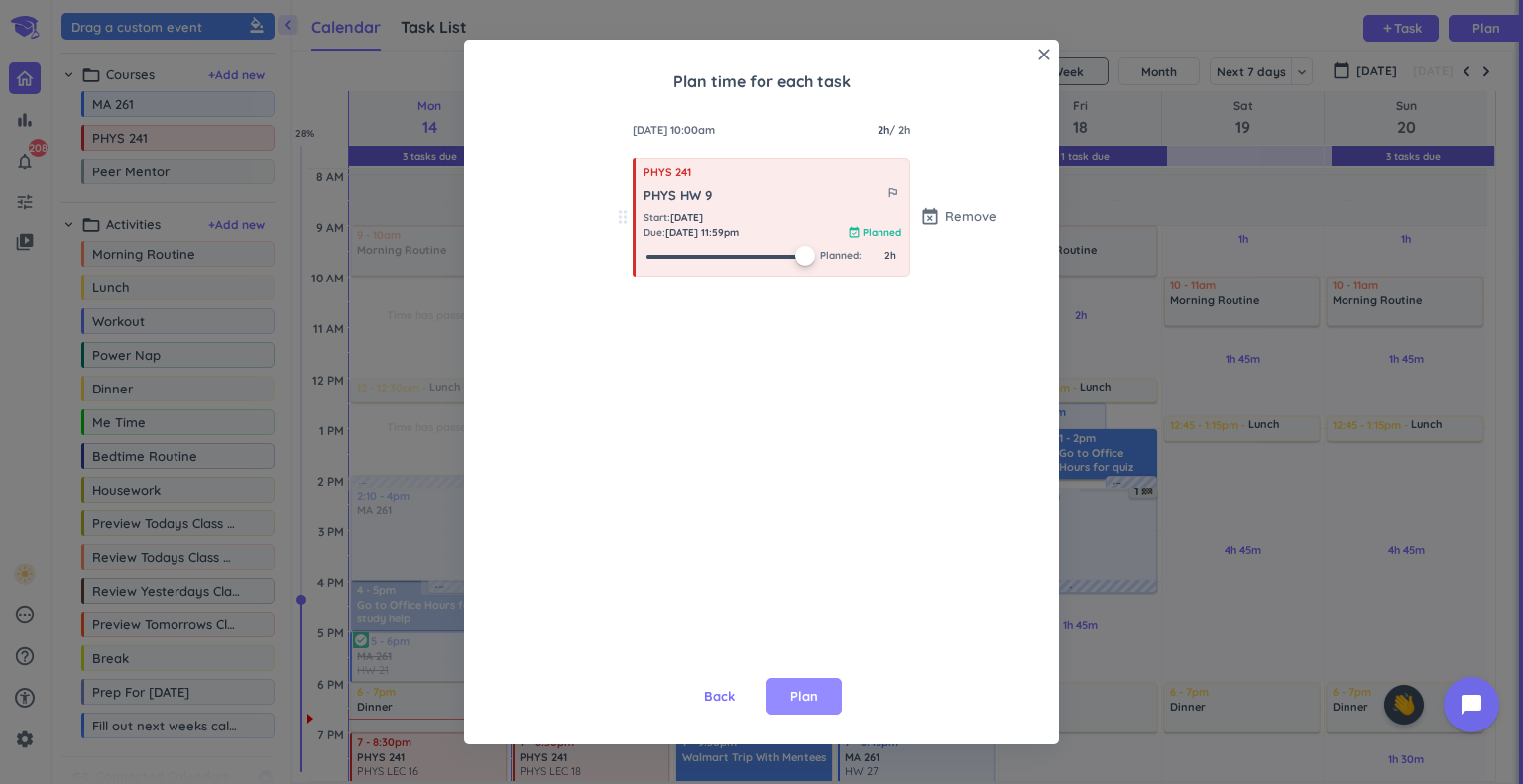click on "Plan" at bounding box center [804, 697] 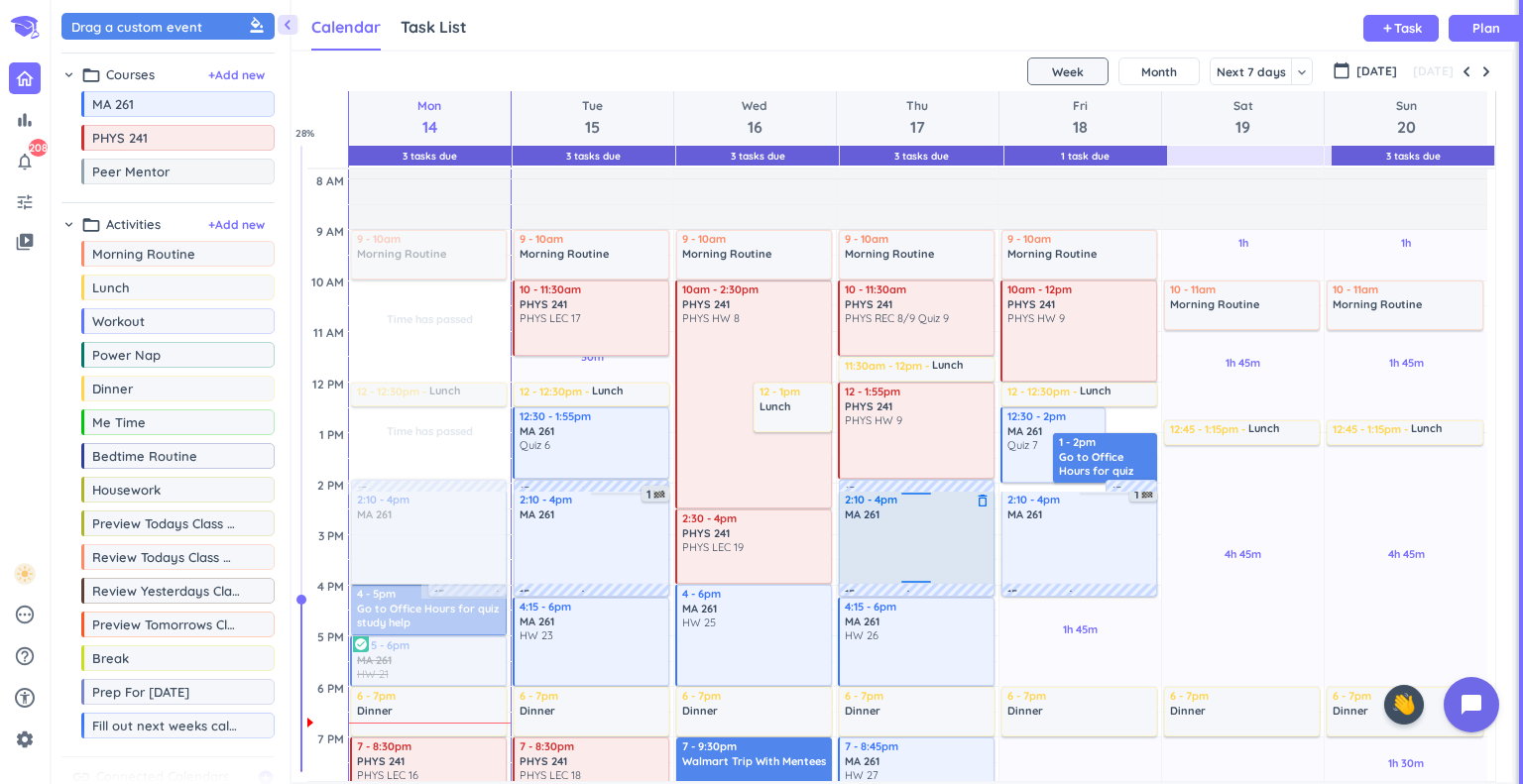 scroll, scrollTop: 192, scrollLeft: 0, axis: vertical 